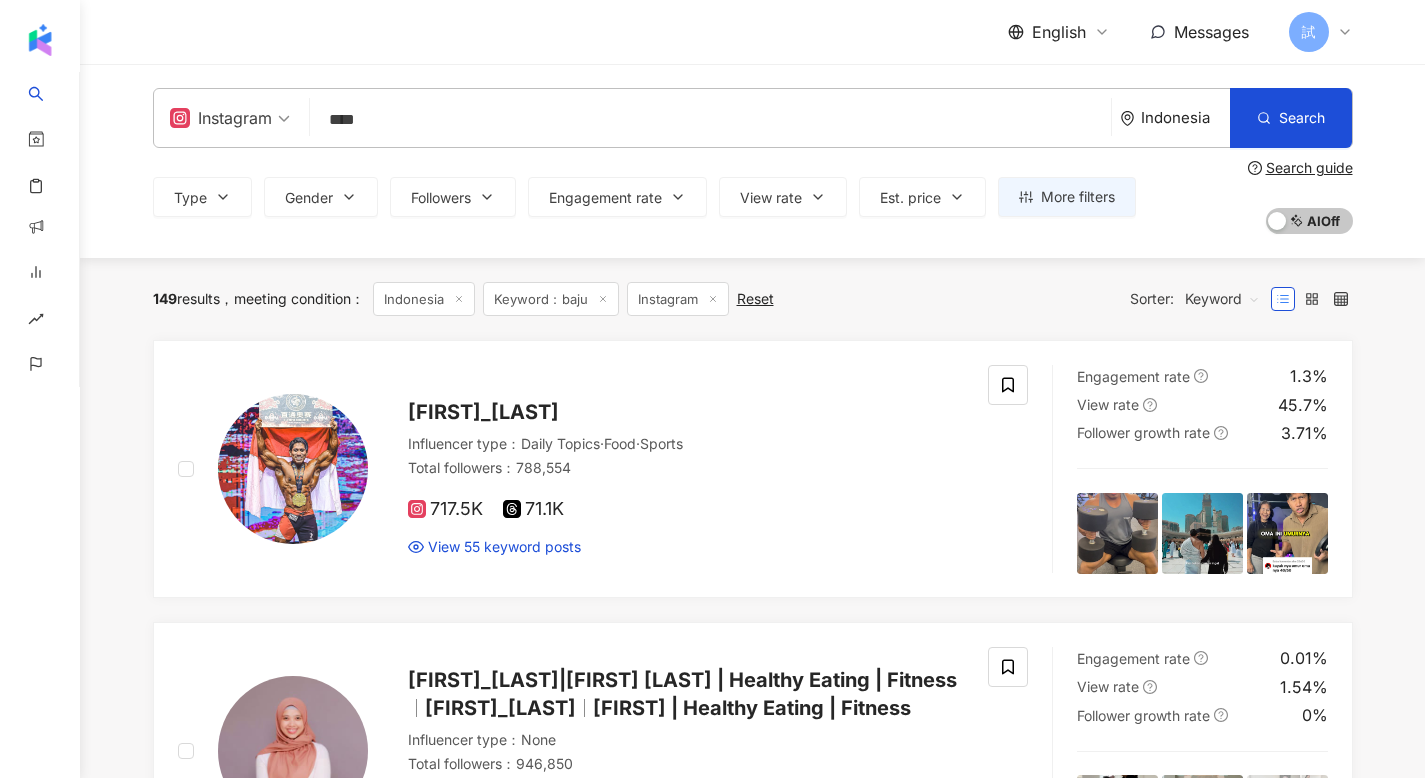 scroll, scrollTop: 119, scrollLeft: 0, axis: vertical 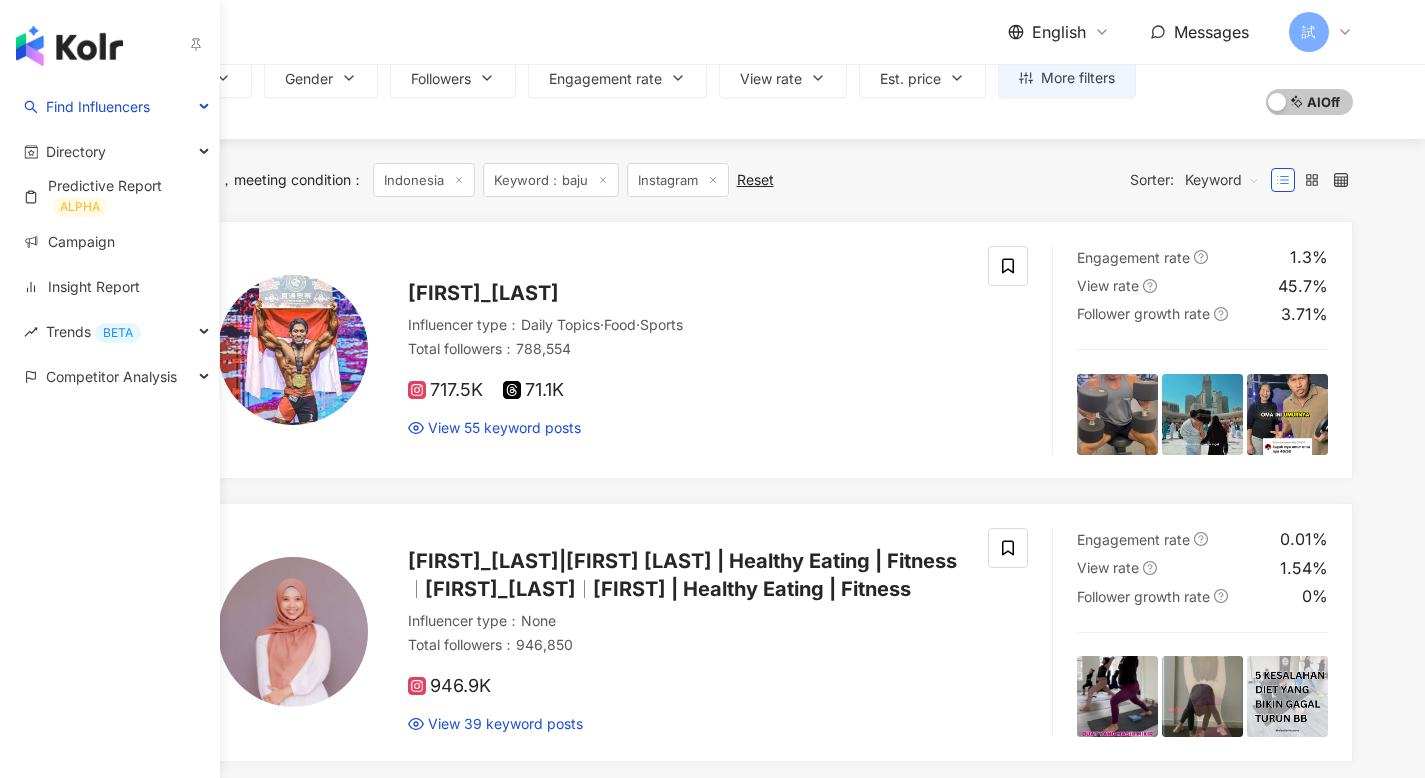click at bounding box center (69, 46) 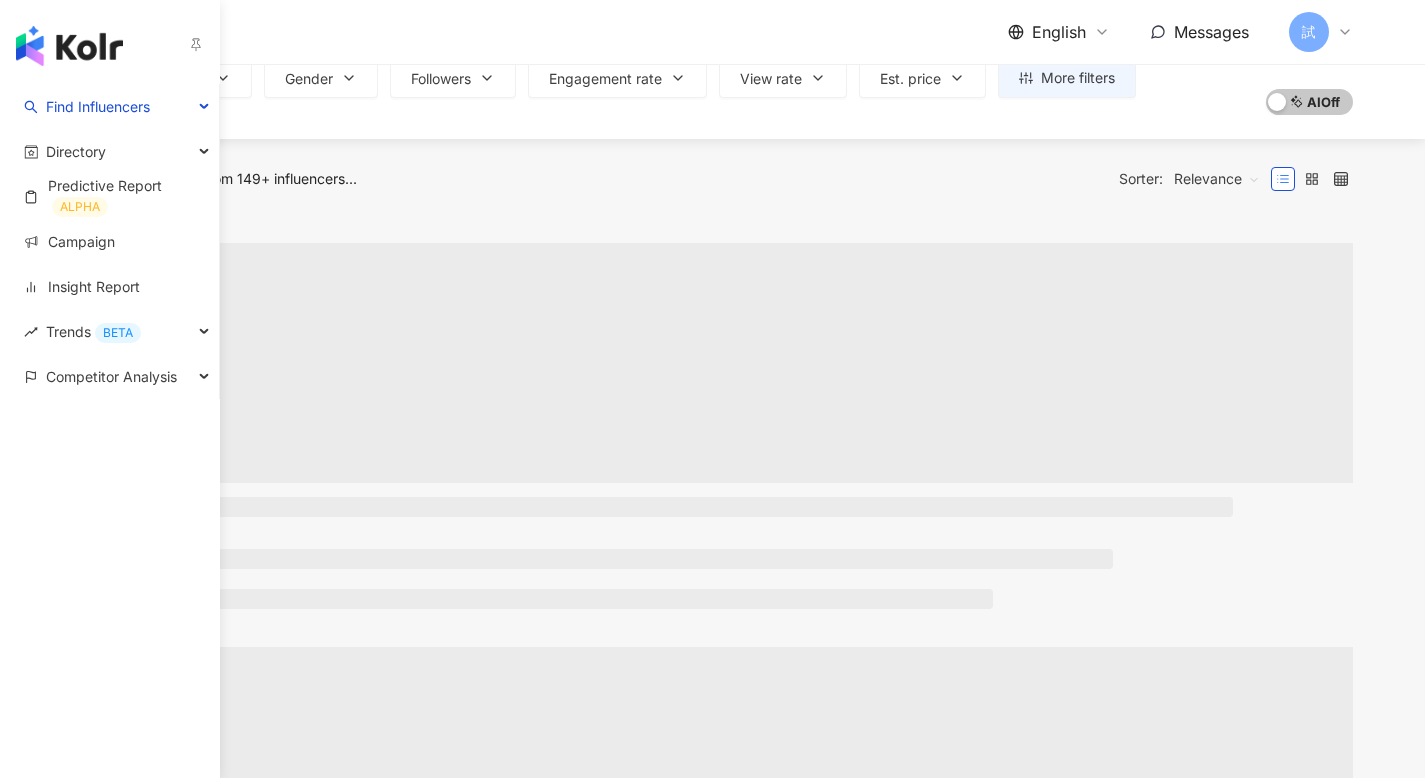 type 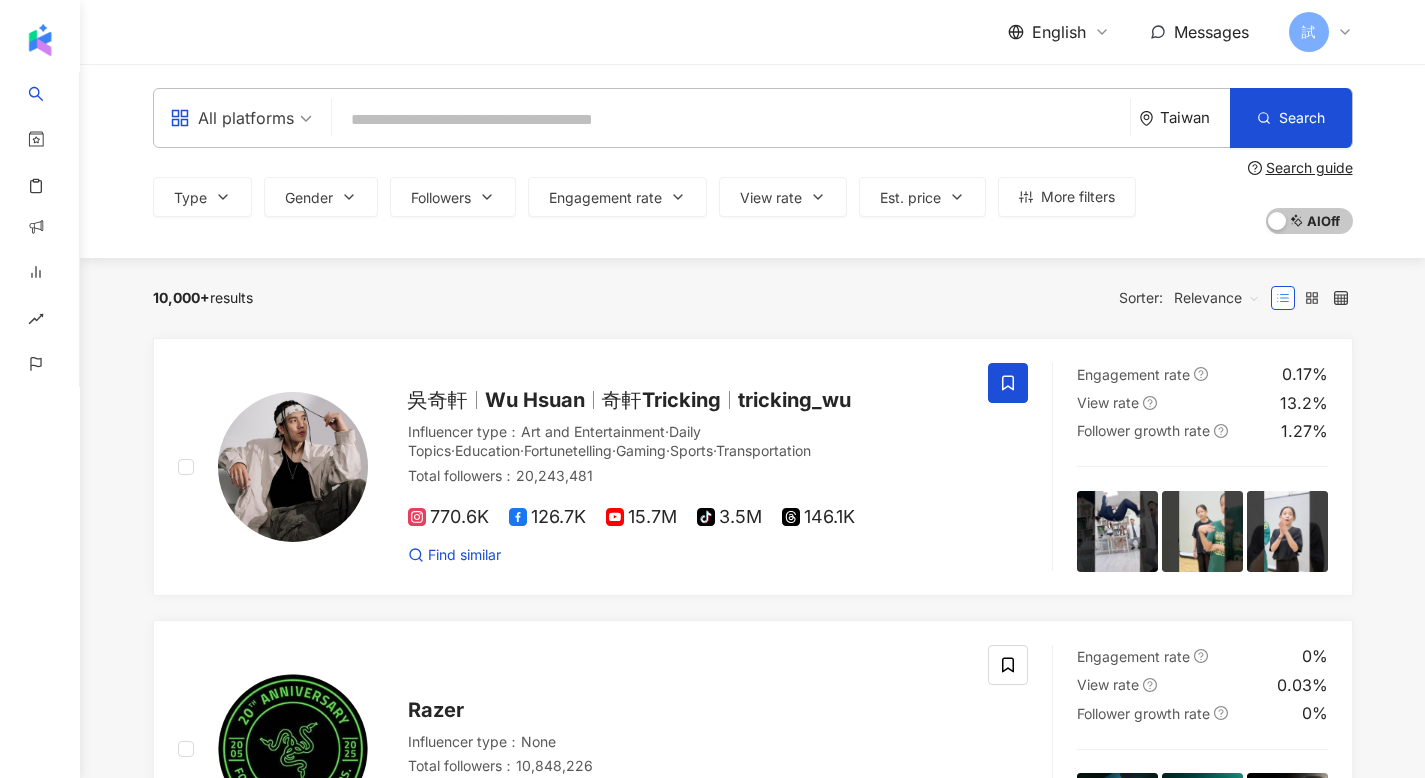 click on "10,000+  results Sorter:  Relevance" at bounding box center (753, 298) 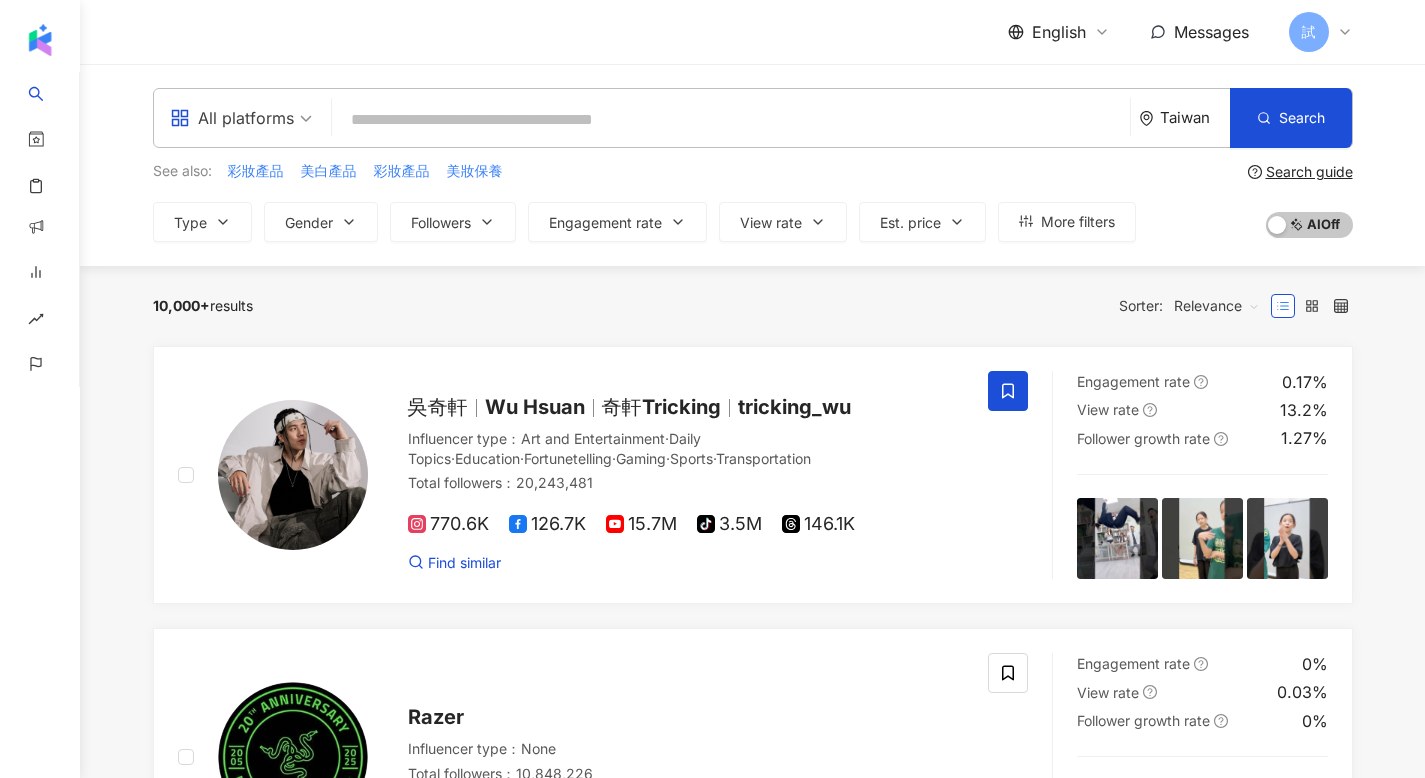 click at bounding box center [731, 120] 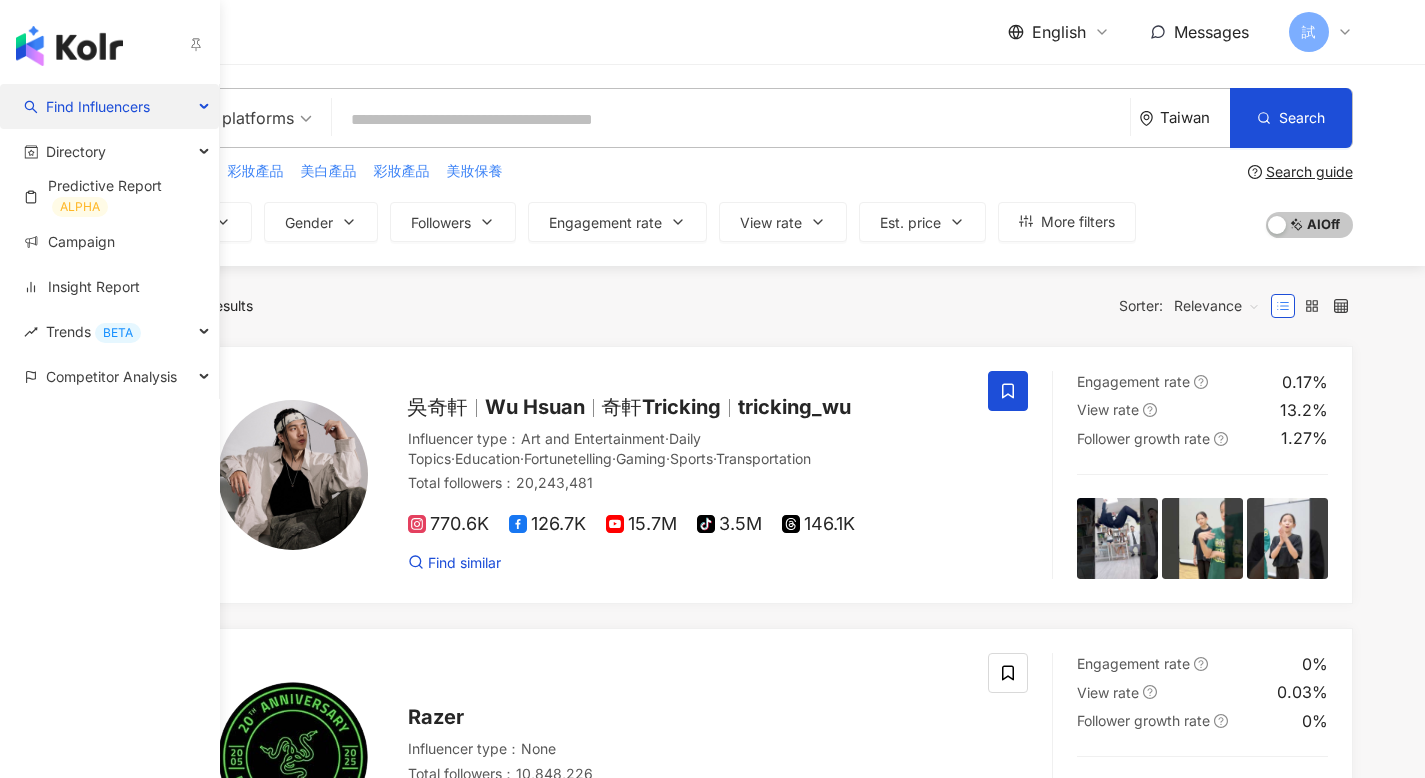 click on "Find Influencers" at bounding box center (98, 106) 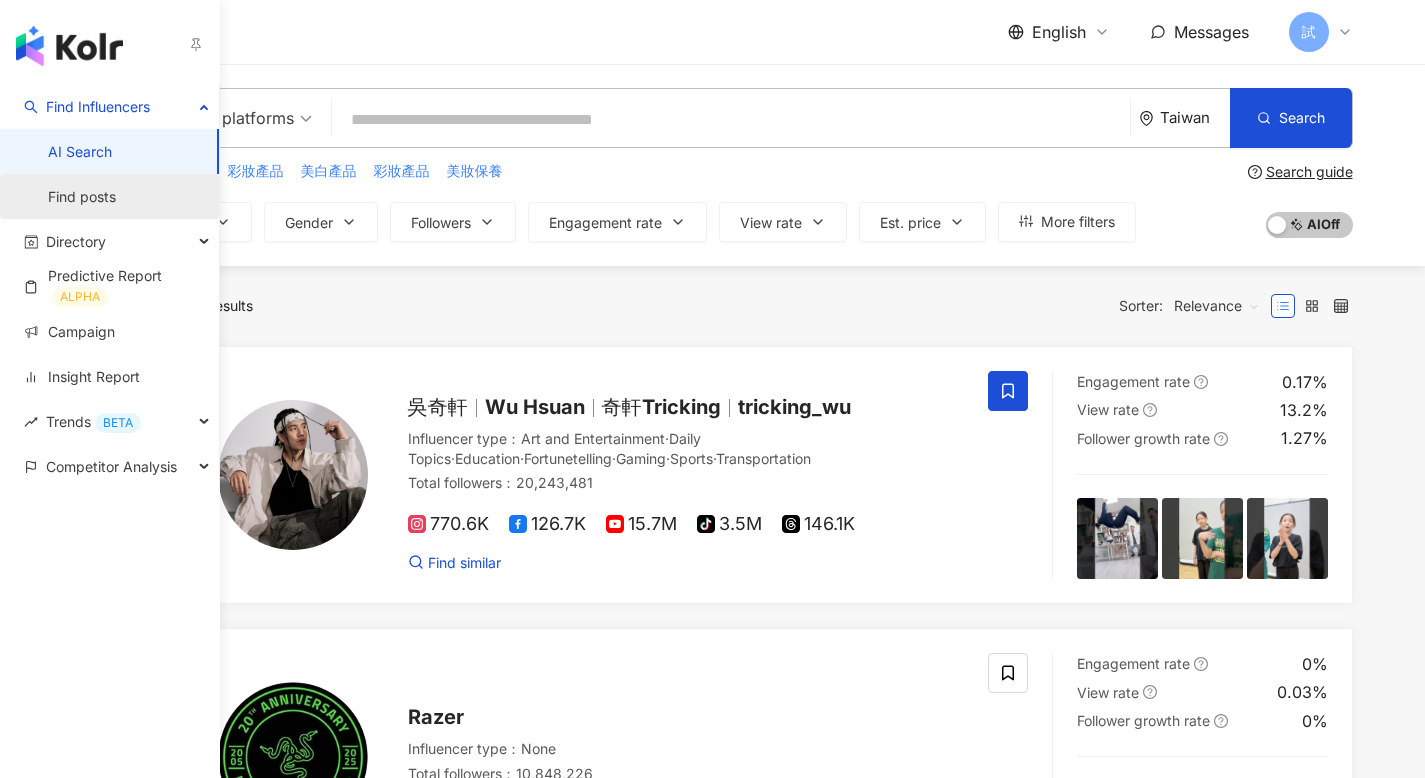 click on "Find posts" at bounding box center [82, 197] 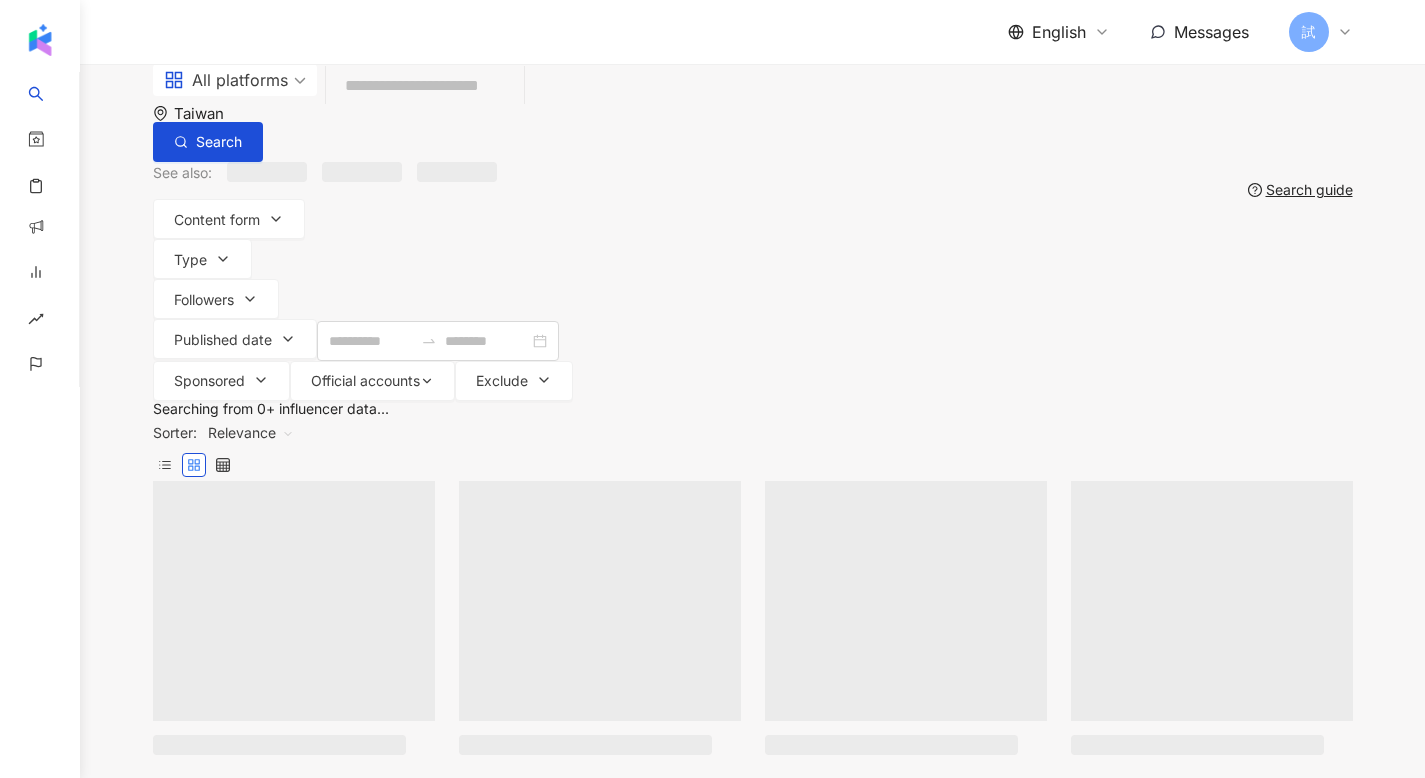click at bounding box center [425, 86] 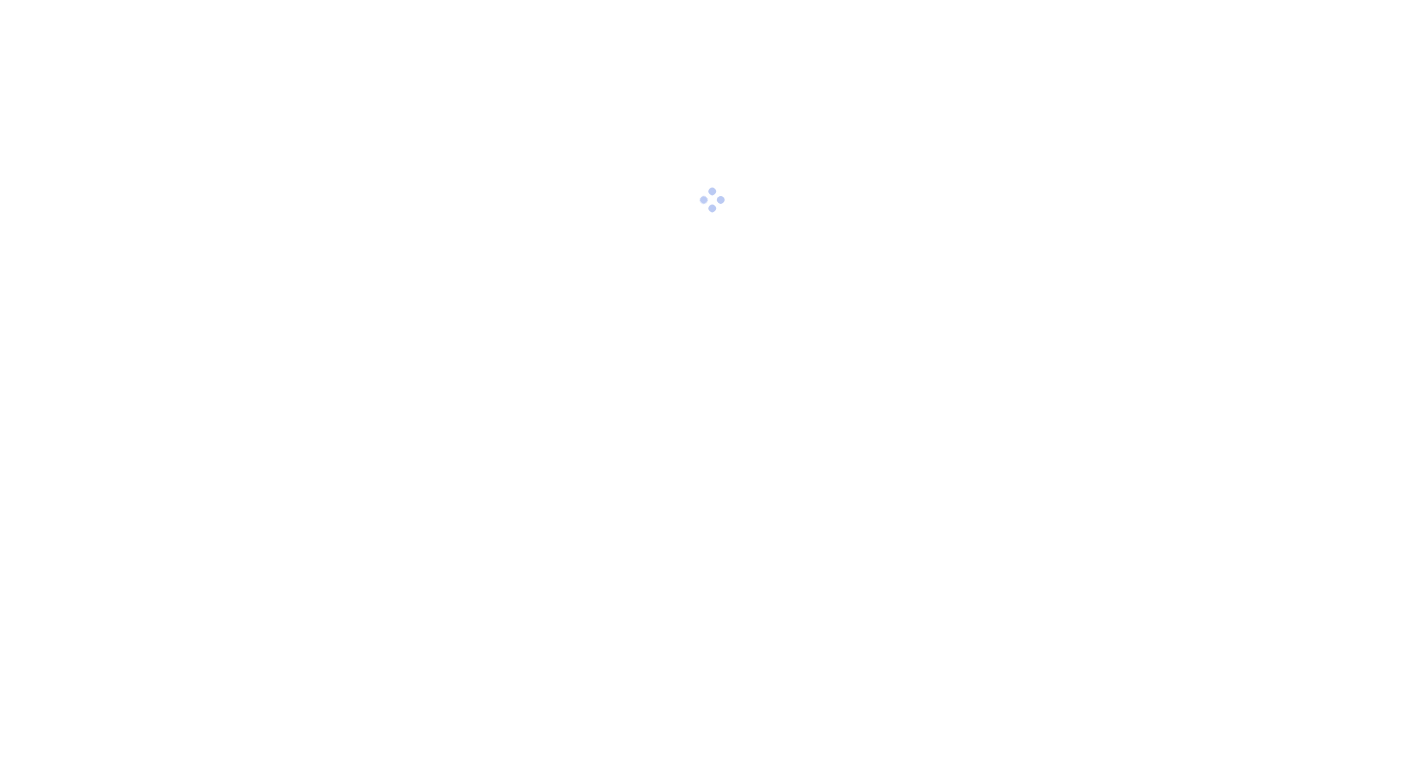 scroll, scrollTop: 0, scrollLeft: 0, axis: both 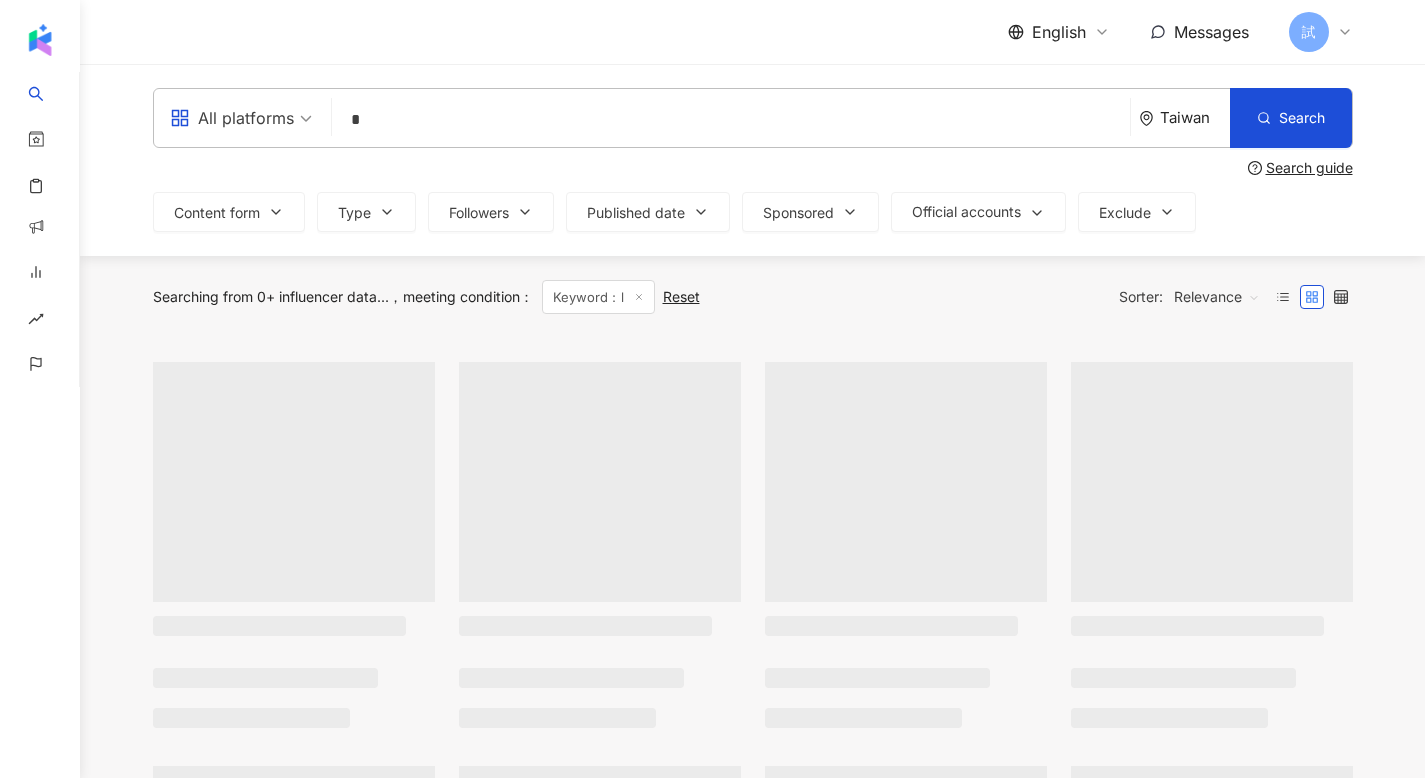 click on "*" at bounding box center [731, 119] 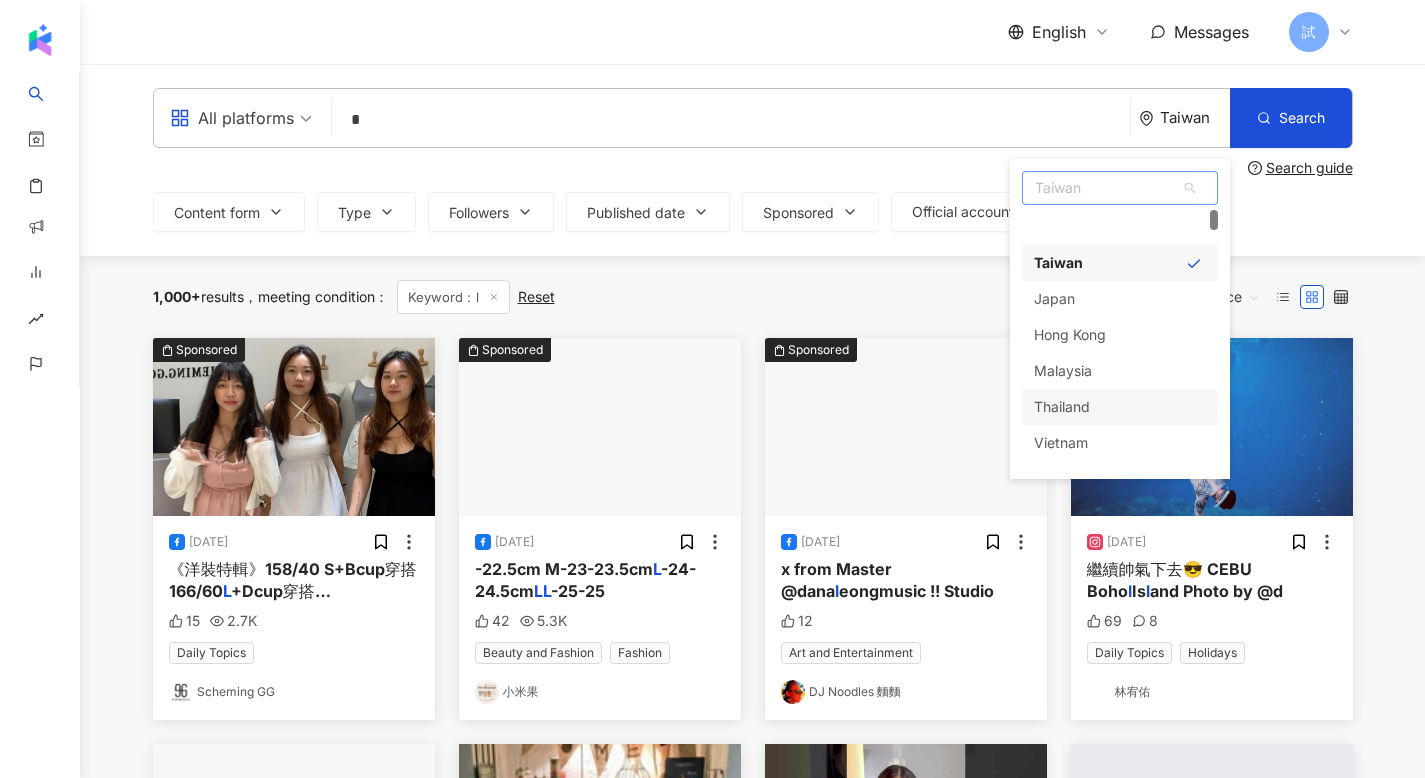 scroll, scrollTop: 38, scrollLeft: 0, axis: vertical 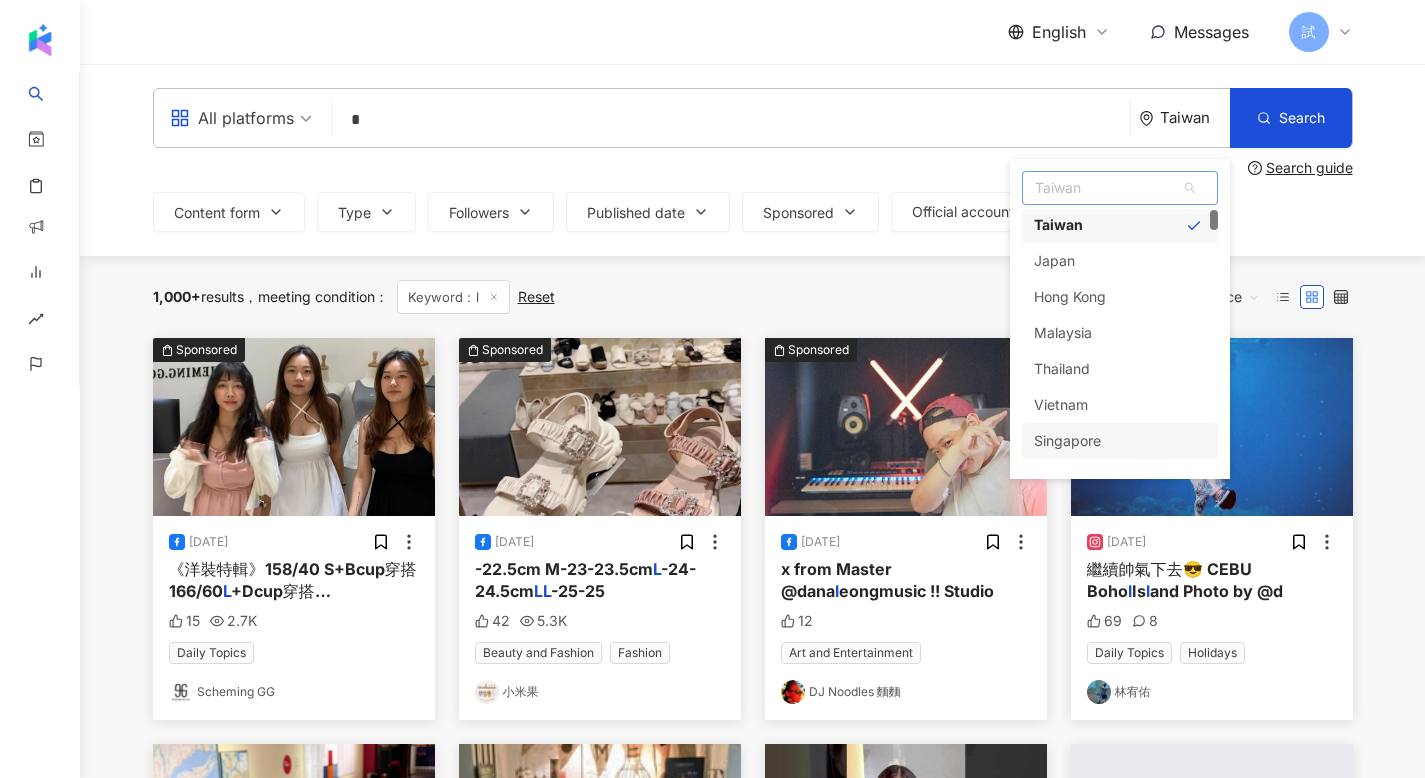 click on "Singapore" at bounding box center [1067, 441] 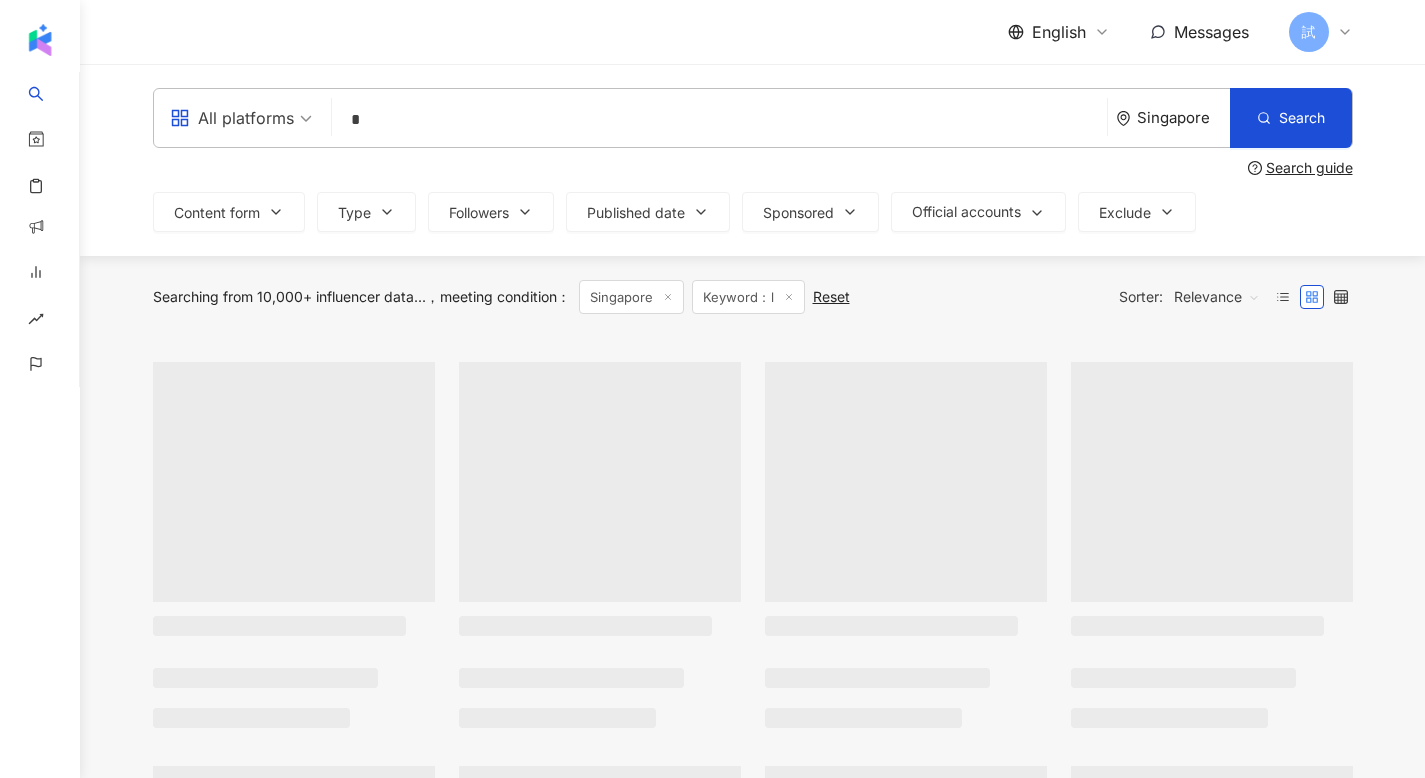 click on "*" at bounding box center (719, 119) 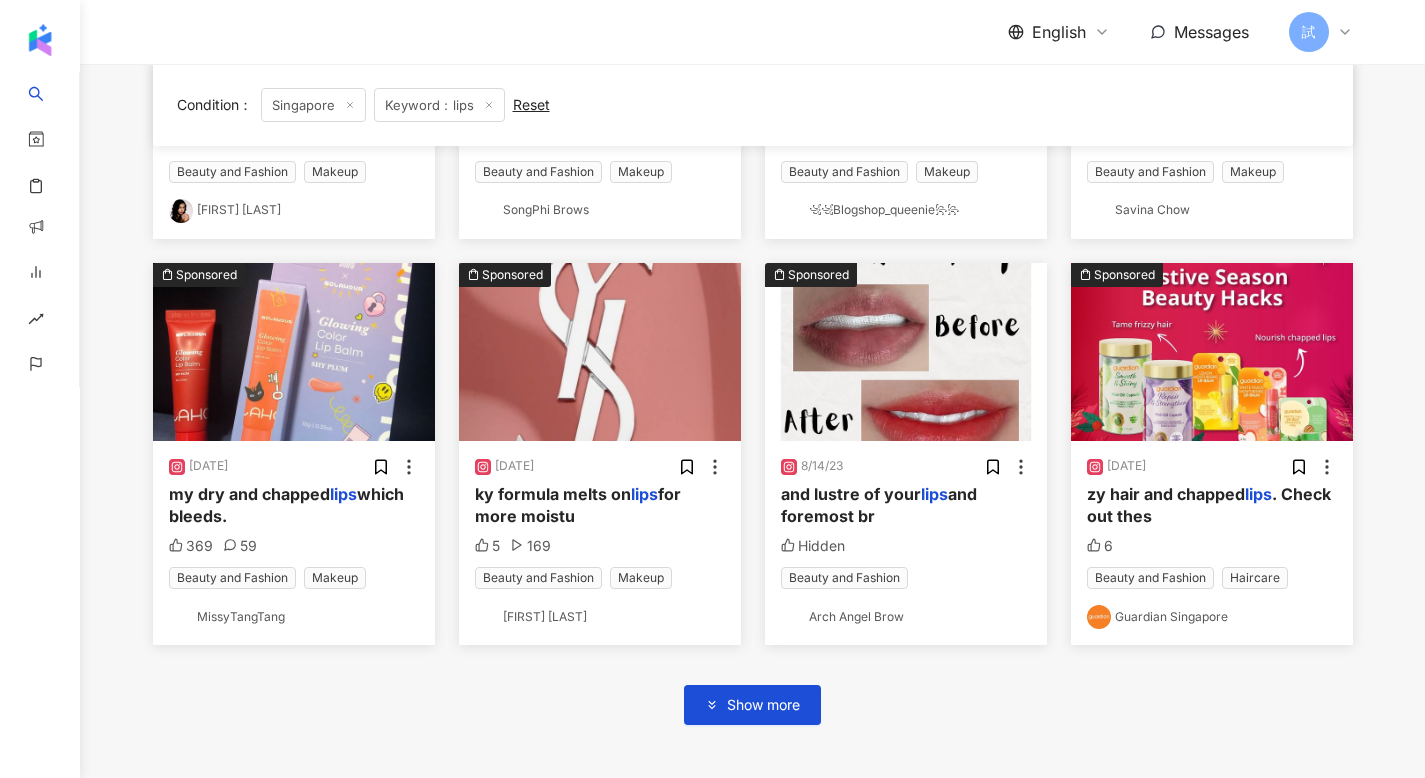scroll, scrollTop: 991, scrollLeft: 0, axis: vertical 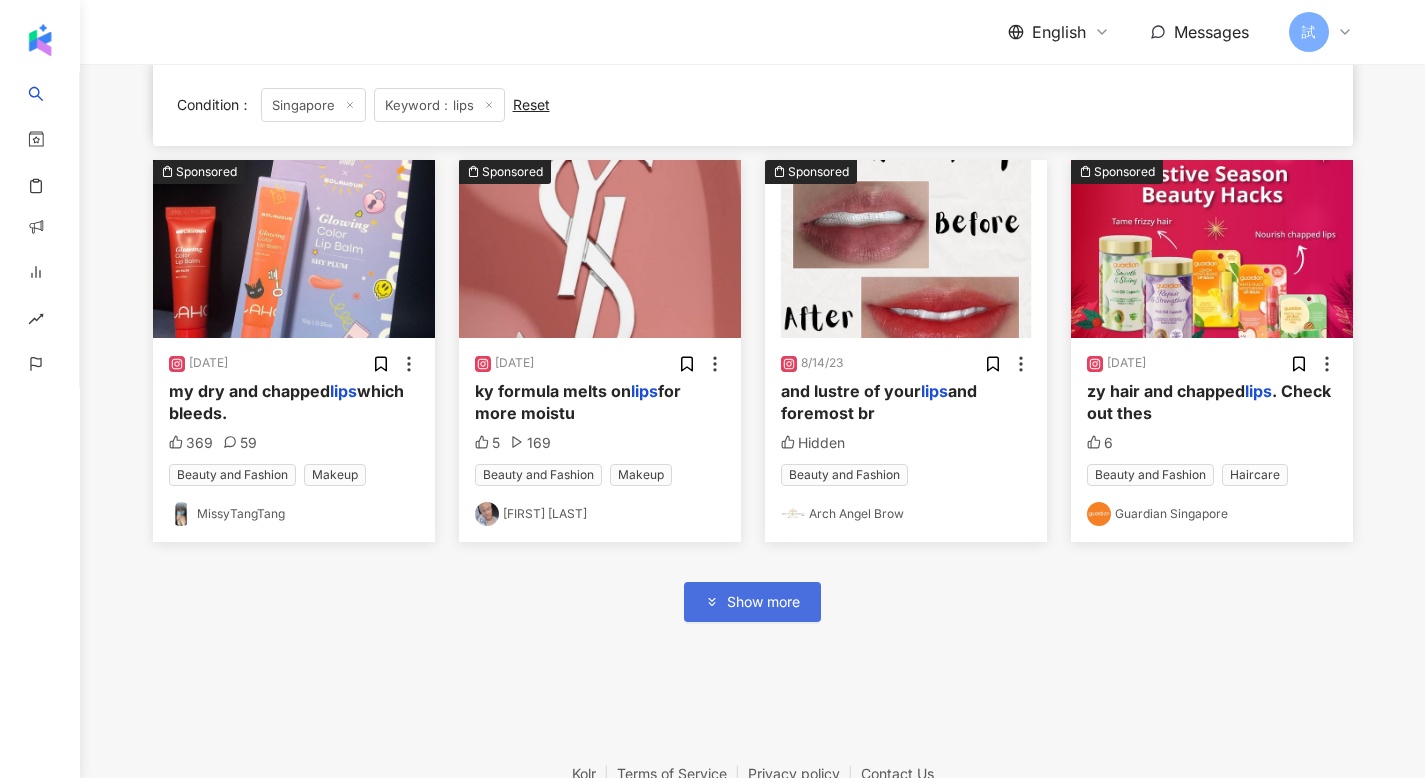 click on "Show more" at bounding box center (763, 602) 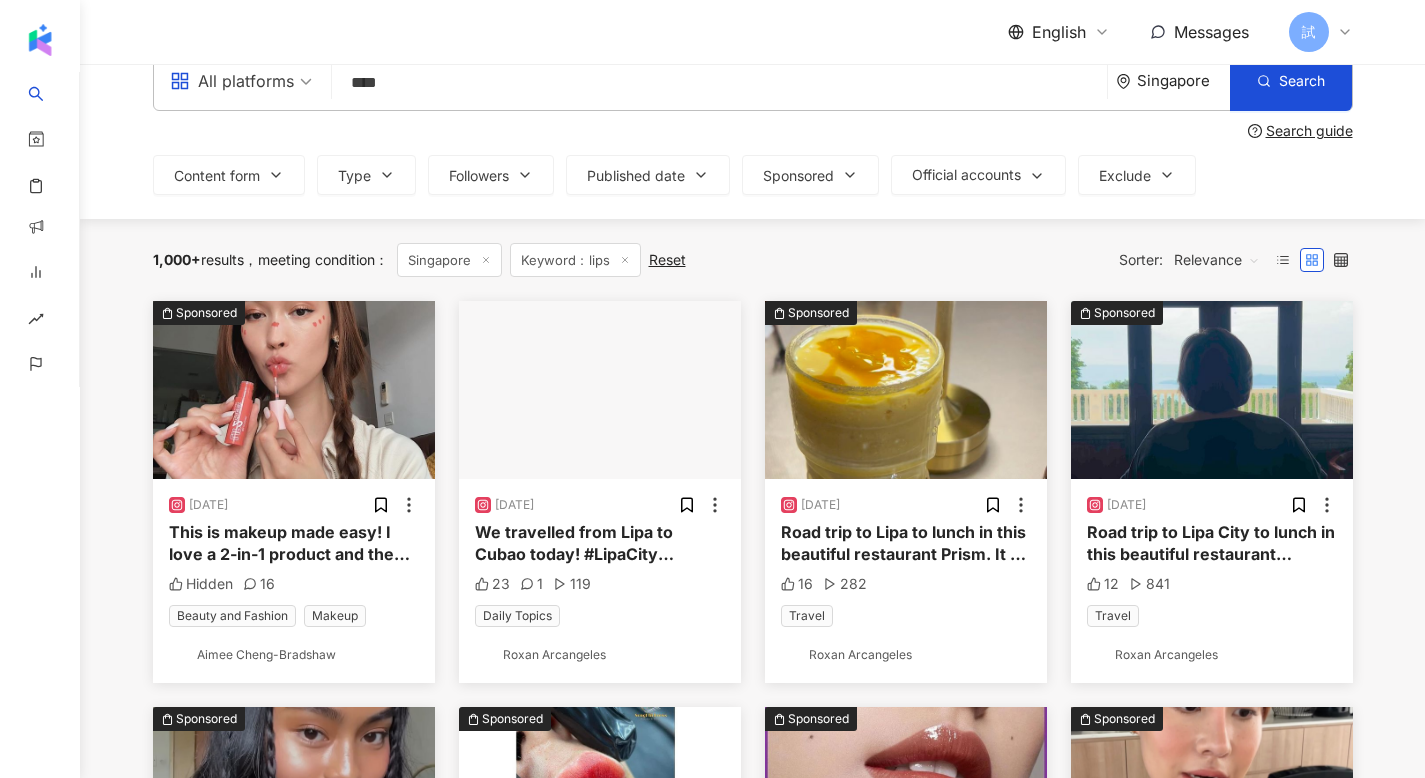 scroll, scrollTop: 0, scrollLeft: 0, axis: both 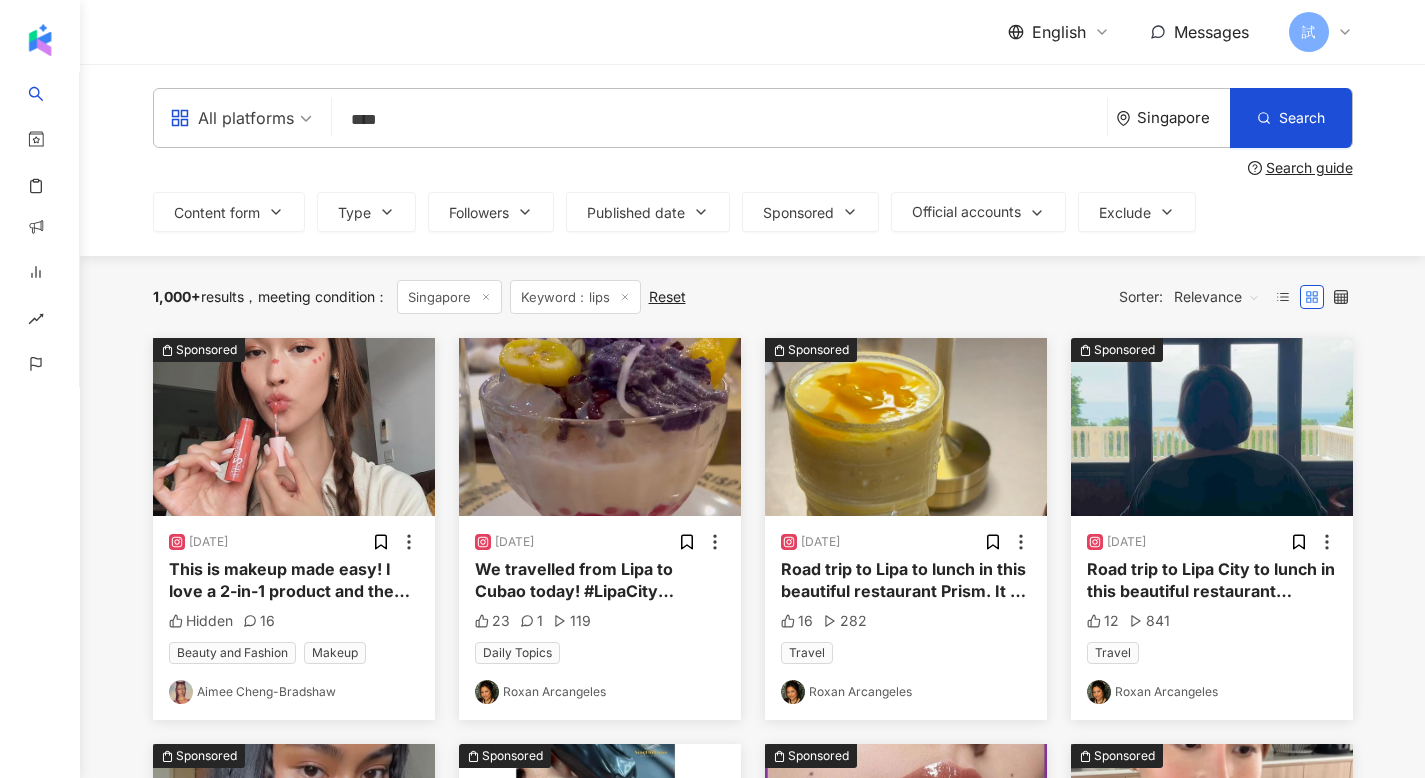 drag, startPoint x: 407, startPoint y: 126, endPoint x: 293, endPoint y: 106, distance: 115.74109 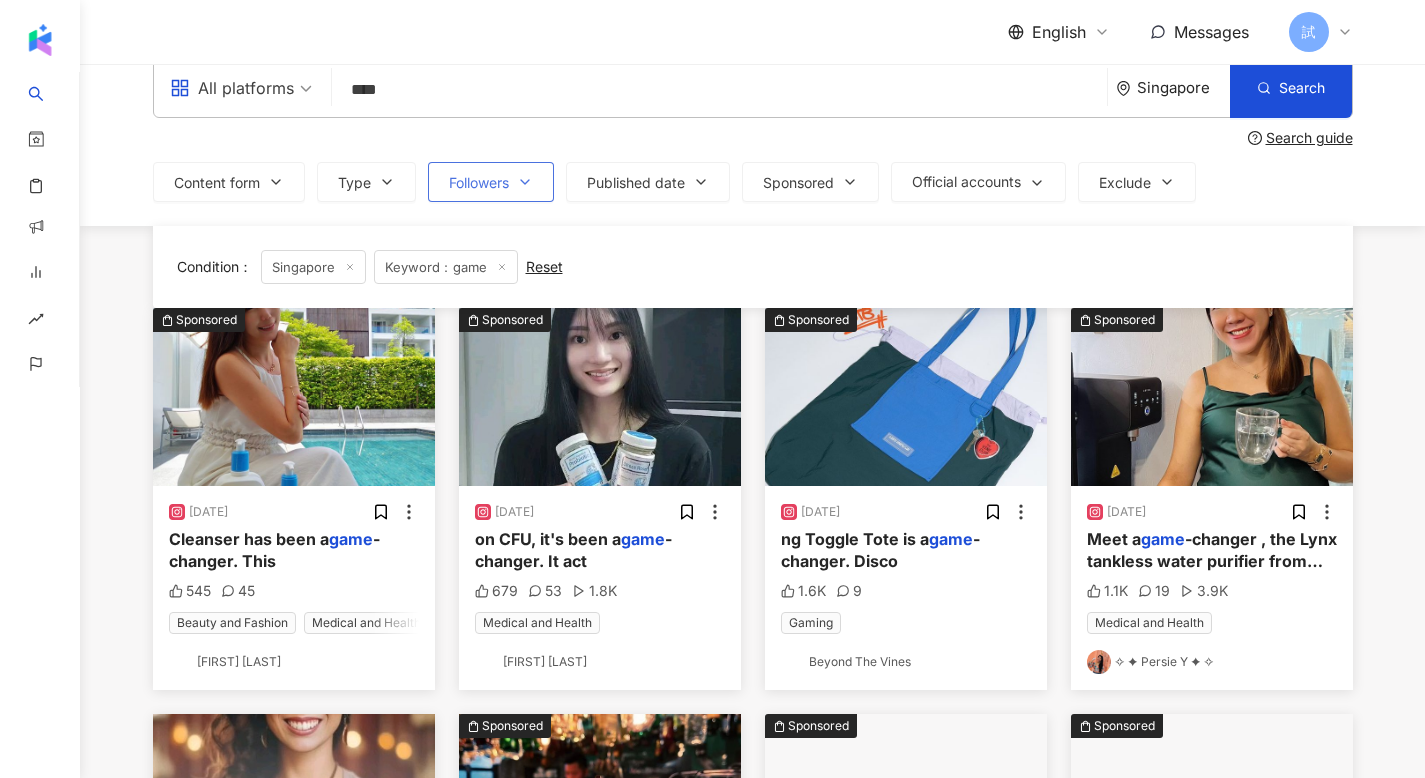 scroll, scrollTop: 0, scrollLeft: 0, axis: both 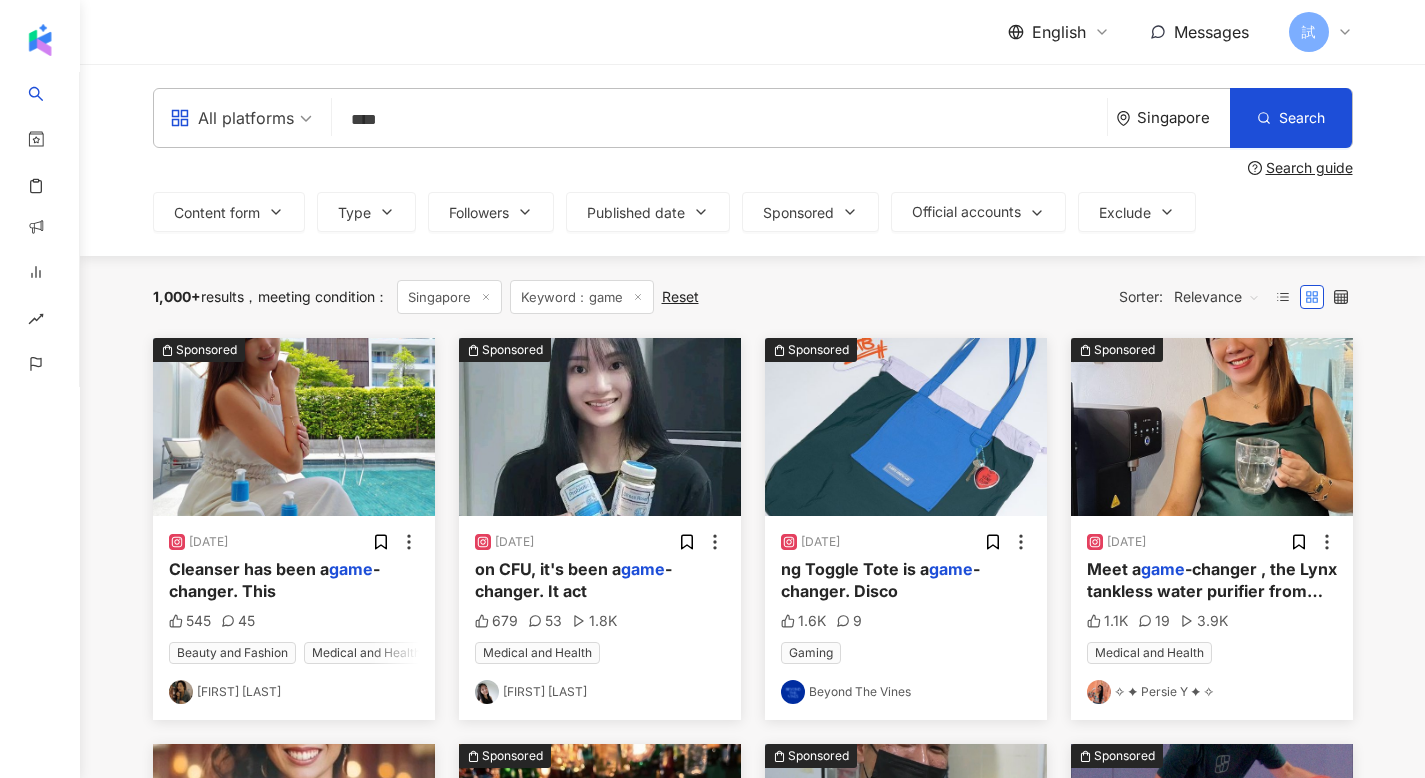 click on "****" at bounding box center [719, 119] 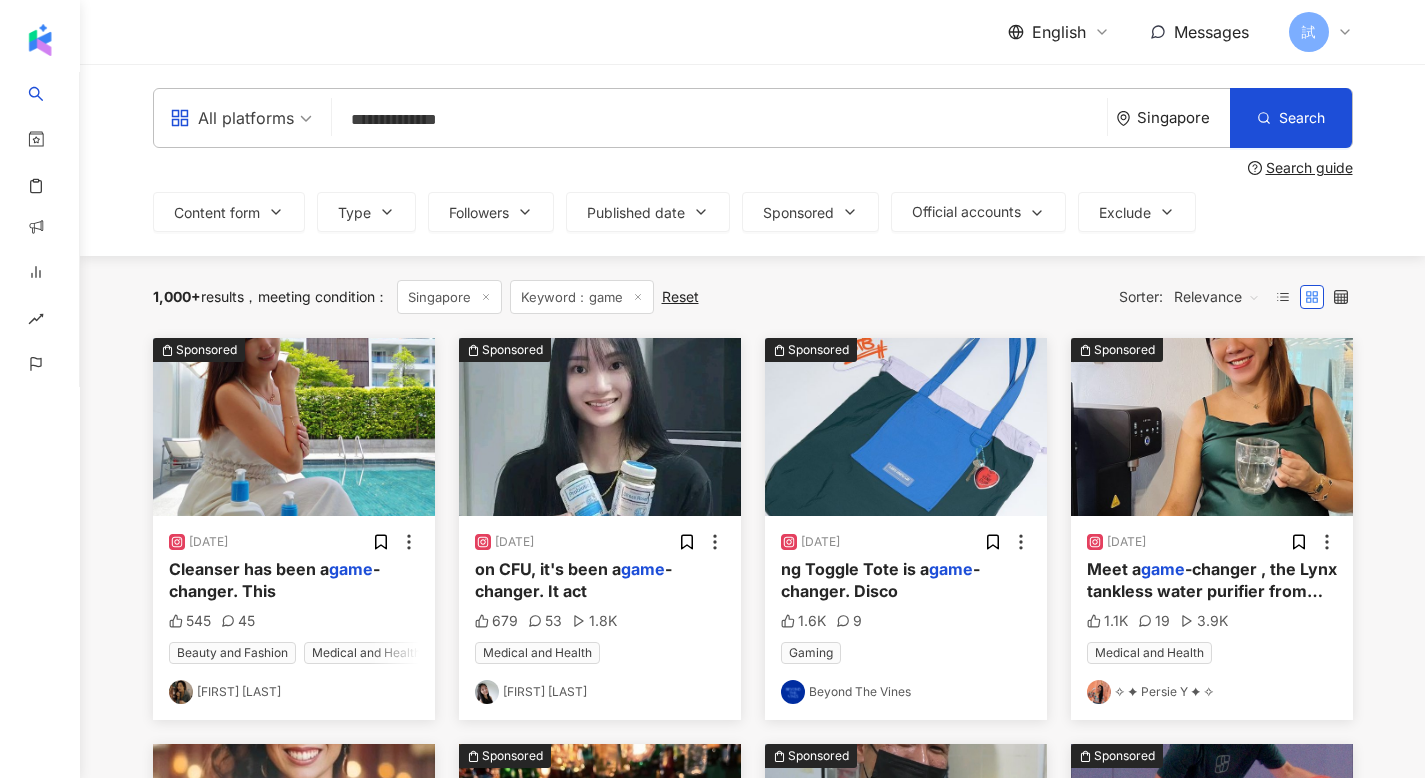 type on "**********" 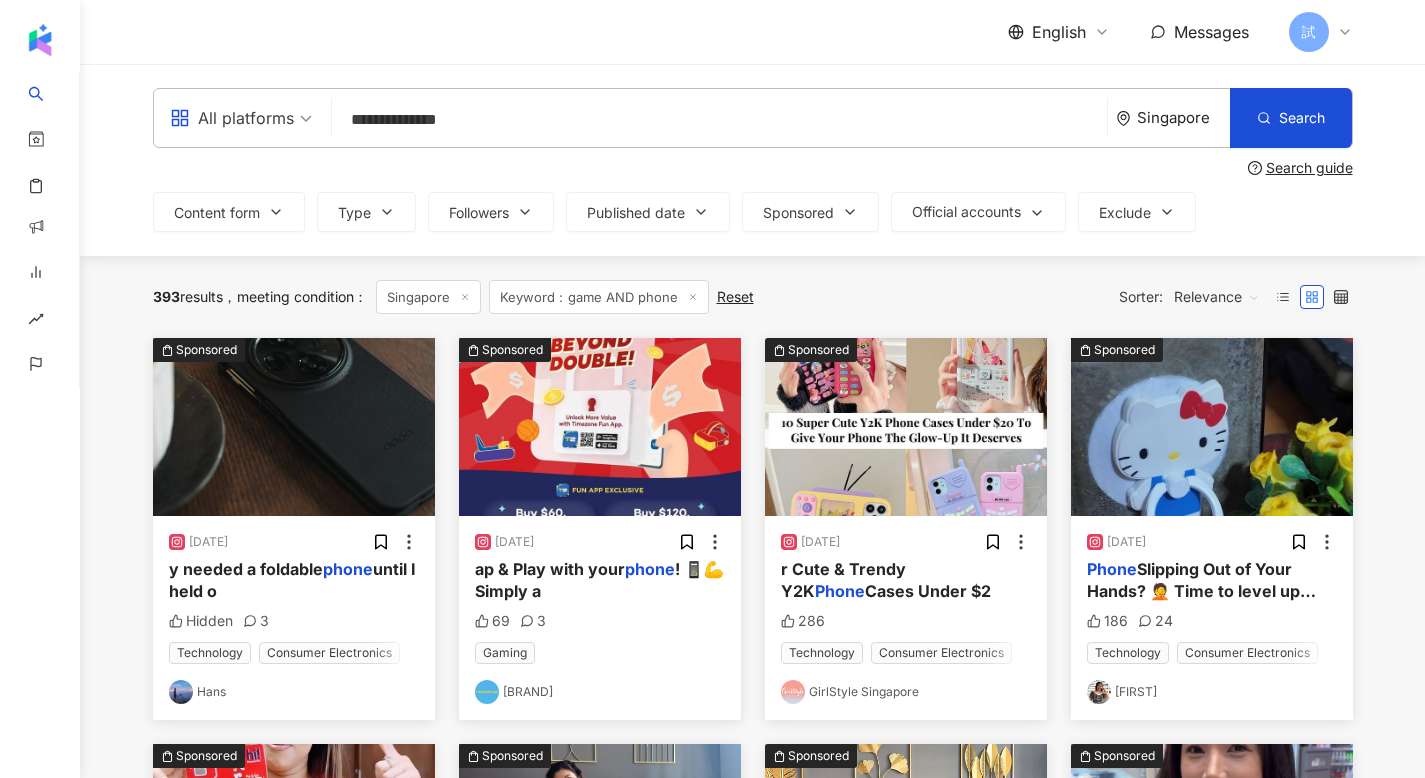 click on "Slipping Out of Your Hands? 🤦
Time to level up your" at bounding box center [1201, 591] 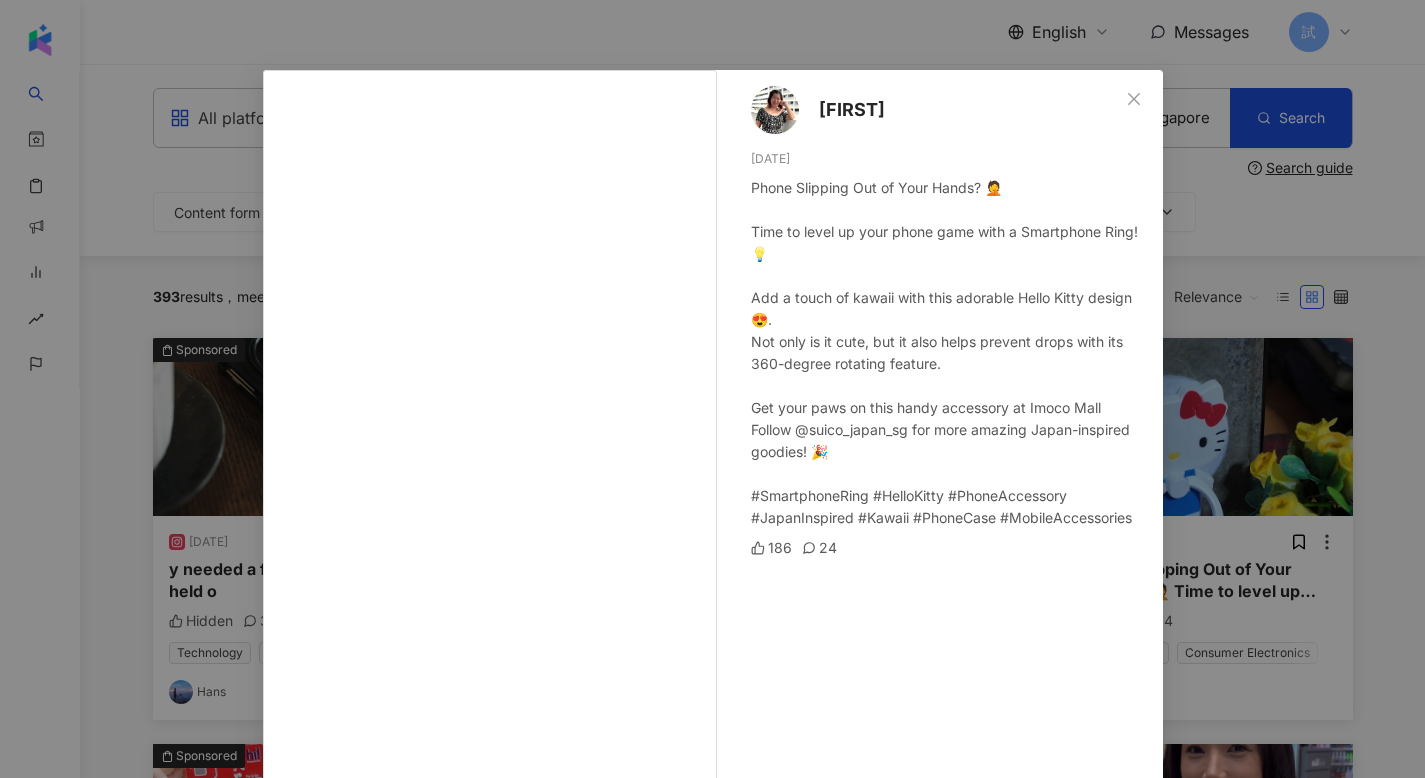 scroll, scrollTop: 119, scrollLeft: 0, axis: vertical 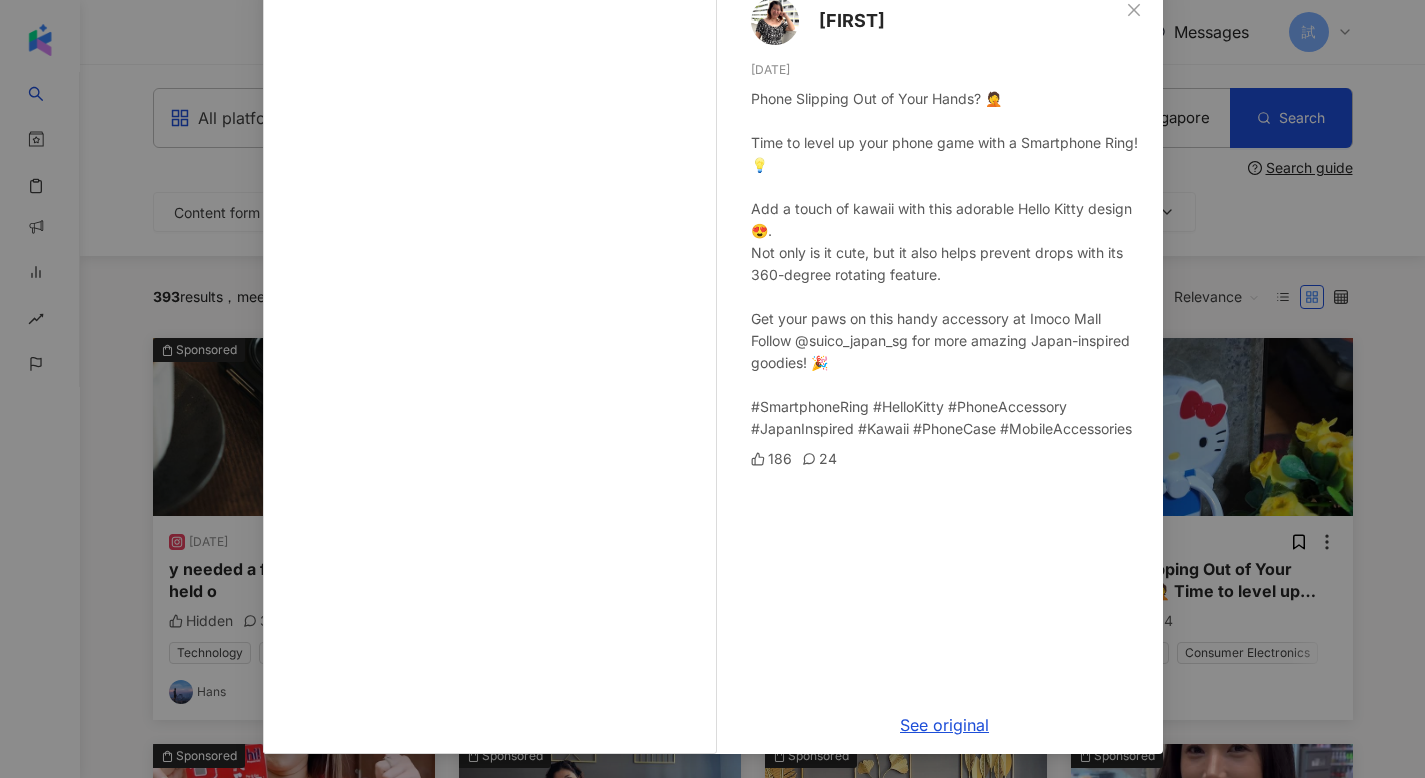 click on "Kelly 1/6/25 Phone Slipping Out of Your Hands? 🤦
Time to level up your phone game with a Smartphone Ring! 💡
Add a touch of kawaii with this adorable Hello Kitty design 😍.
Not only is it cute, but it also helps prevent drops with its 360-degree rotating feature.
Get your paws on this handy accessory at Imoco Mall
Follow @suico_japan_sg for more amazing Japan-inspired goodies! 🎉
#SmartphoneRing #HelloKitty #PhoneAccessory #JapanInspired #Kawaii #PhoneCase #MobileAccessories 186 24 See original" at bounding box center (712, 389) 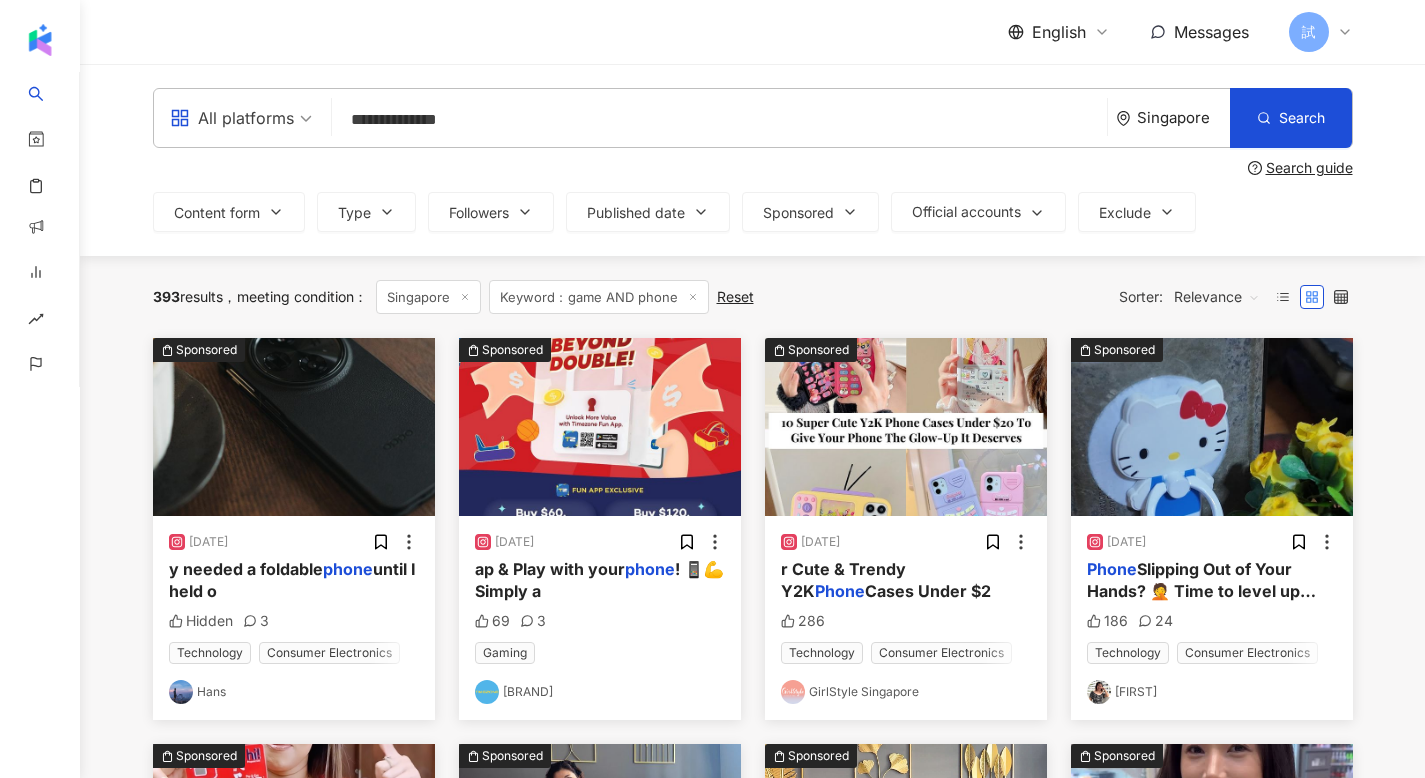 click 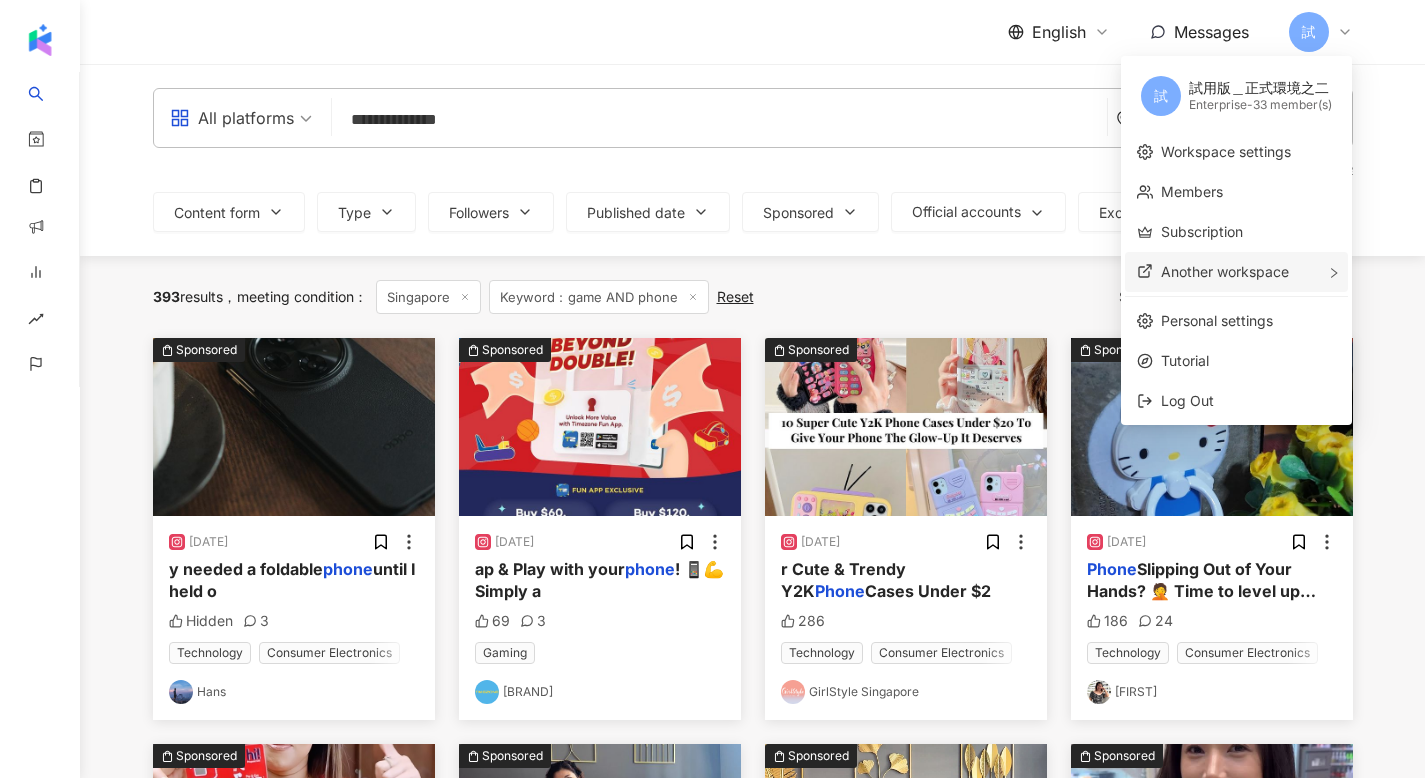 click on "Another workspace" at bounding box center (1225, 271) 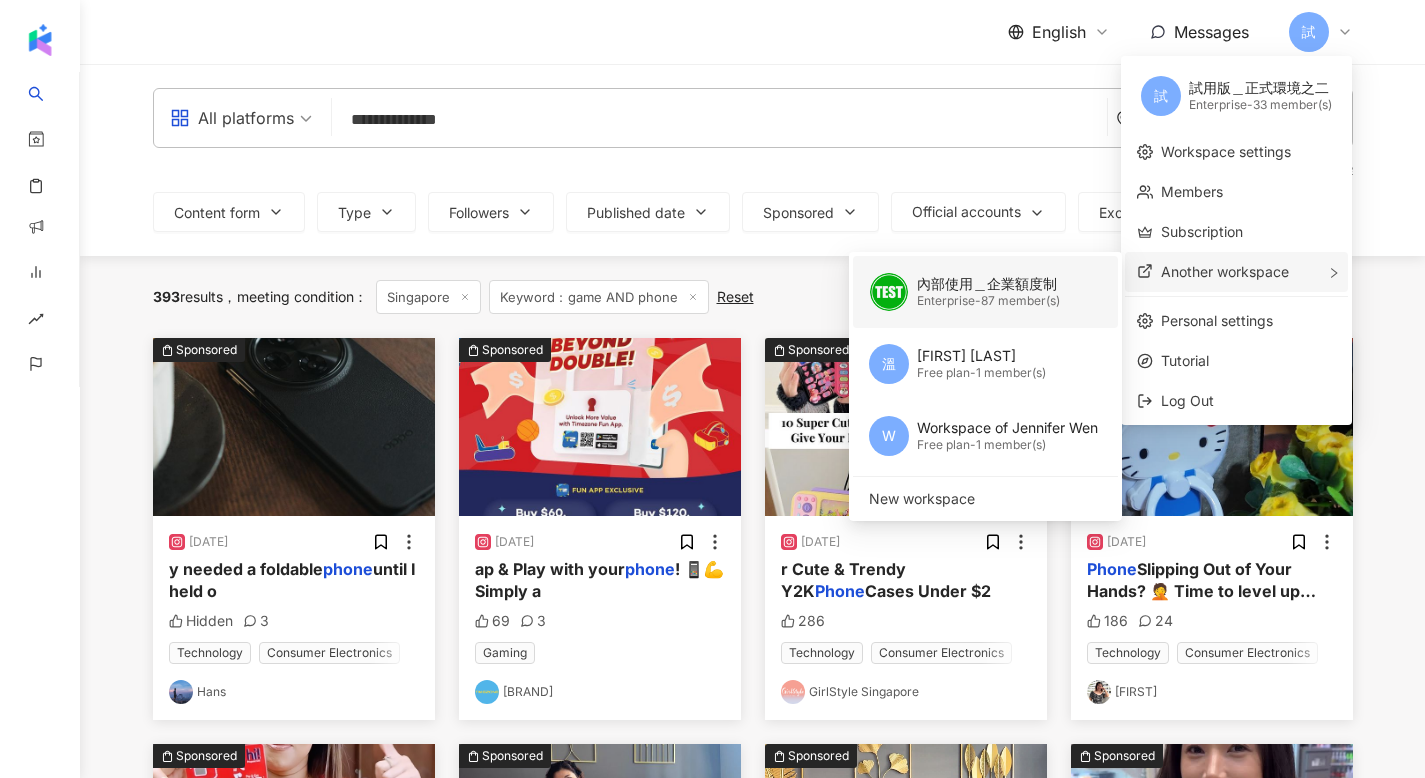 click on "Enterprise  -  87 member(s)" at bounding box center [988, 301] 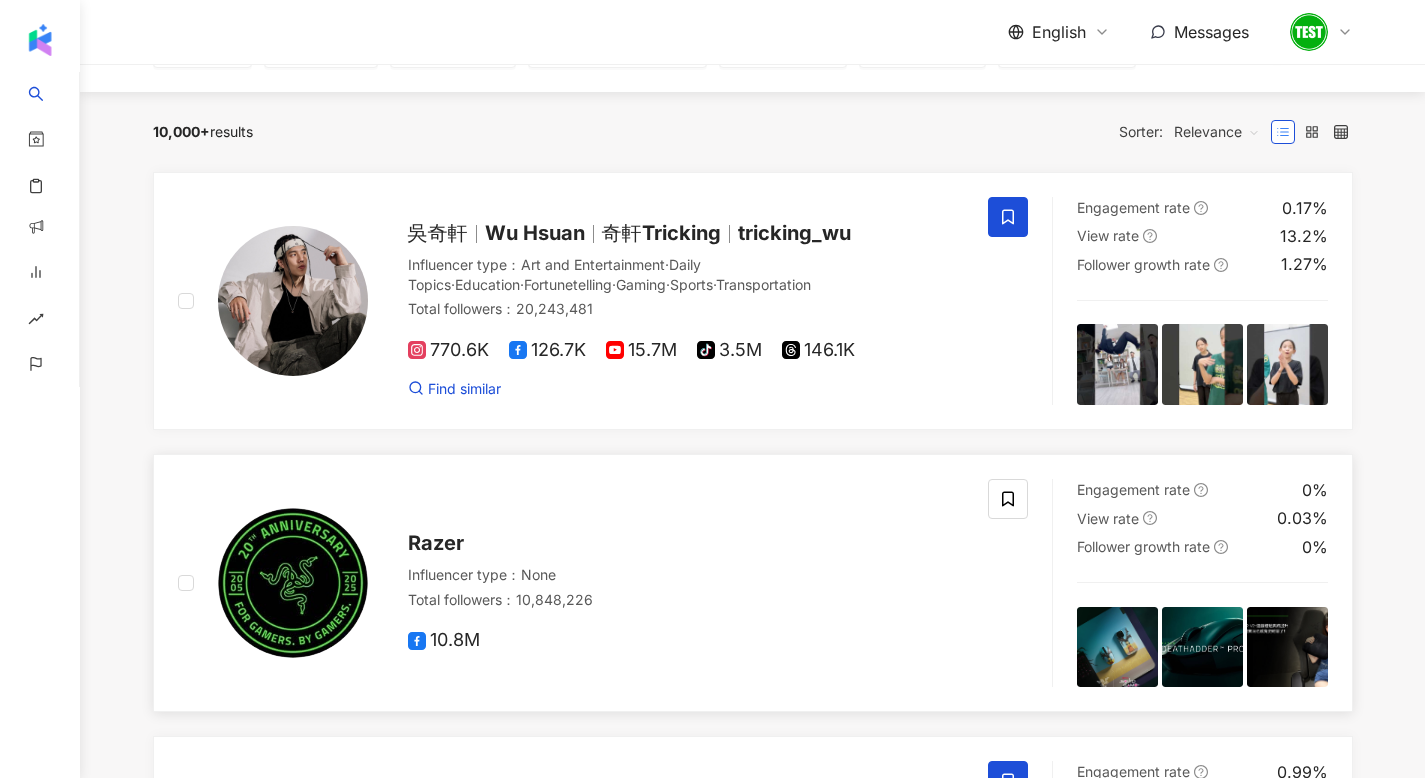 scroll, scrollTop: 193, scrollLeft: 0, axis: vertical 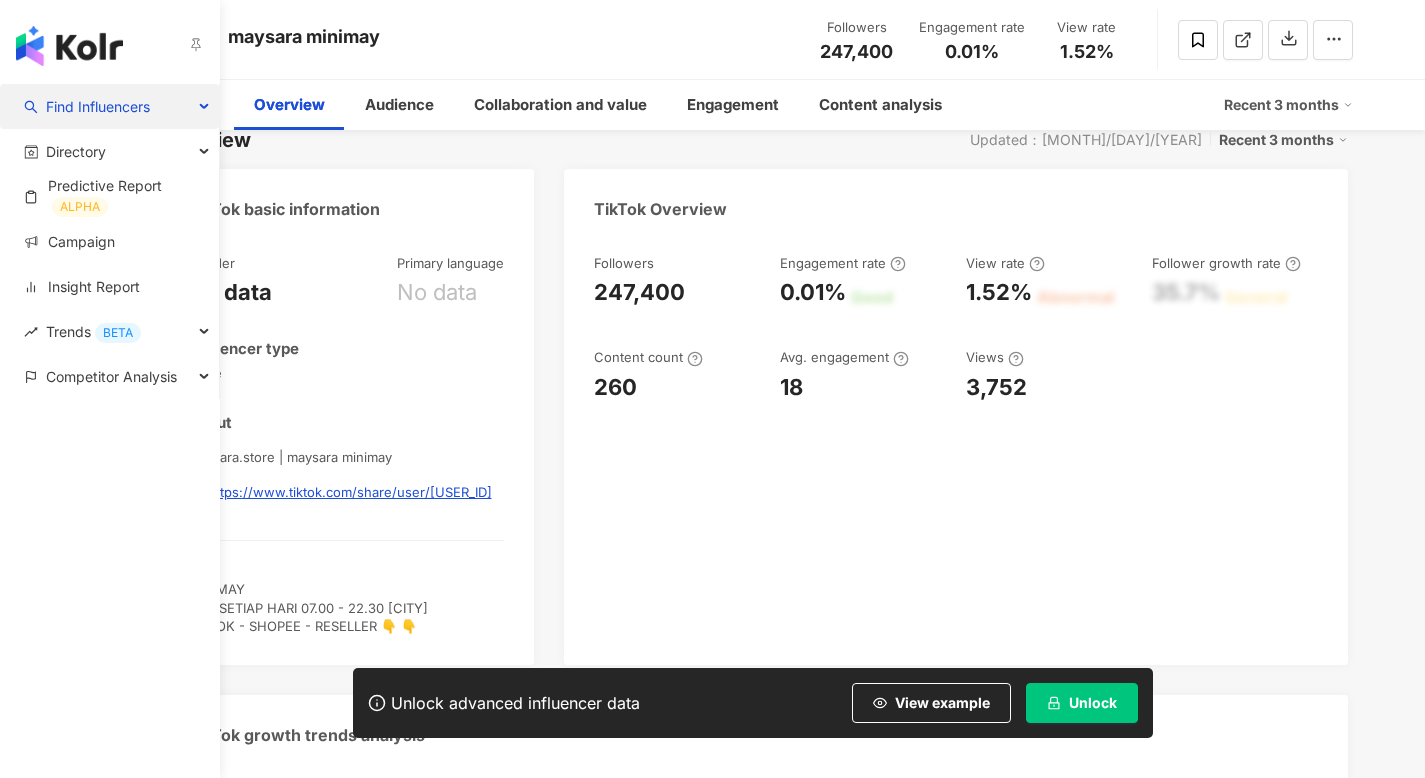 click on "Find Influencers" at bounding box center (98, 106) 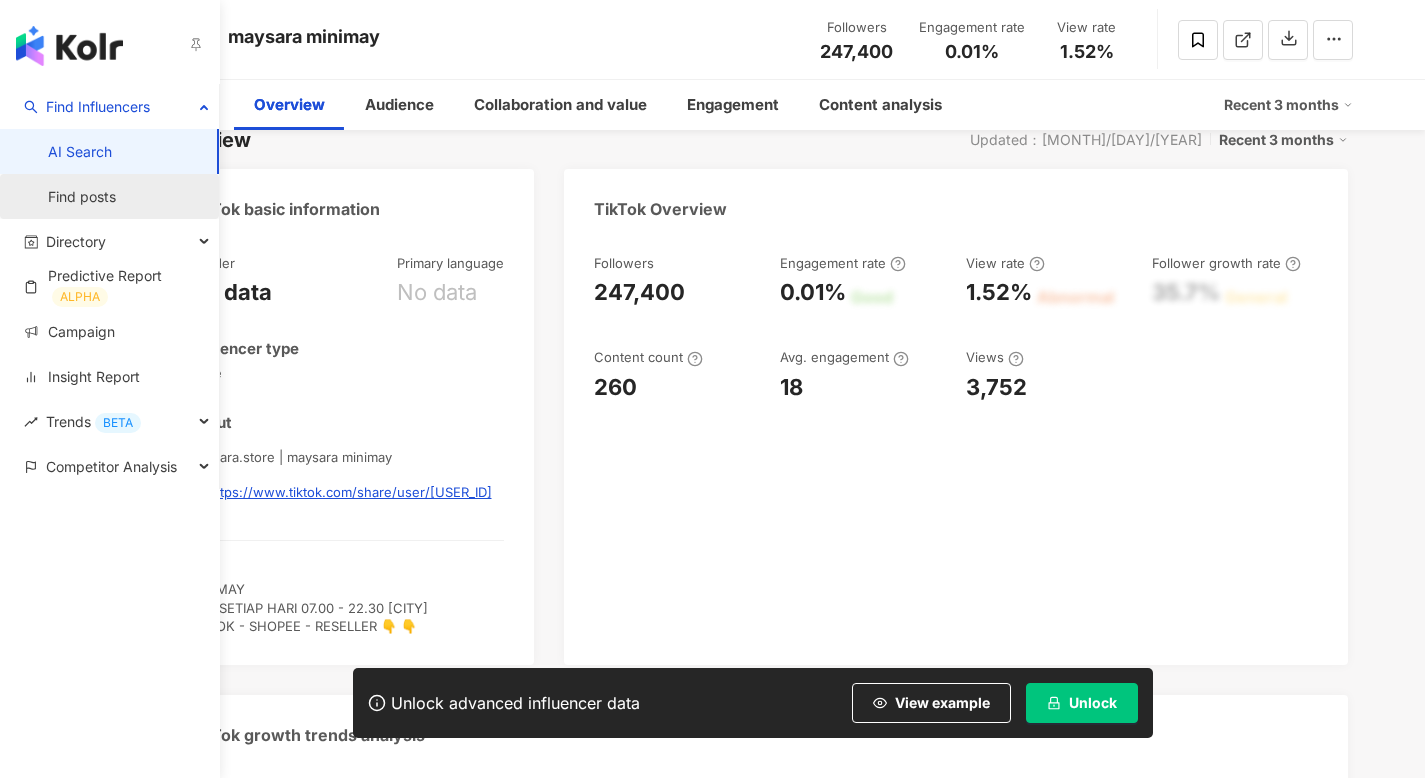 click on "Find posts" at bounding box center [82, 197] 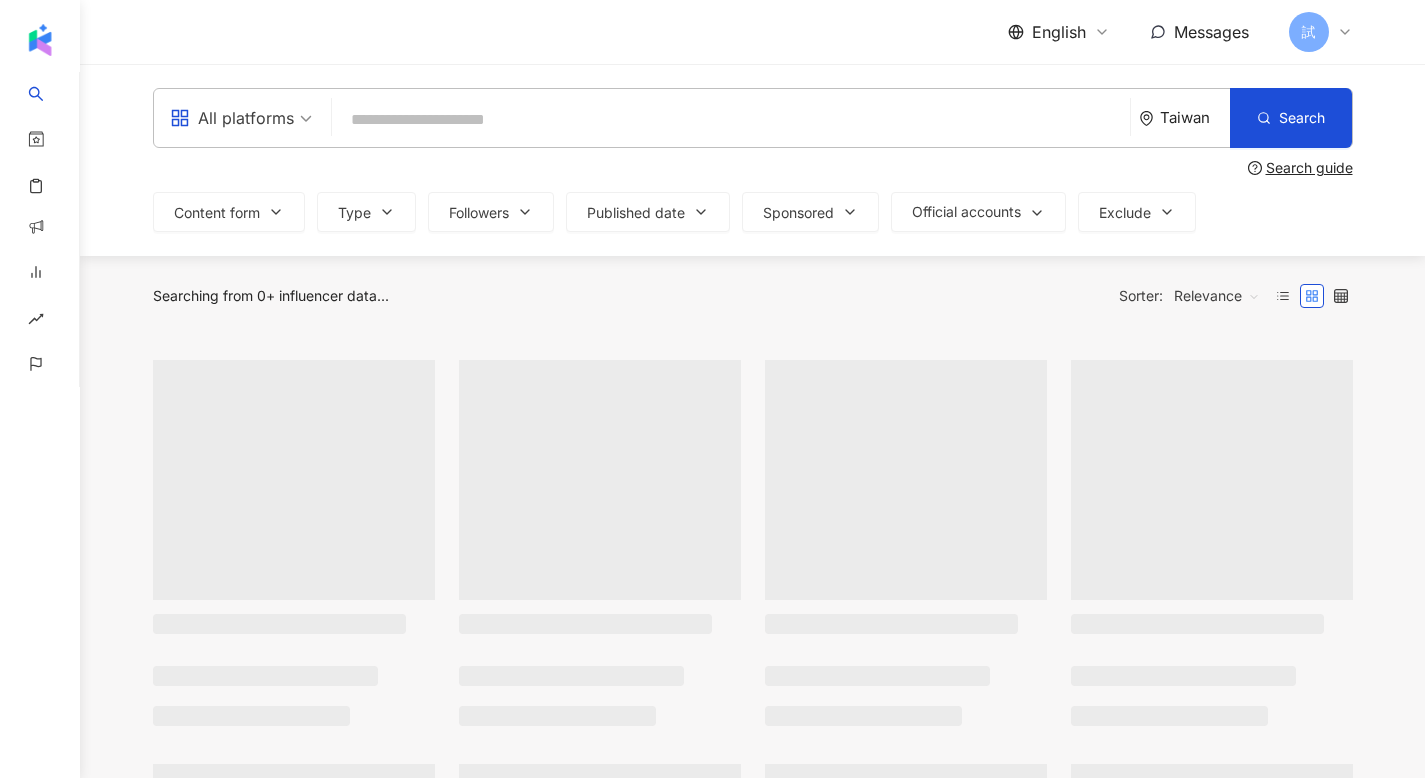 scroll, scrollTop: 0, scrollLeft: 0, axis: both 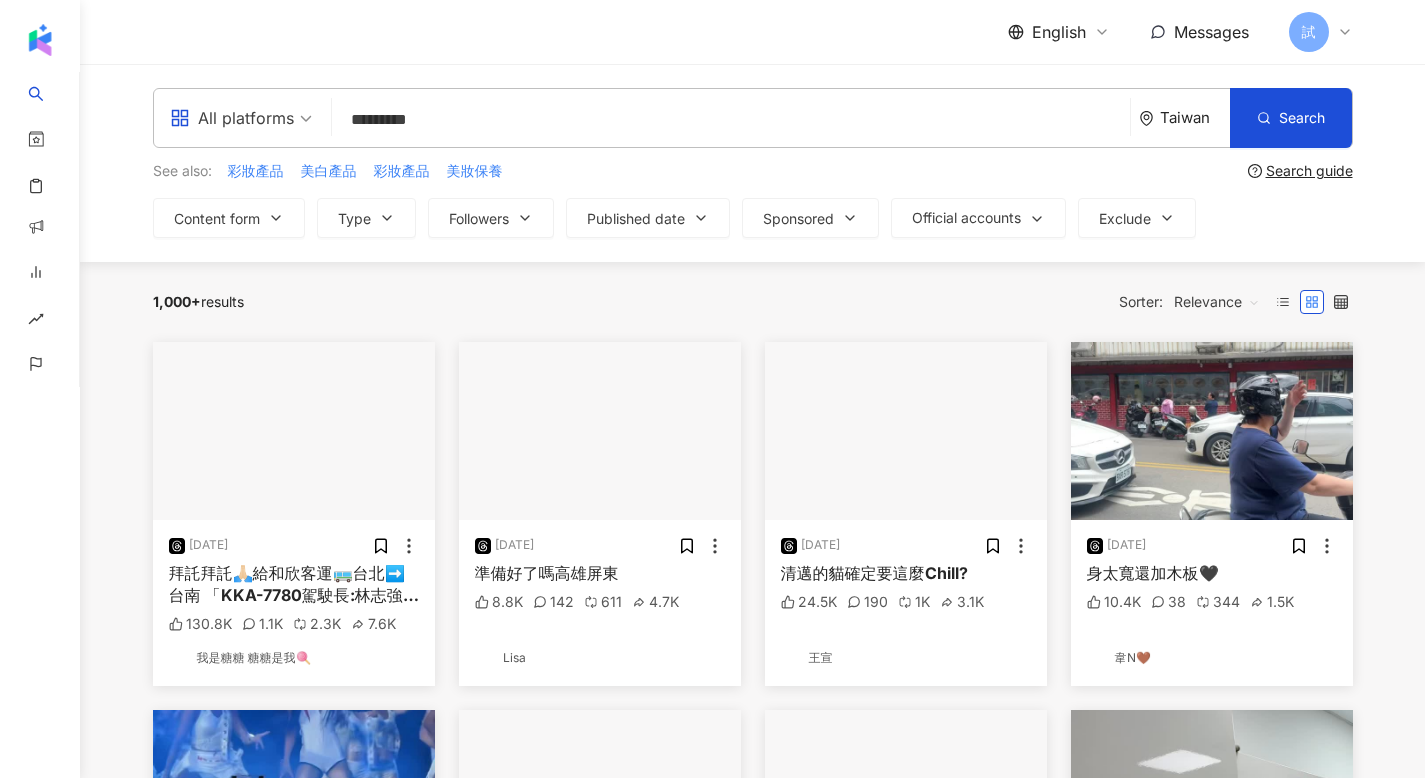 type on "*********" 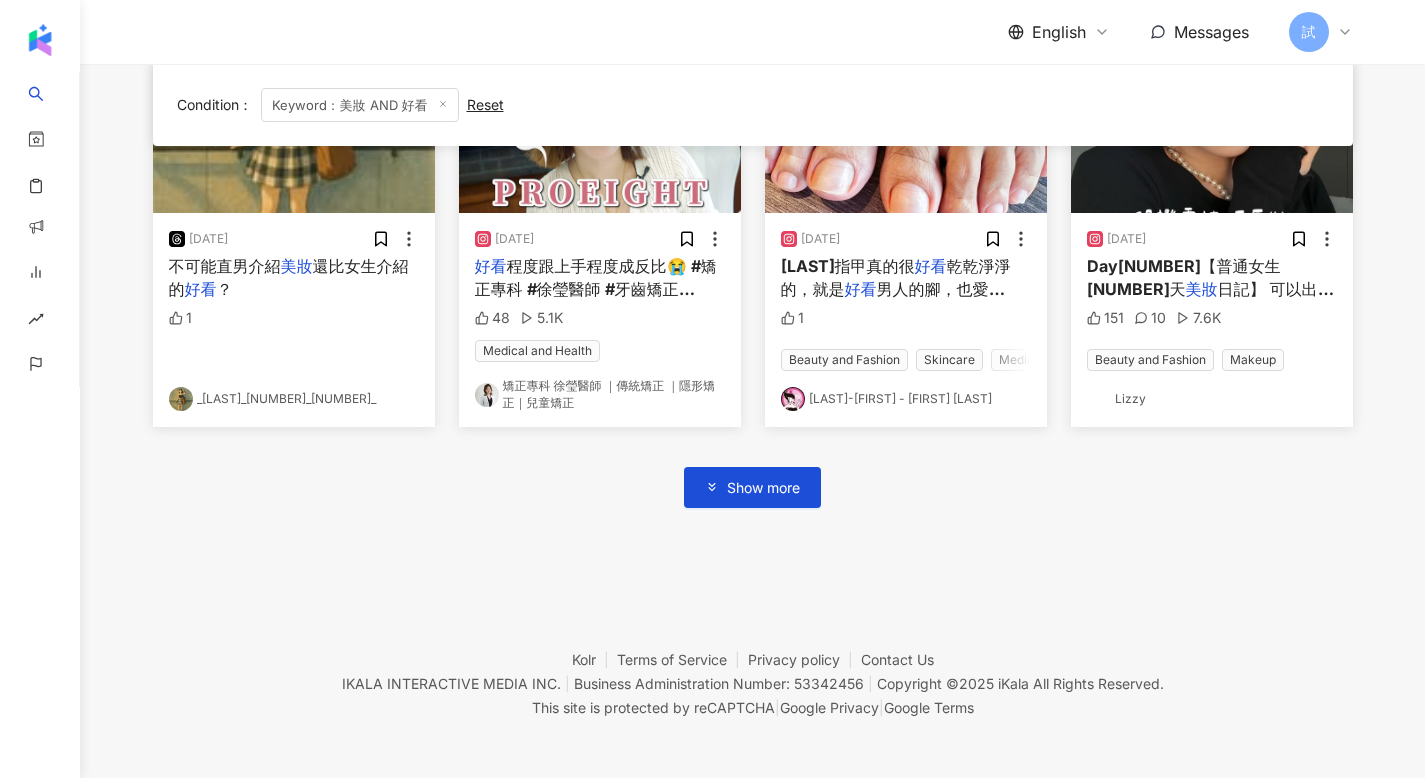 scroll, scrollTop: 1128, scrollLeft: 0, axis: vertical 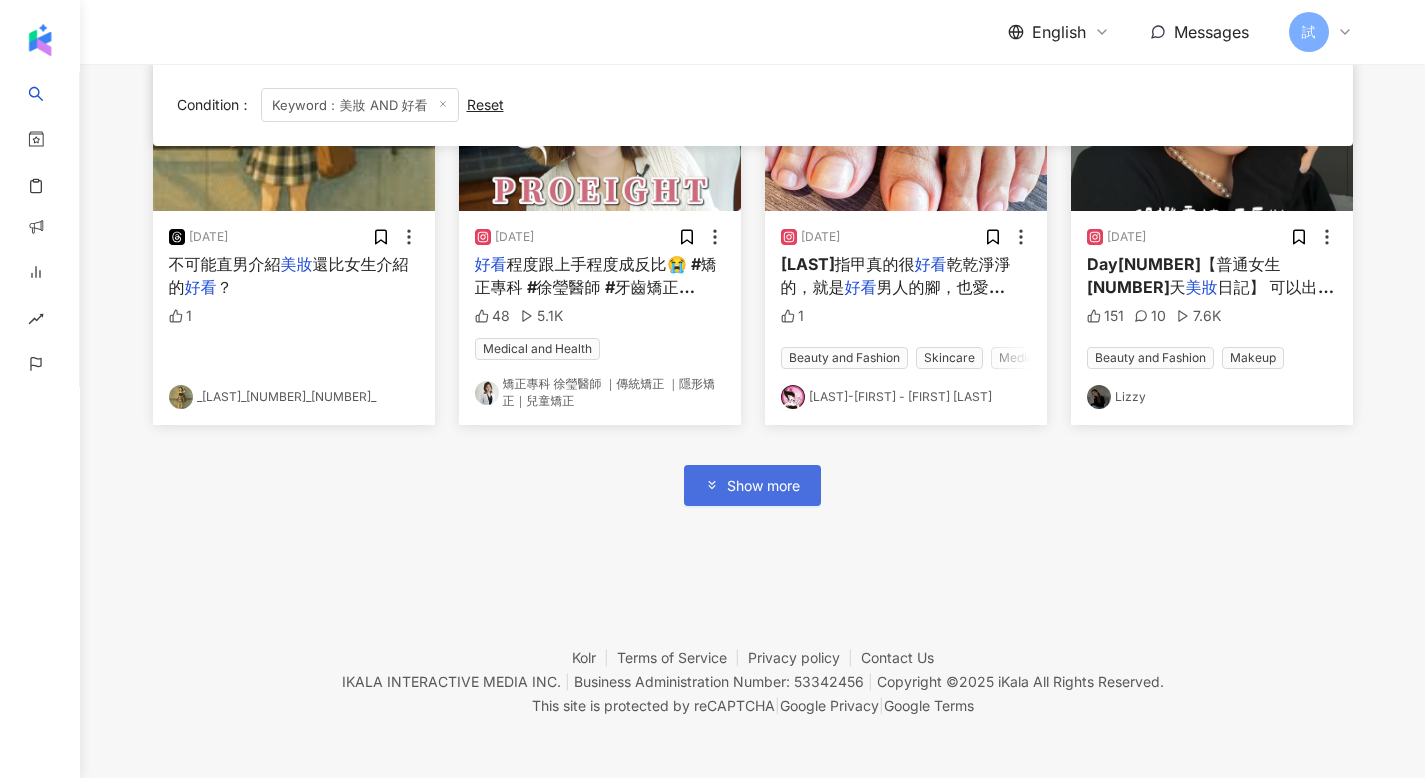 click on "Show more" at bounding box center [752, 485] 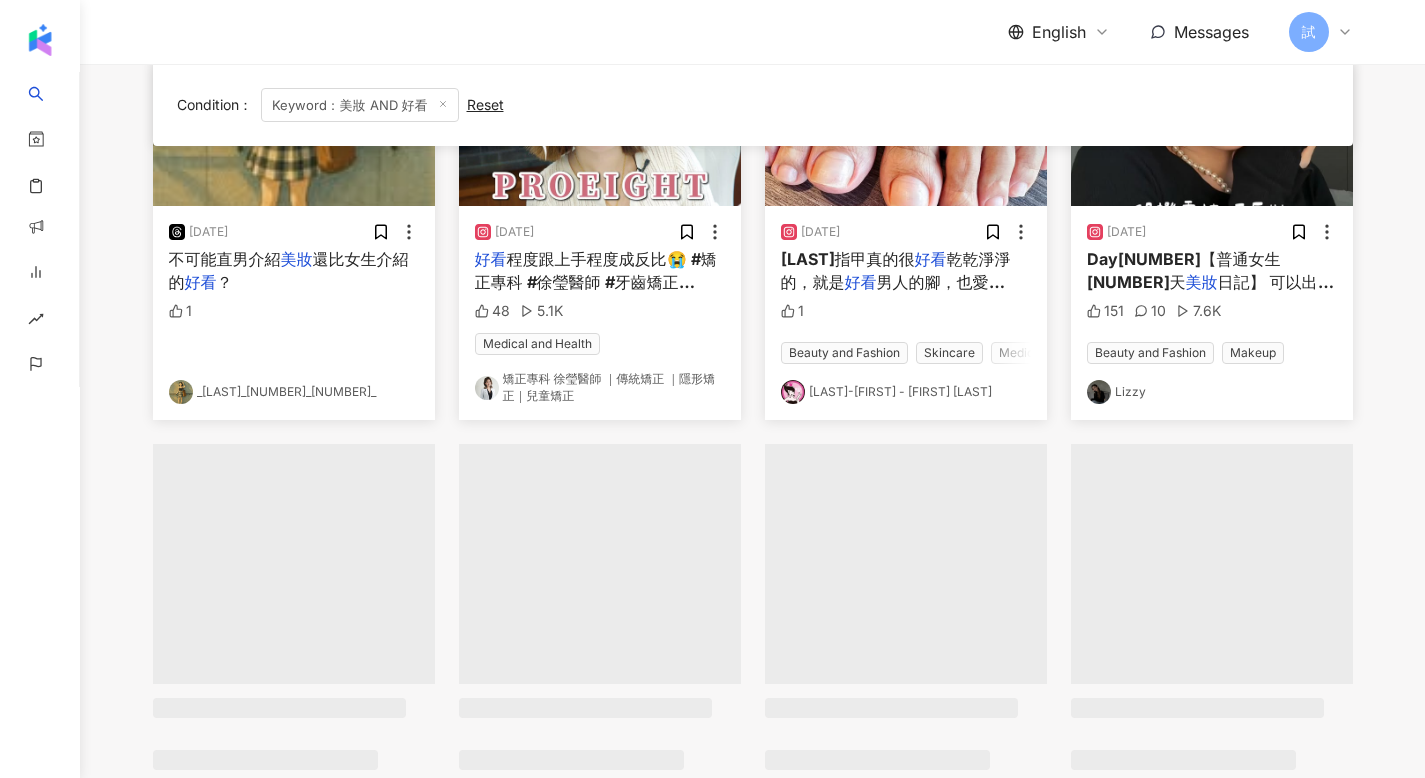 click on "程度跟上手程度成反比😭
#矯正專科 #徐瑩醫師 #牙齒矯正
#PROEIGHT #眼線液 #" at bounding box center [596, 281] 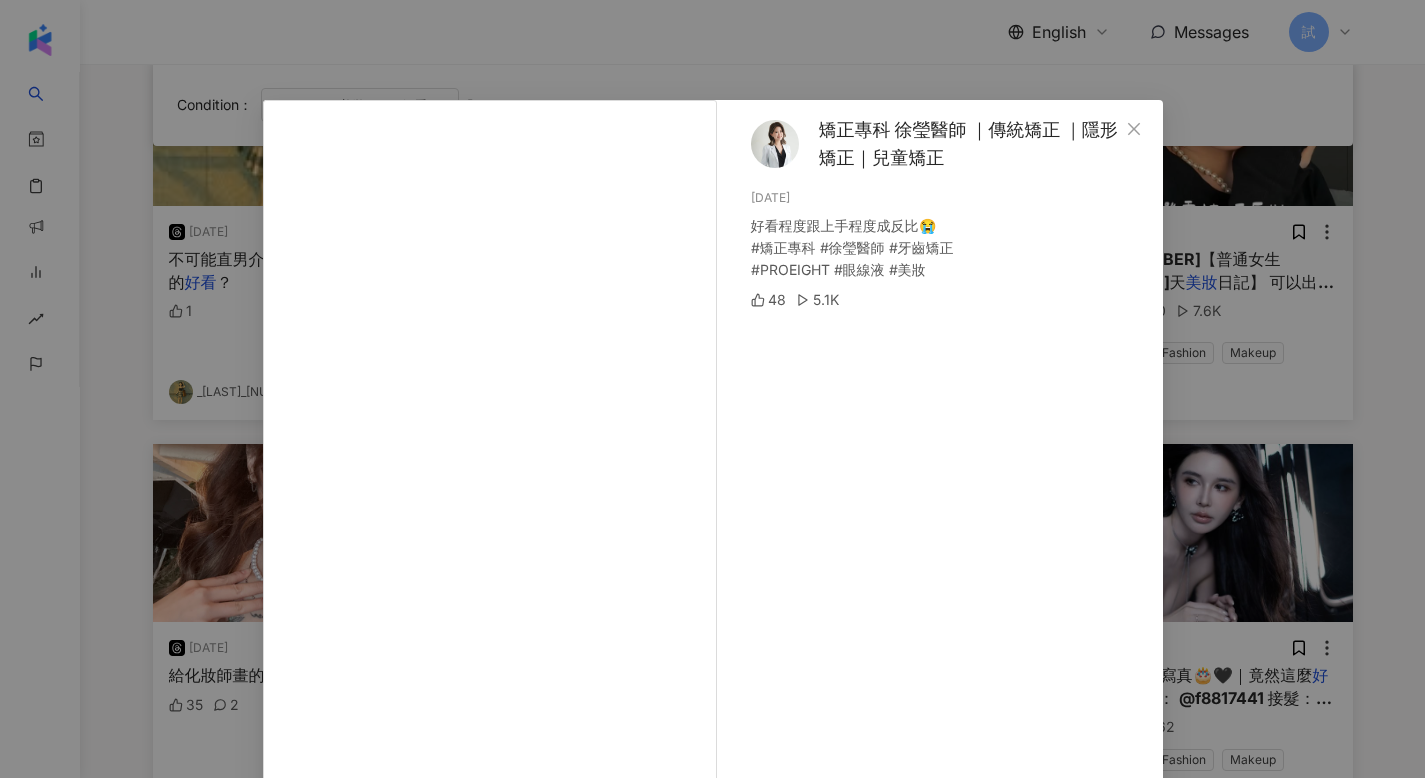 click on "矯正專科 徐瑩醫師 ｜傳統矯正 ｜隱形矯正｜兒童矯正 6/30/25 好看程度跟上手程度成反比😭
#矯正專科 #徐瑩醫師 #牙齒矯正
#PROEIGHT #眼線液 #美妝 48 5.1K See original" at bounding box center (712, 389) 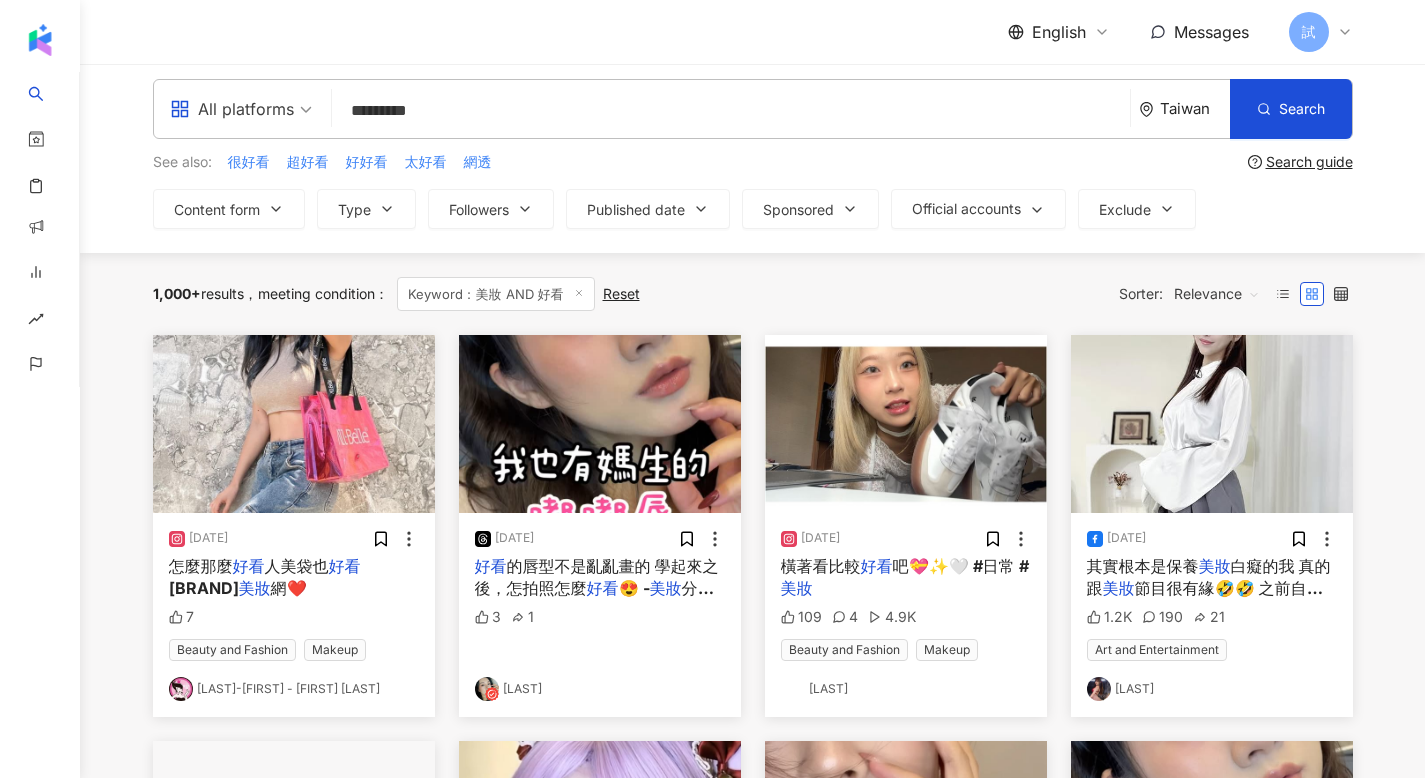 scroll, scrollTop: 0, scrollLeft: 0, axis: both 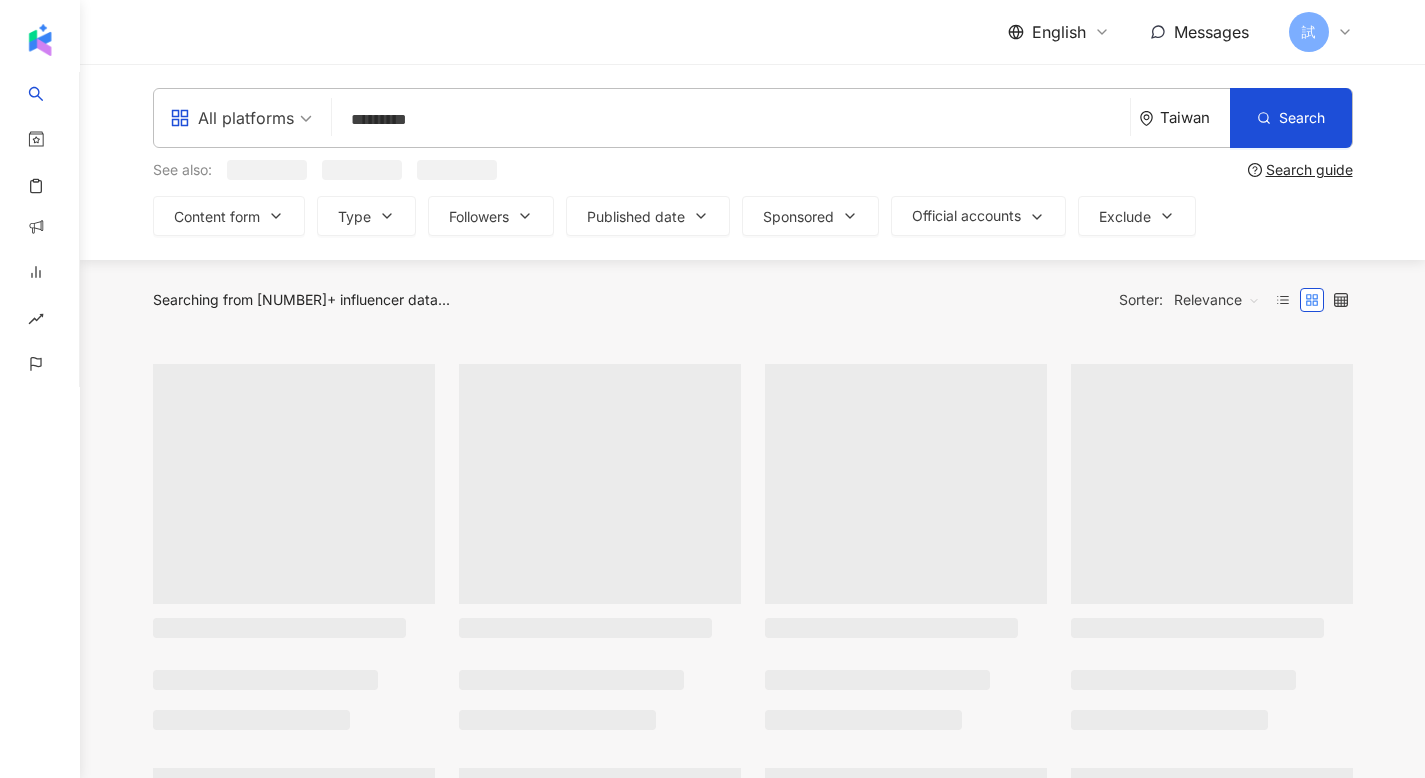 type 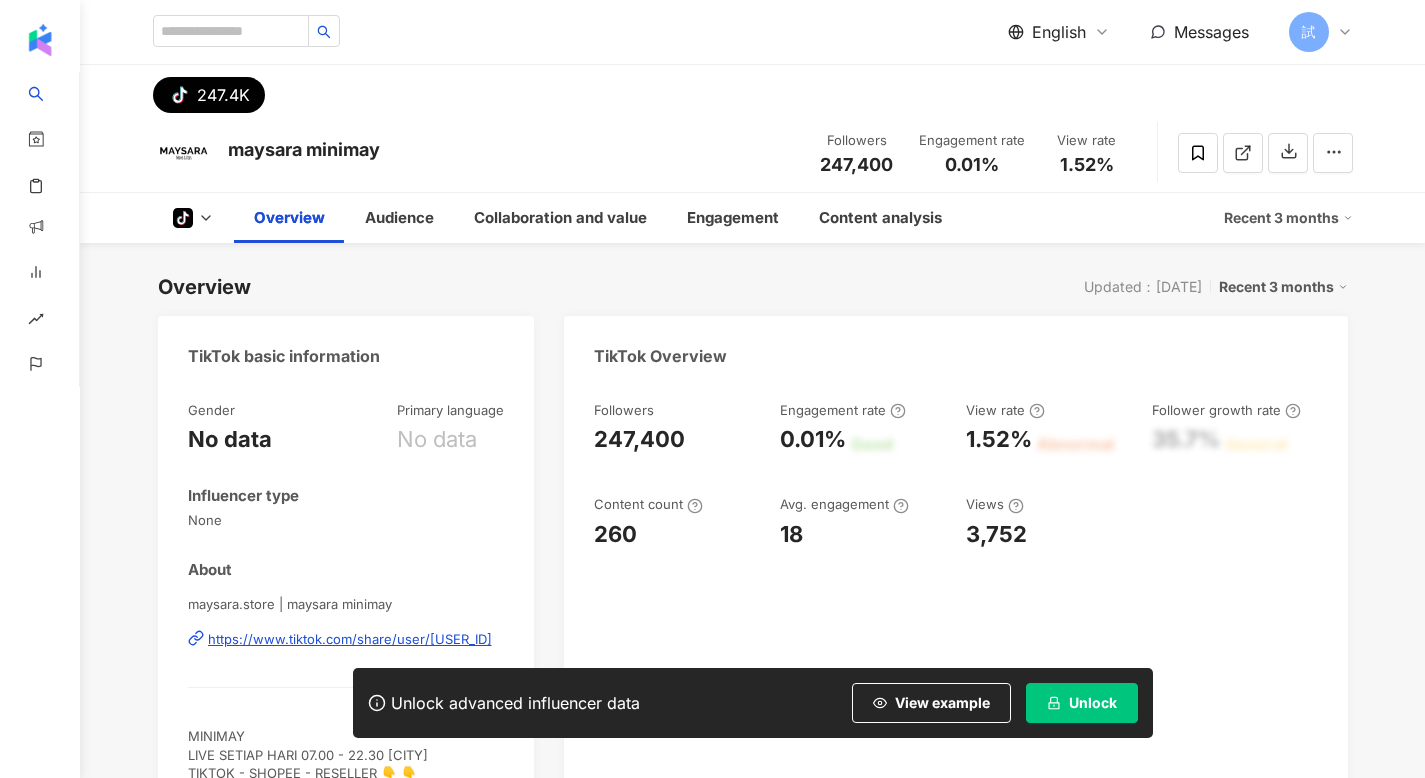 scroll, scrollTop: 0, scrollLeft: 0, axis: both 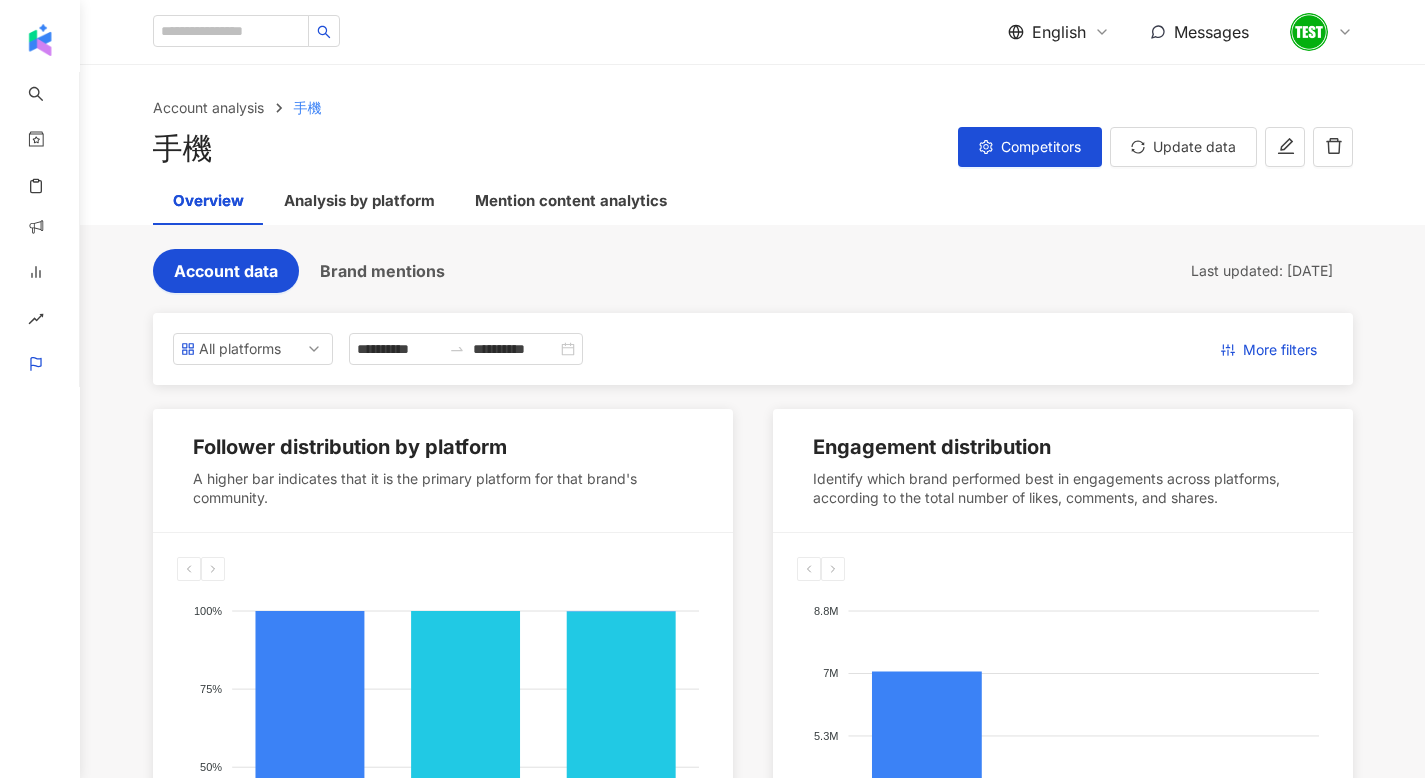 click 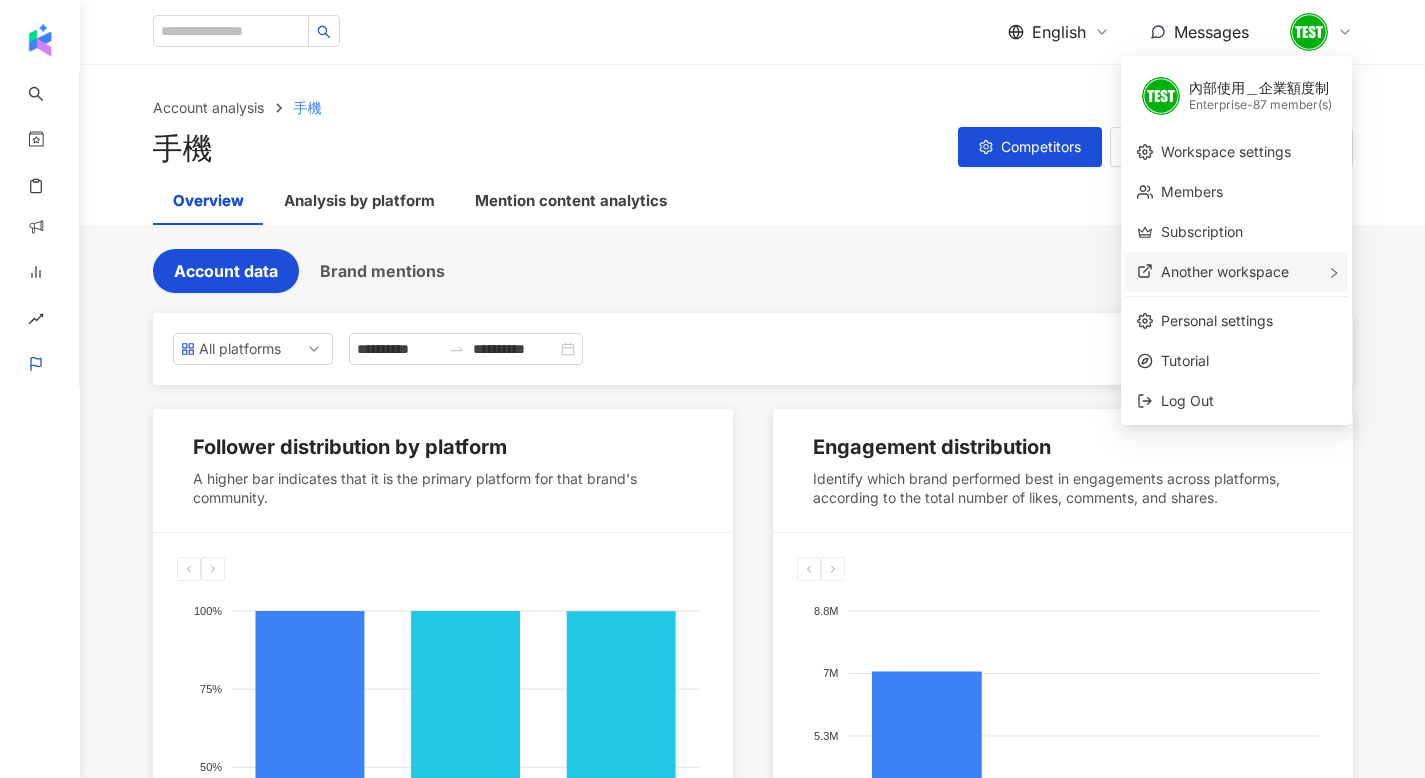 click on "Another workspace" at bounding box center (1225, 271) 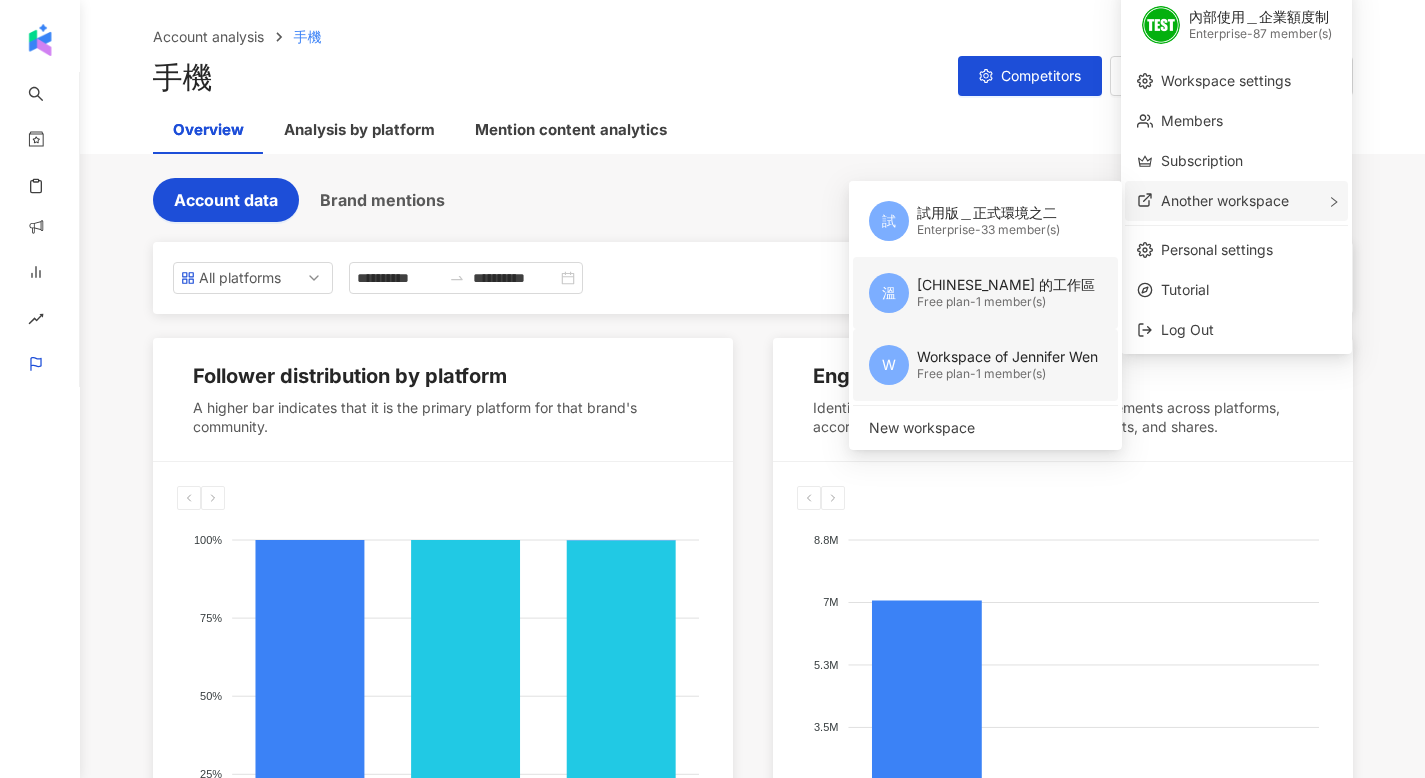 scroll, scrollTop: 53, scrollLeft: 0, axis: vertical 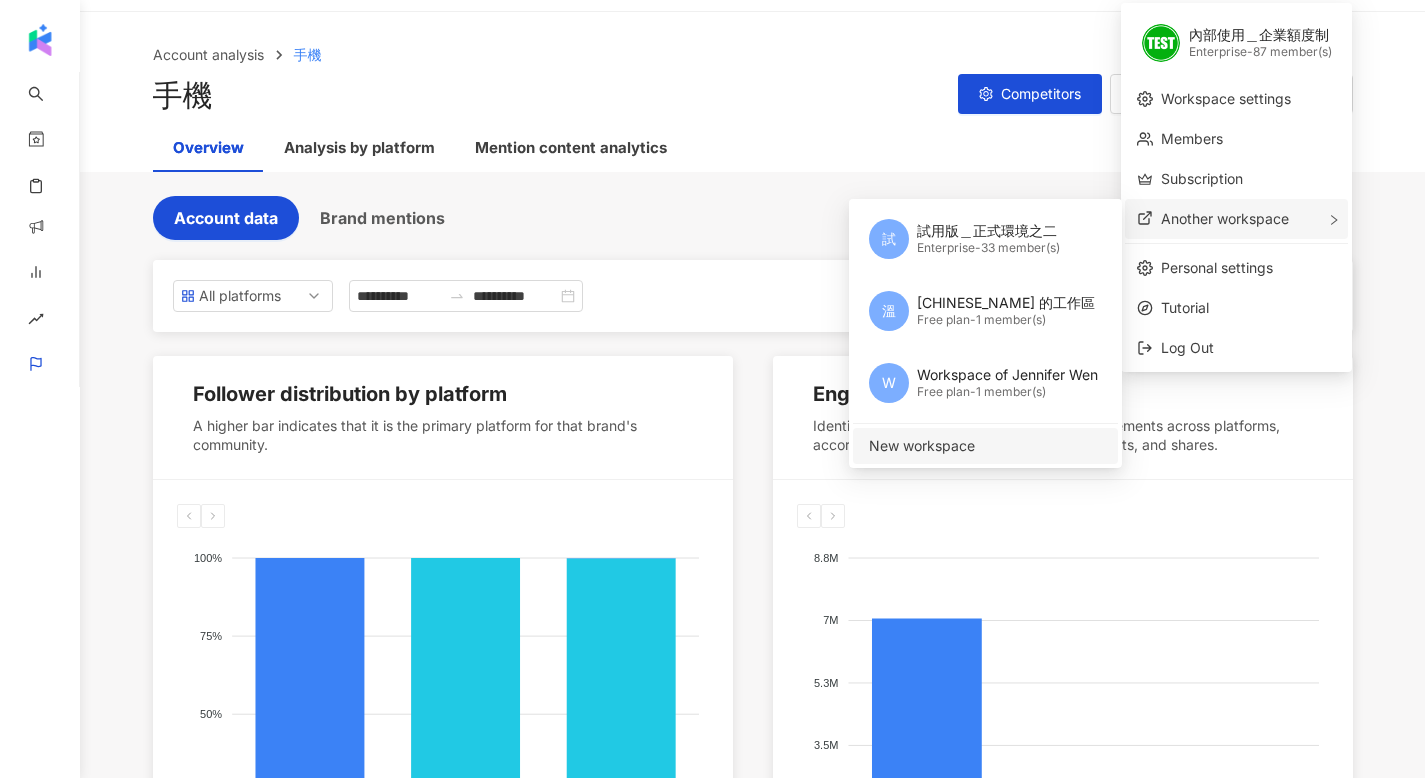 click on "New workspace" at bounding box center (983, 446) 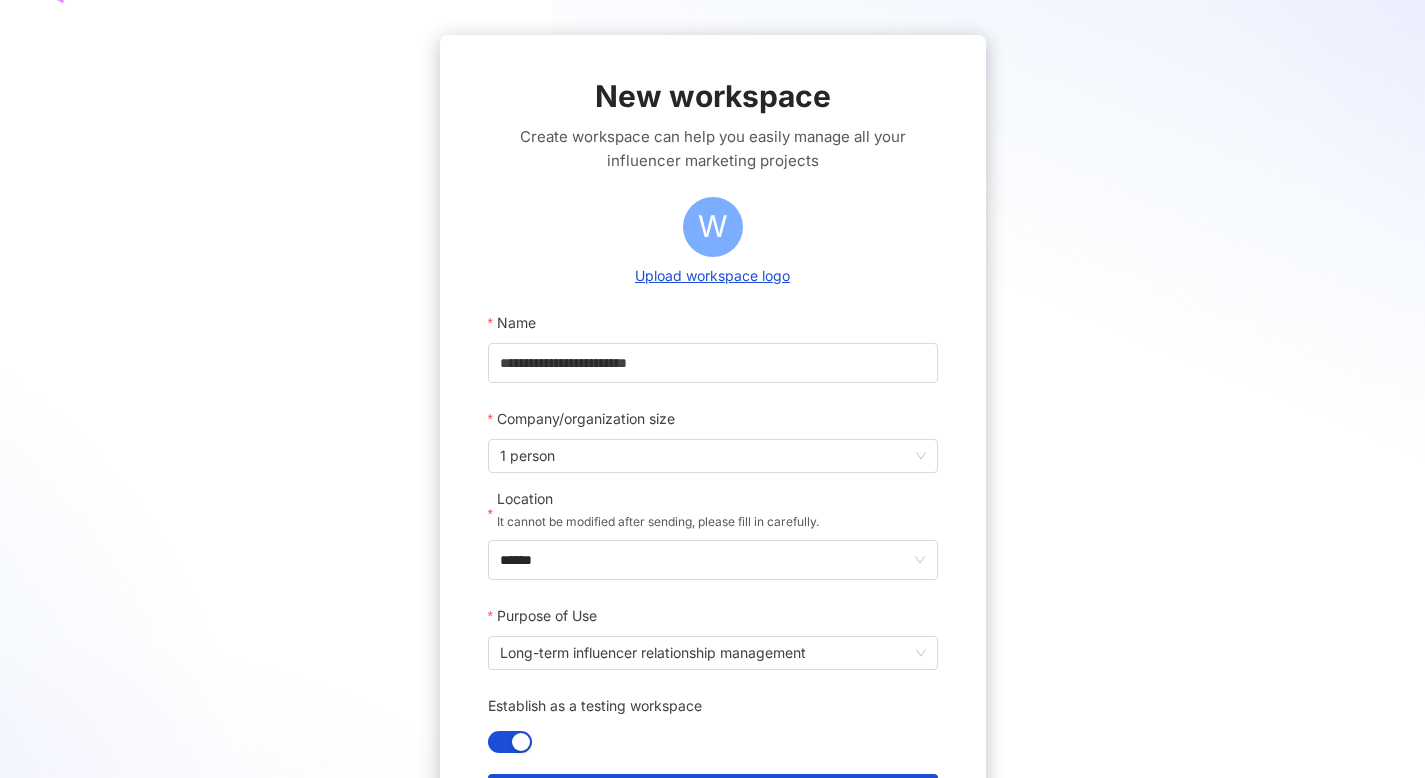 scroll, scrollTop: 0, scrollLeft: 0, axis: both 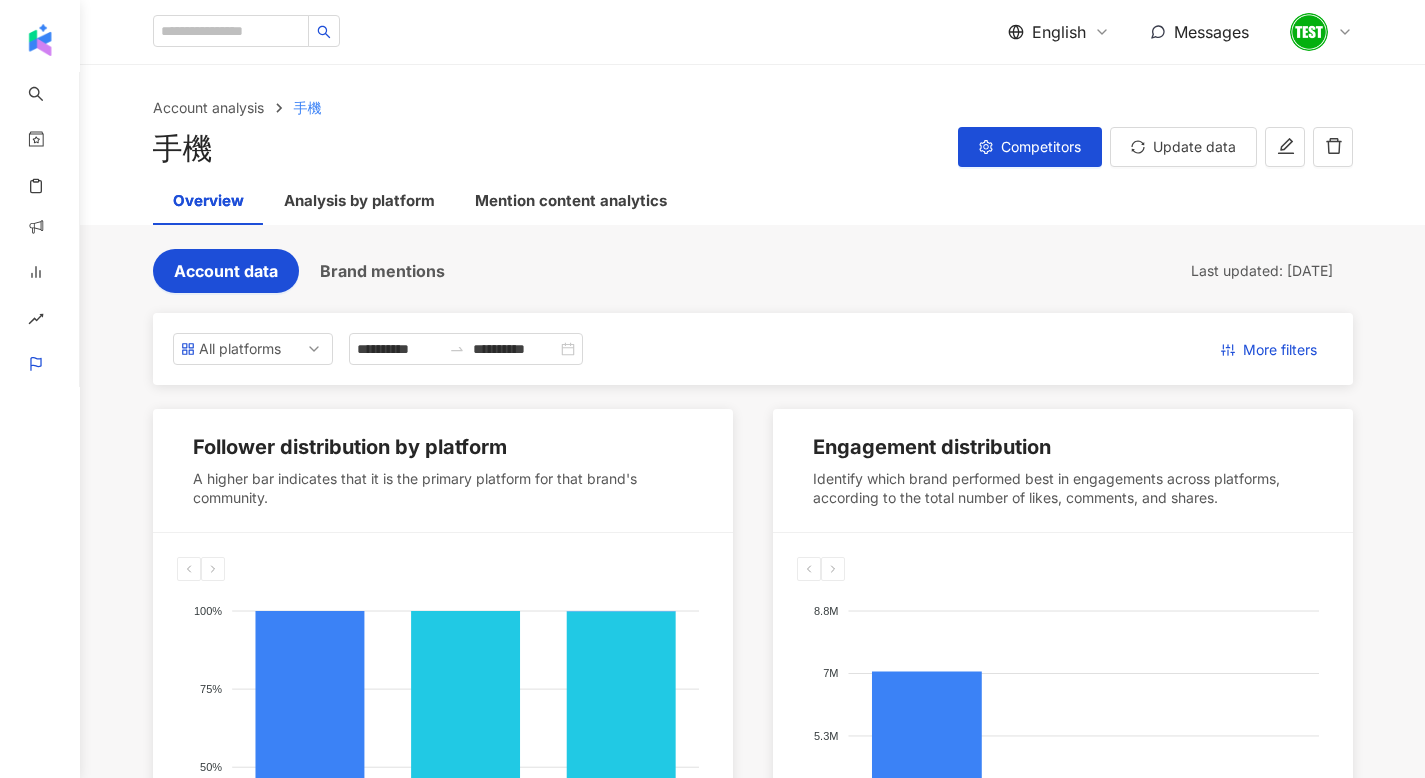 click 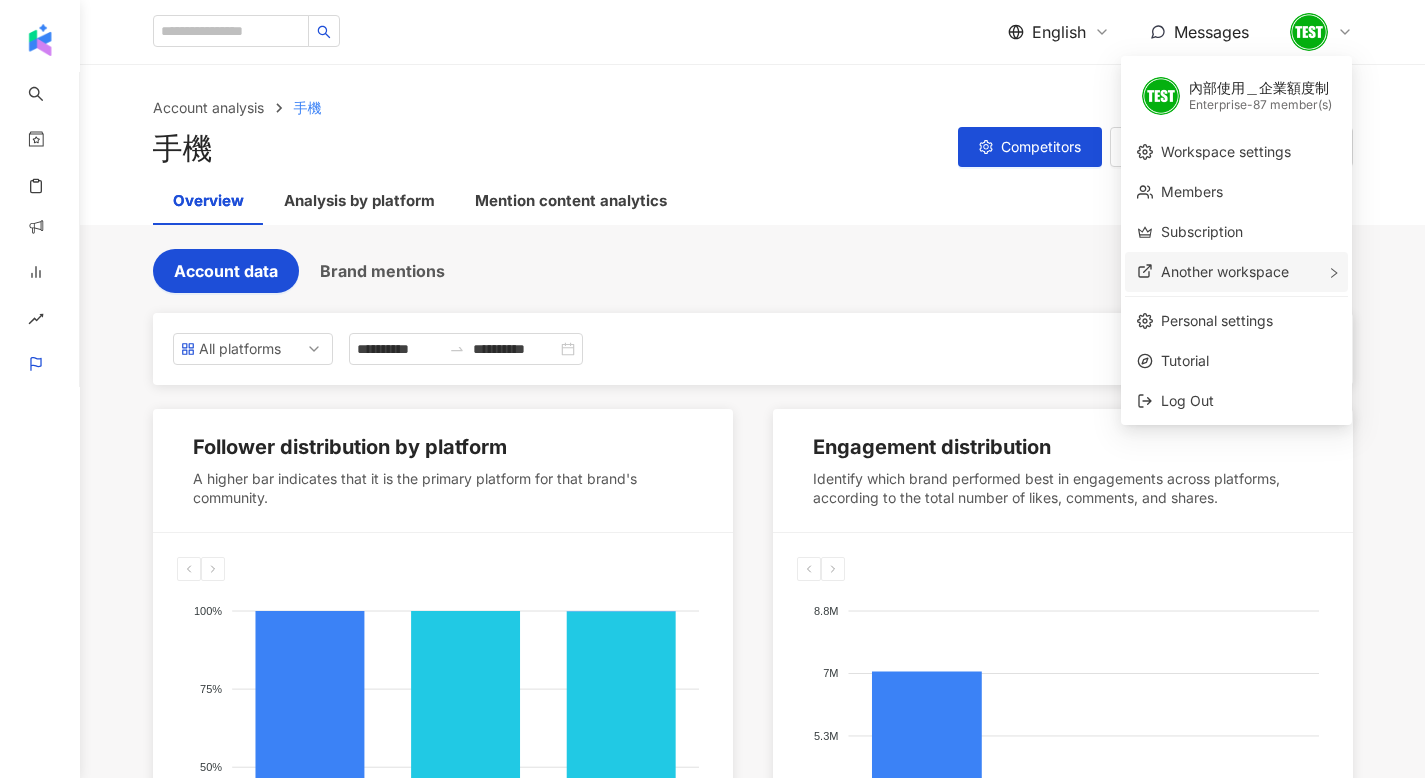 click on "Another workspace" at bounding box center (1225, 271) 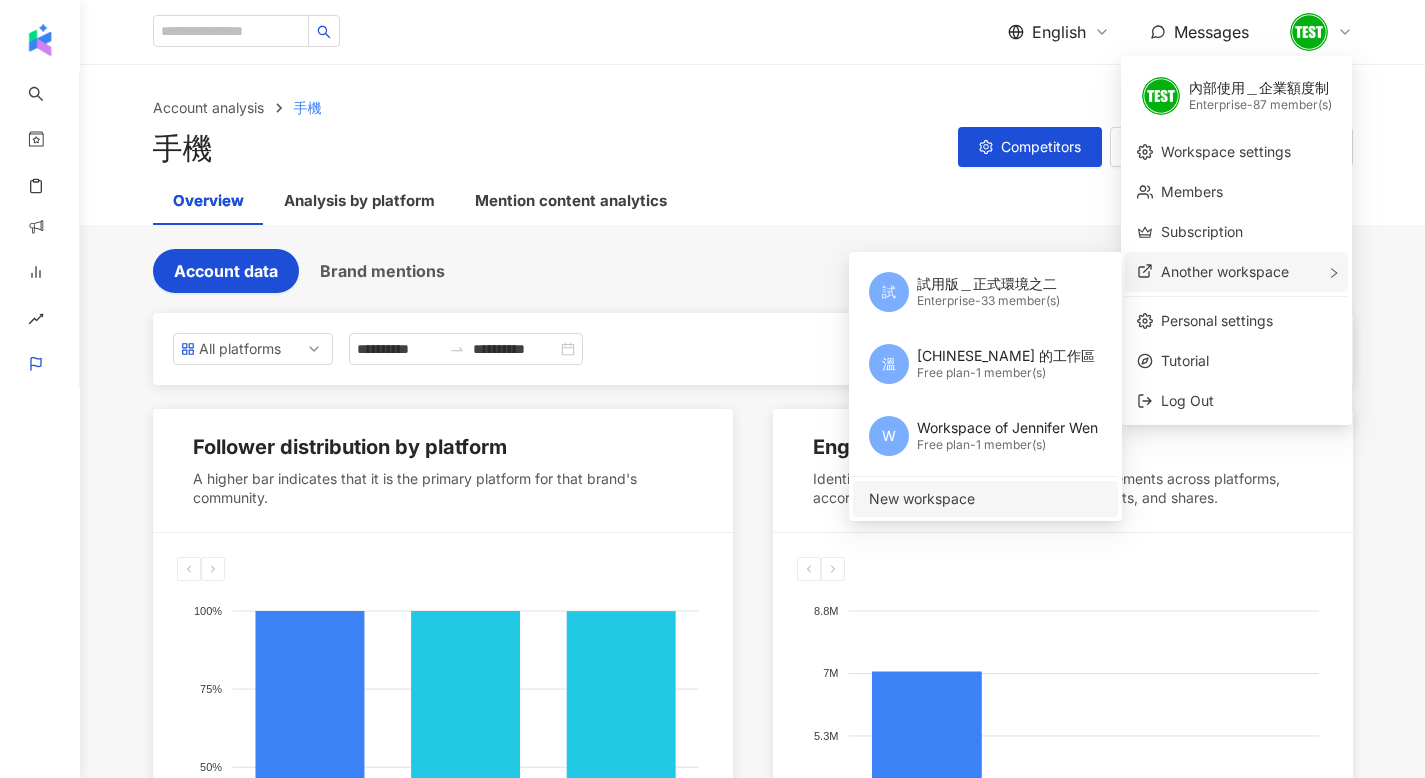 click on "New workspace" at bounding box center [983, 499] 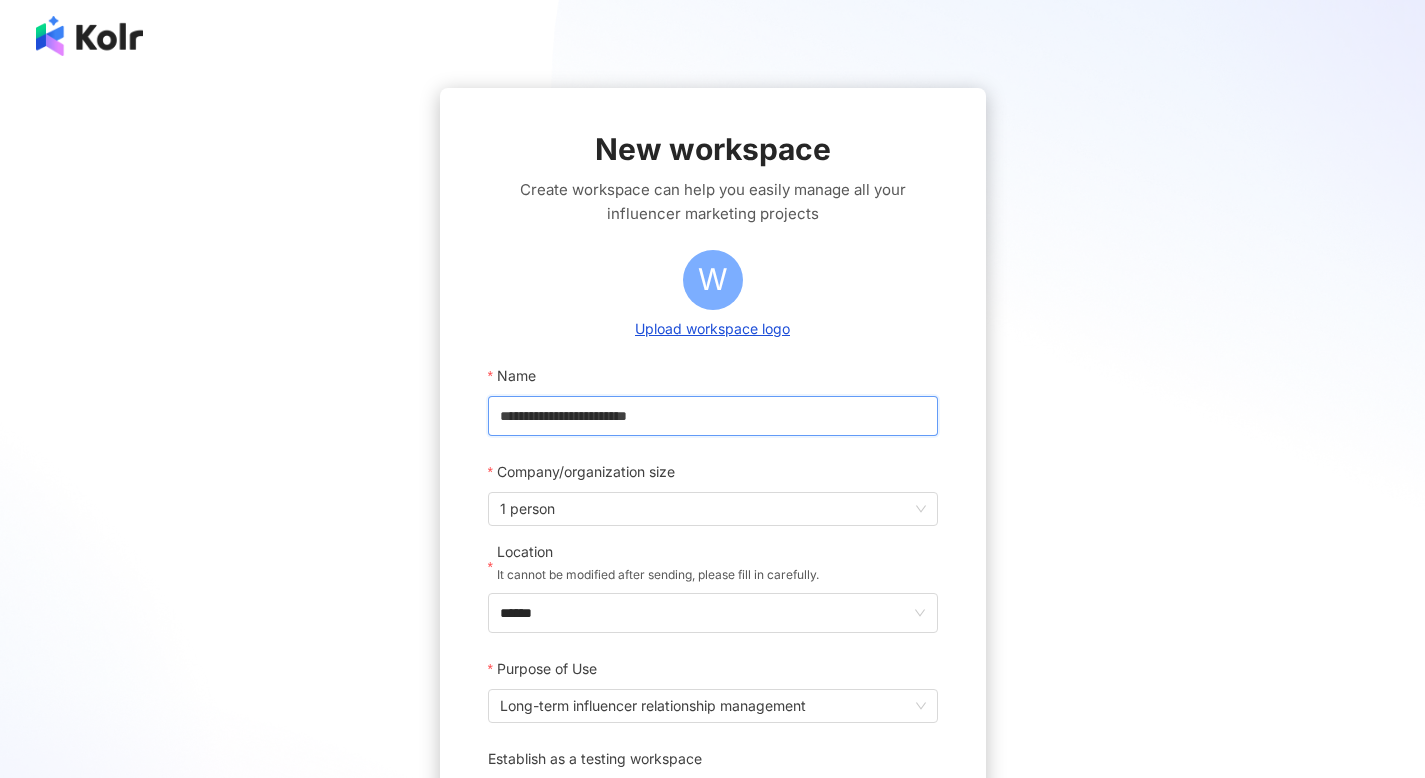 drag, startPoint x: 724, startPoint y: 405, endPoint x: 264, endPoint y: 397, distance: 460.06955 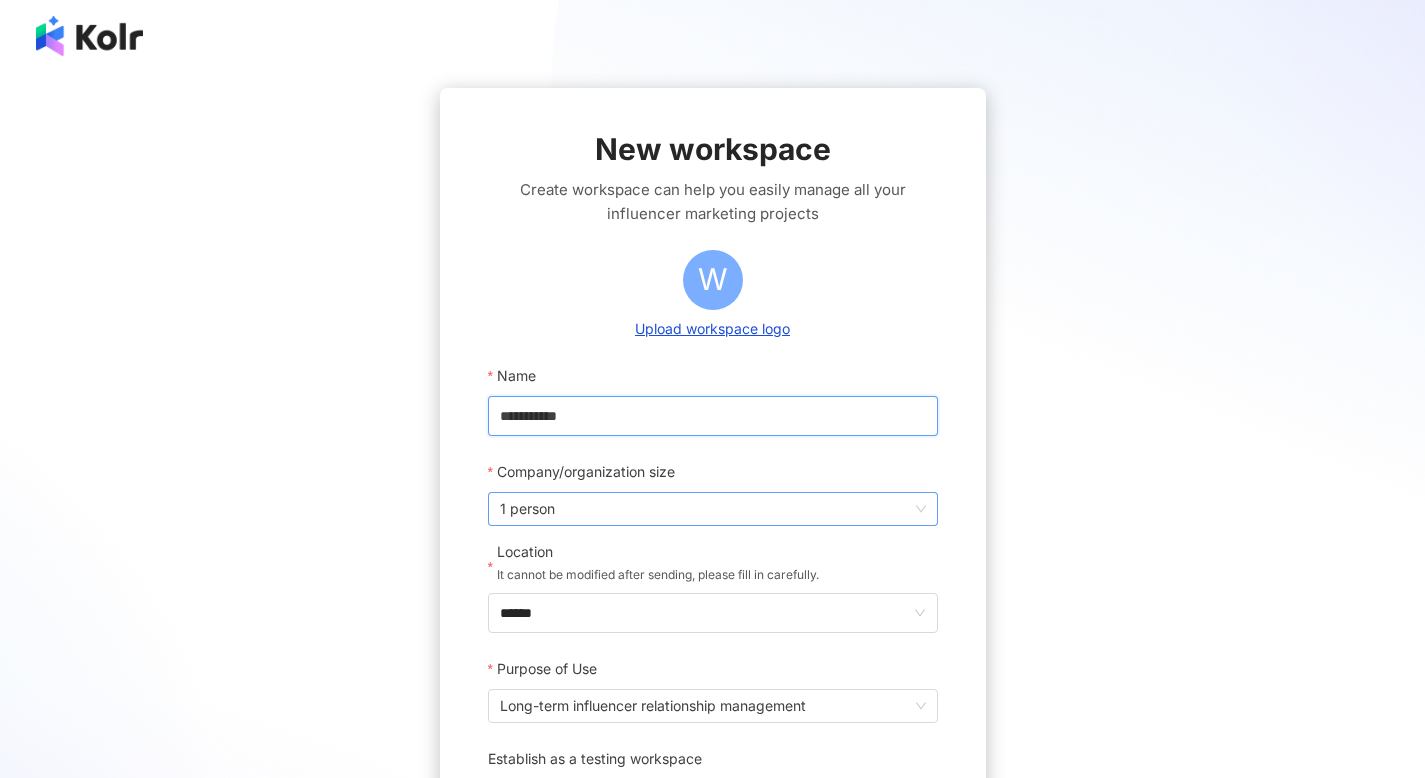 click on "1 person" at bounding box center (713, 509) 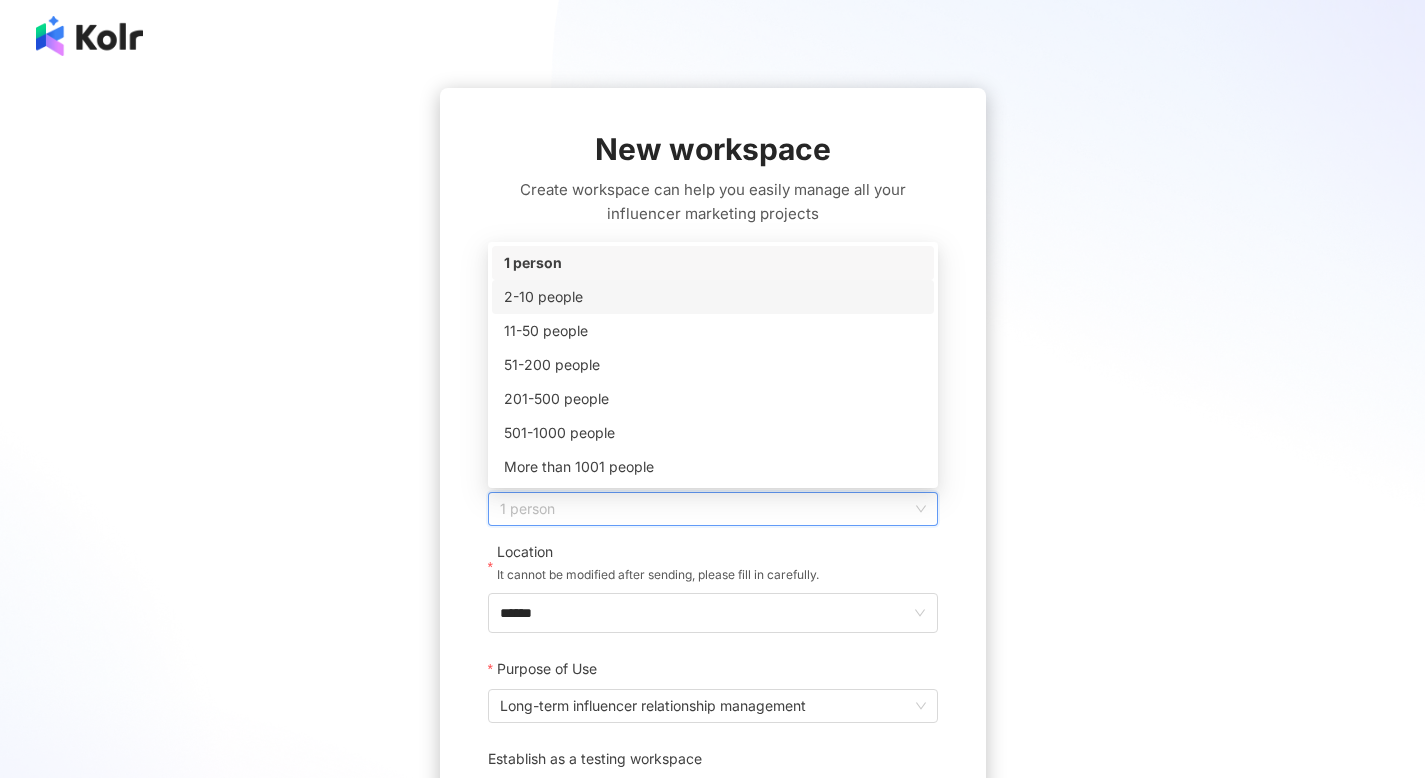 click on "2-10 people" at bounding box center (713, 297) 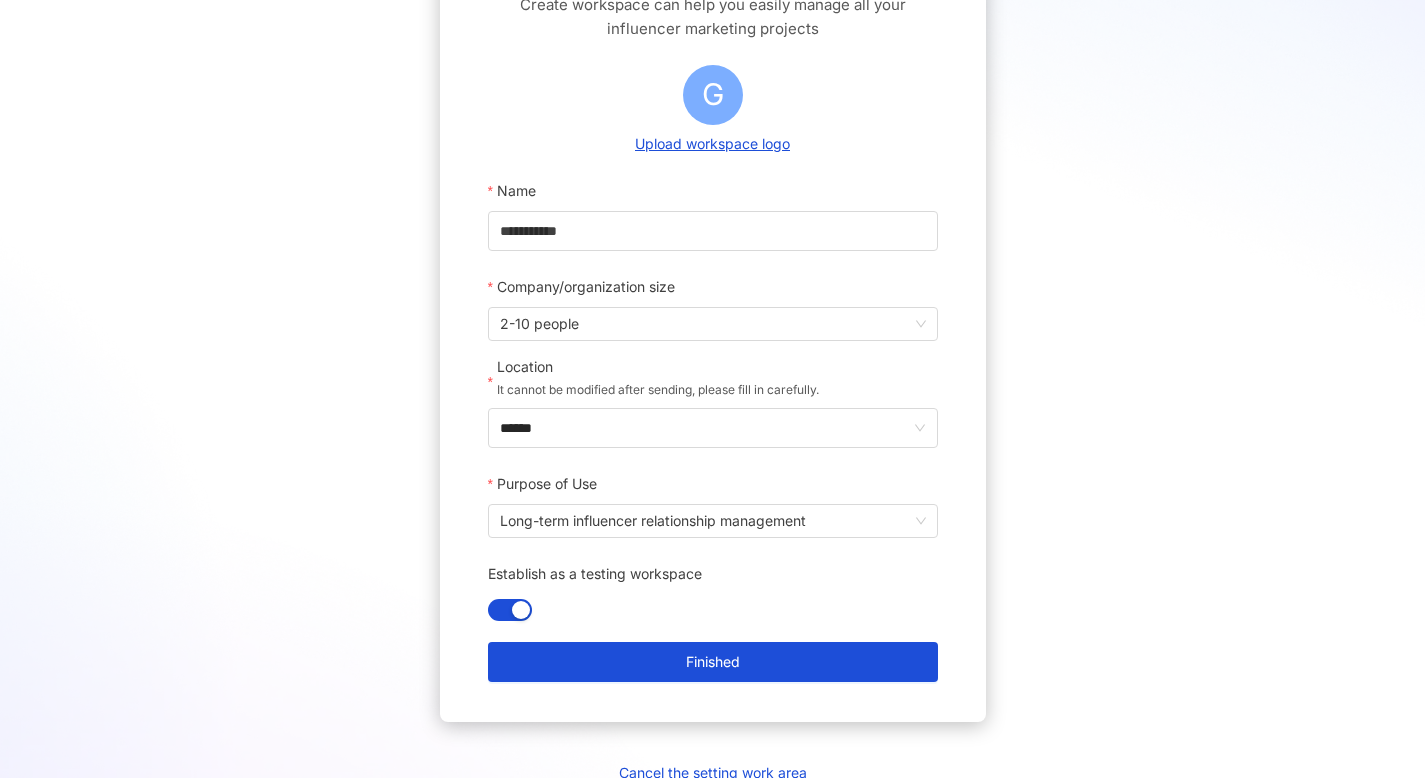 scroll, scrollTop: 199, scrollLeft: 0, axis: vertical 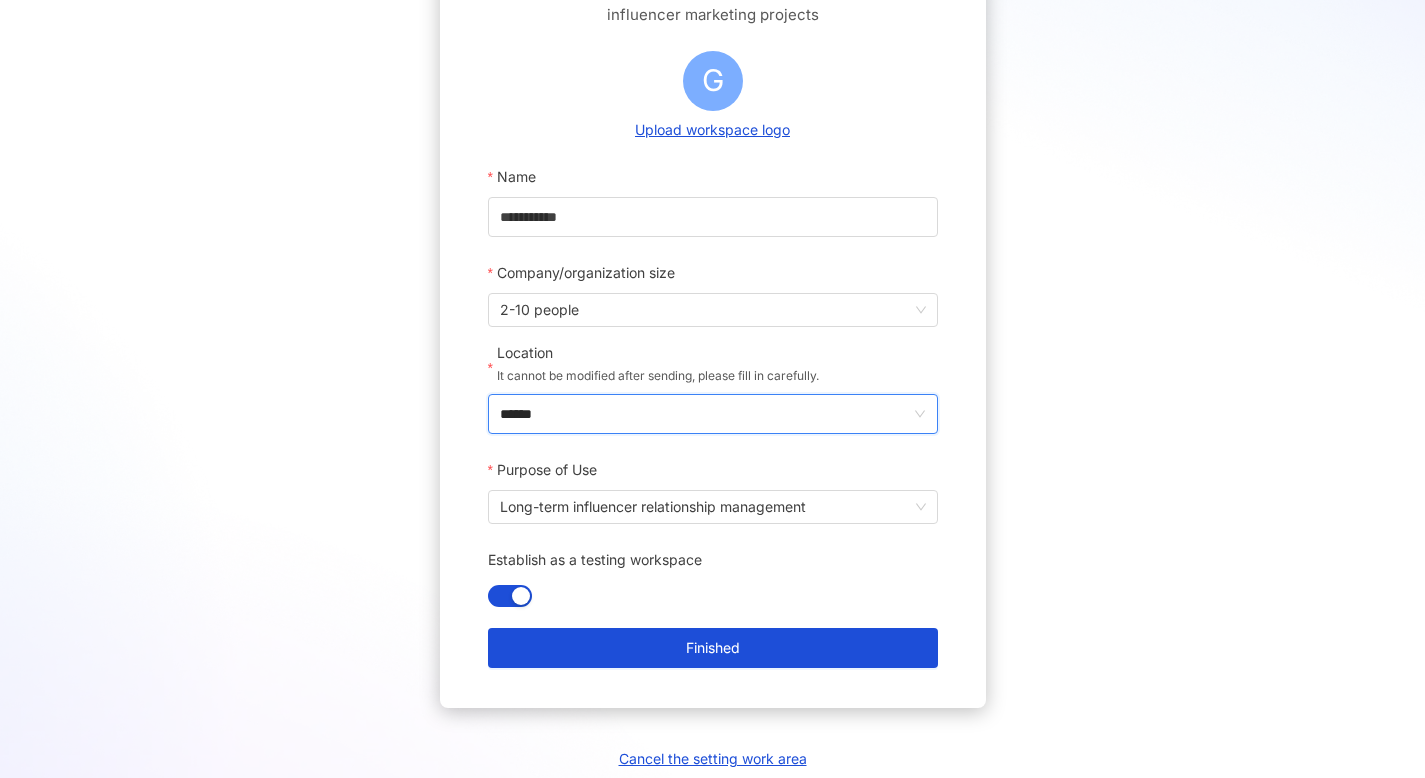 click on "******" at bounding box center [705, 414] 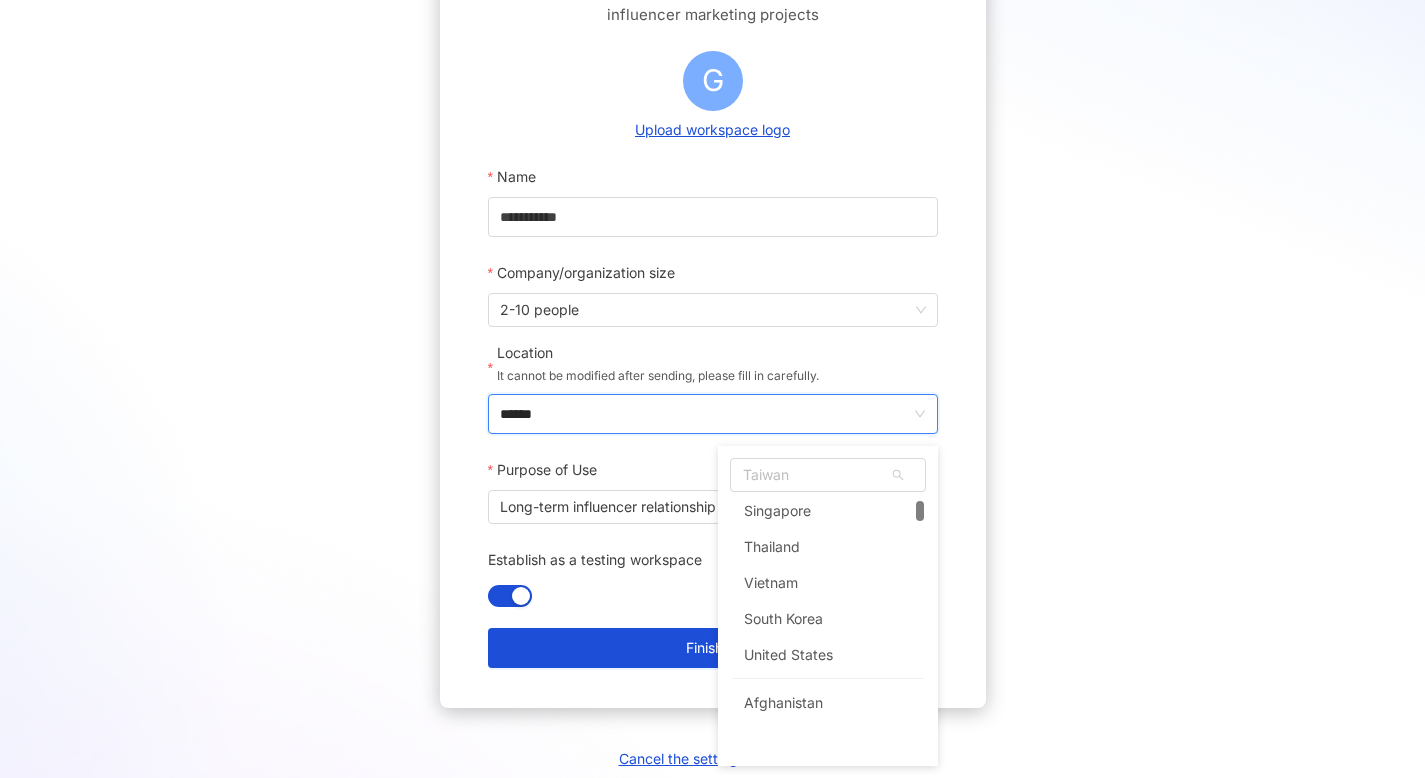 scroll, scrollTop: 0, scrollLeft: 0, axis: both 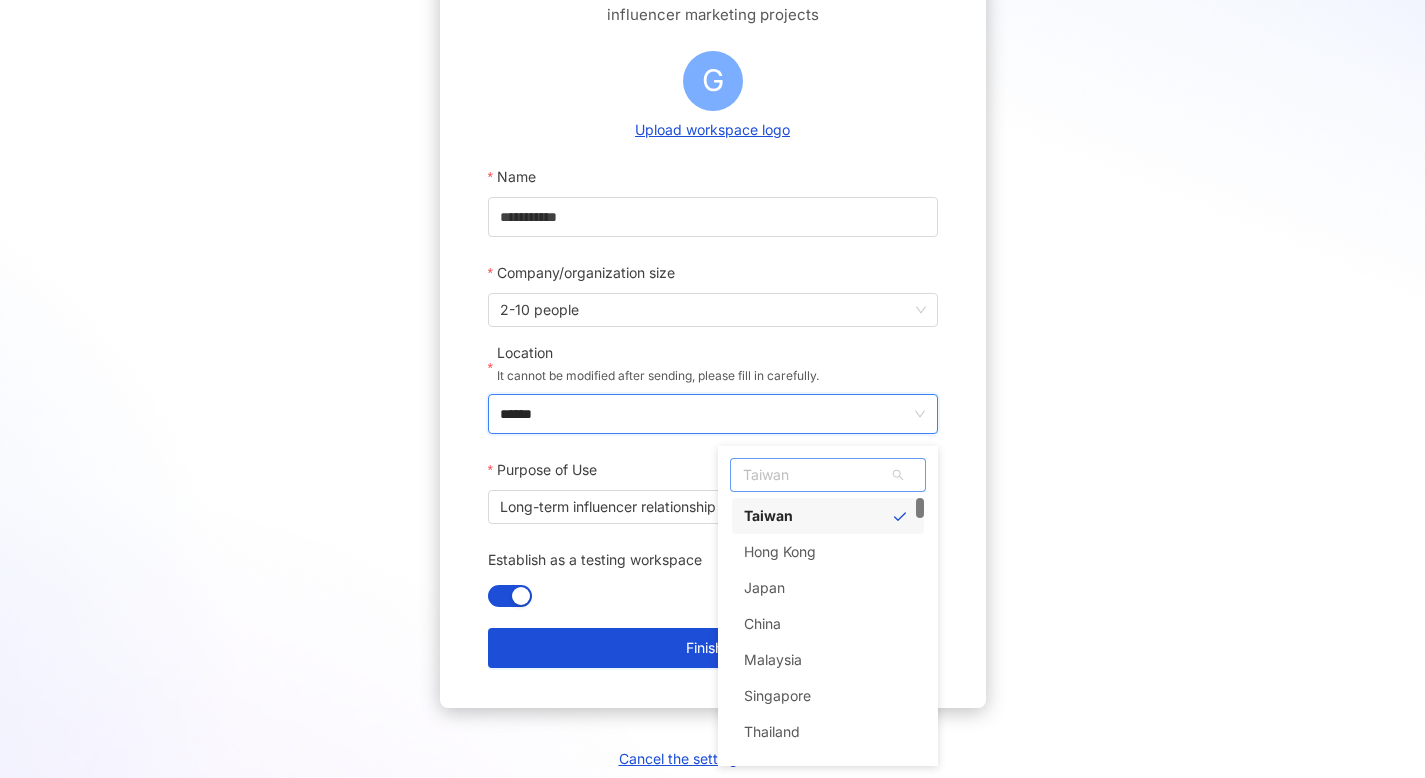 click on "Taiwan" at bounding box center (828, 475) 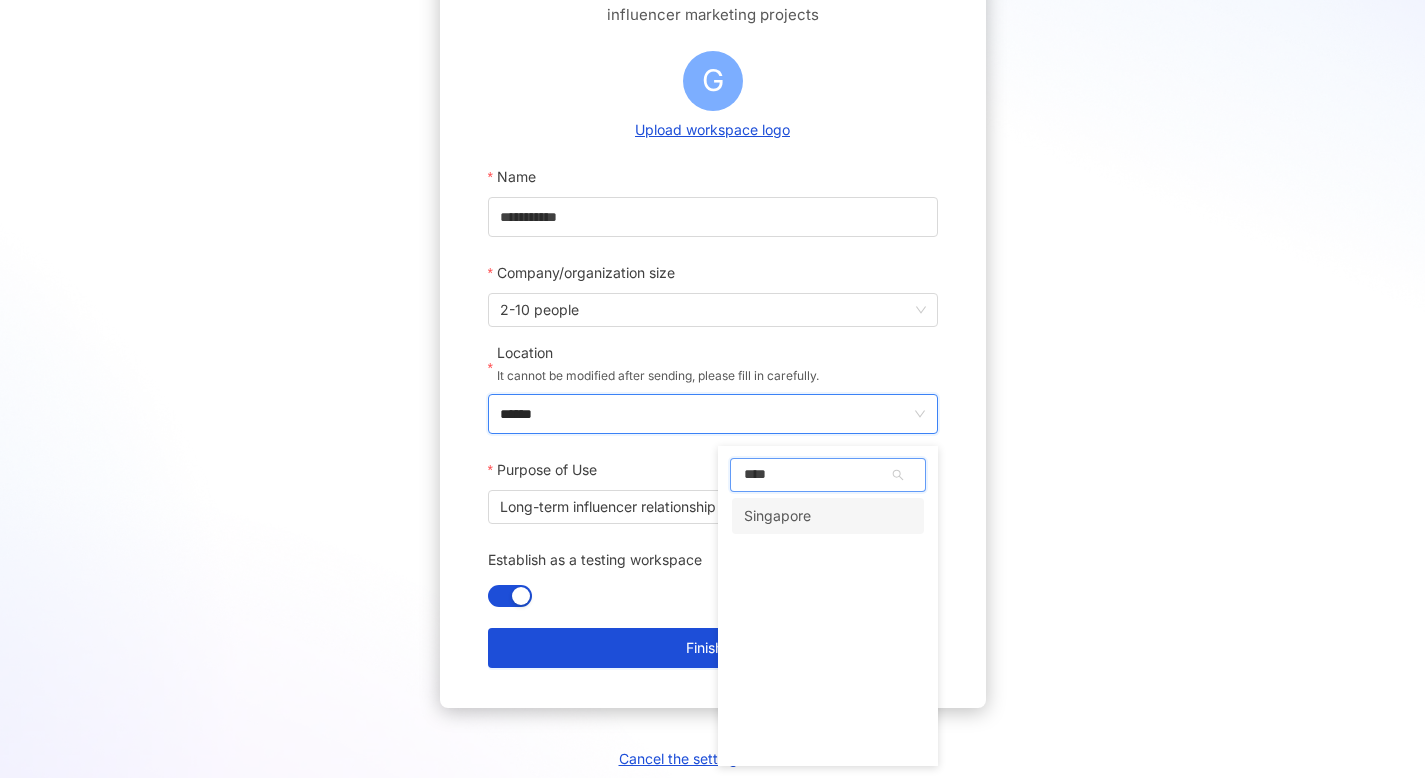 type on "*****" 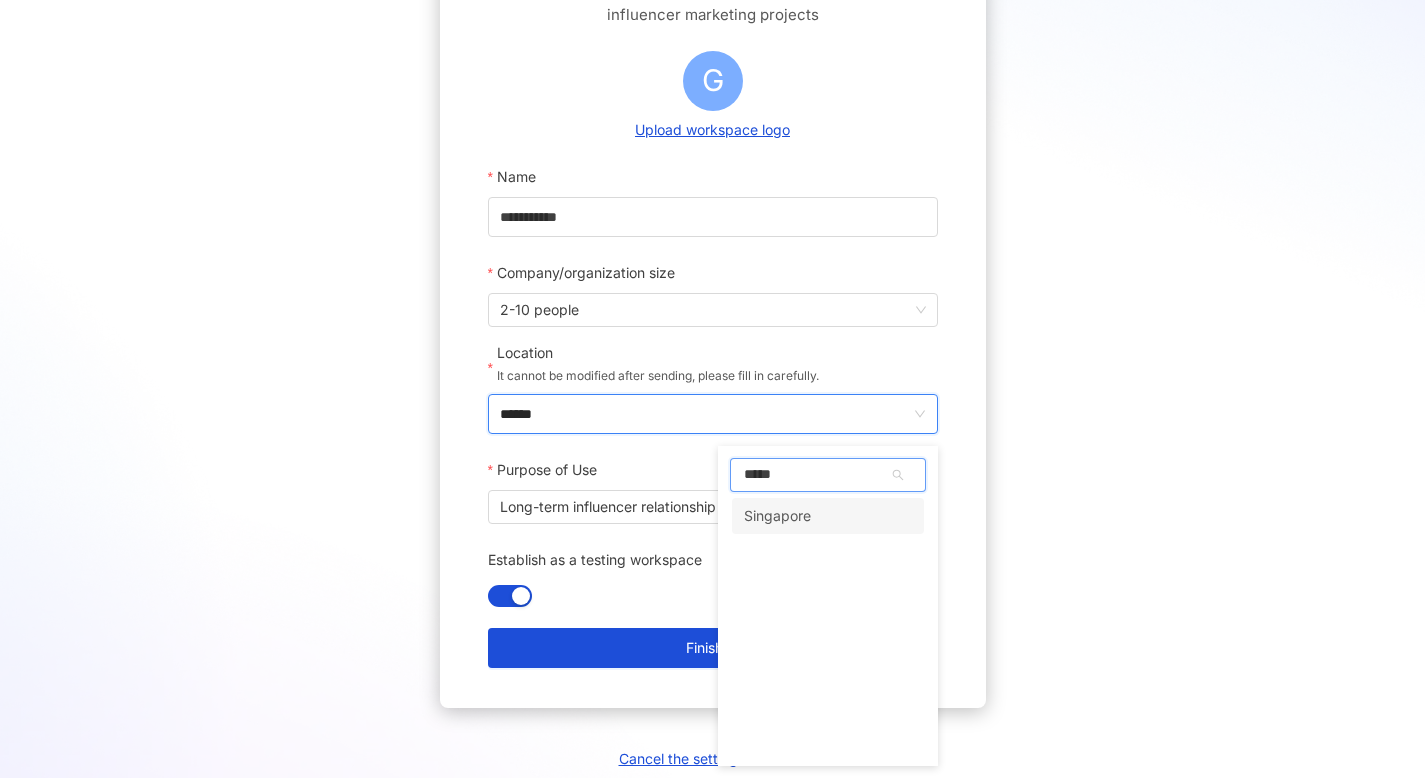 click on "Singapore" at bounding box center (777, 516) 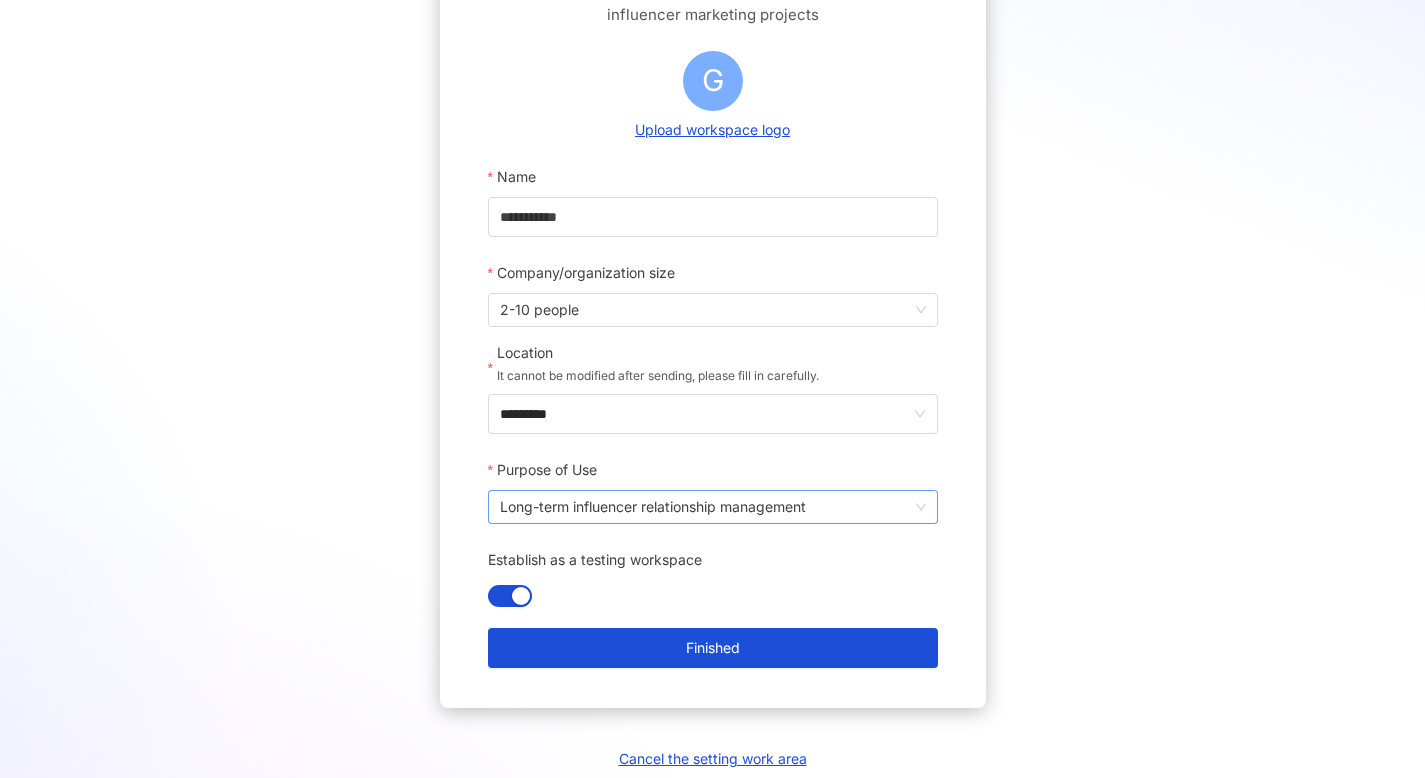 scroll, scrollTop: 267, scrollLeft: 0, axis: vertical 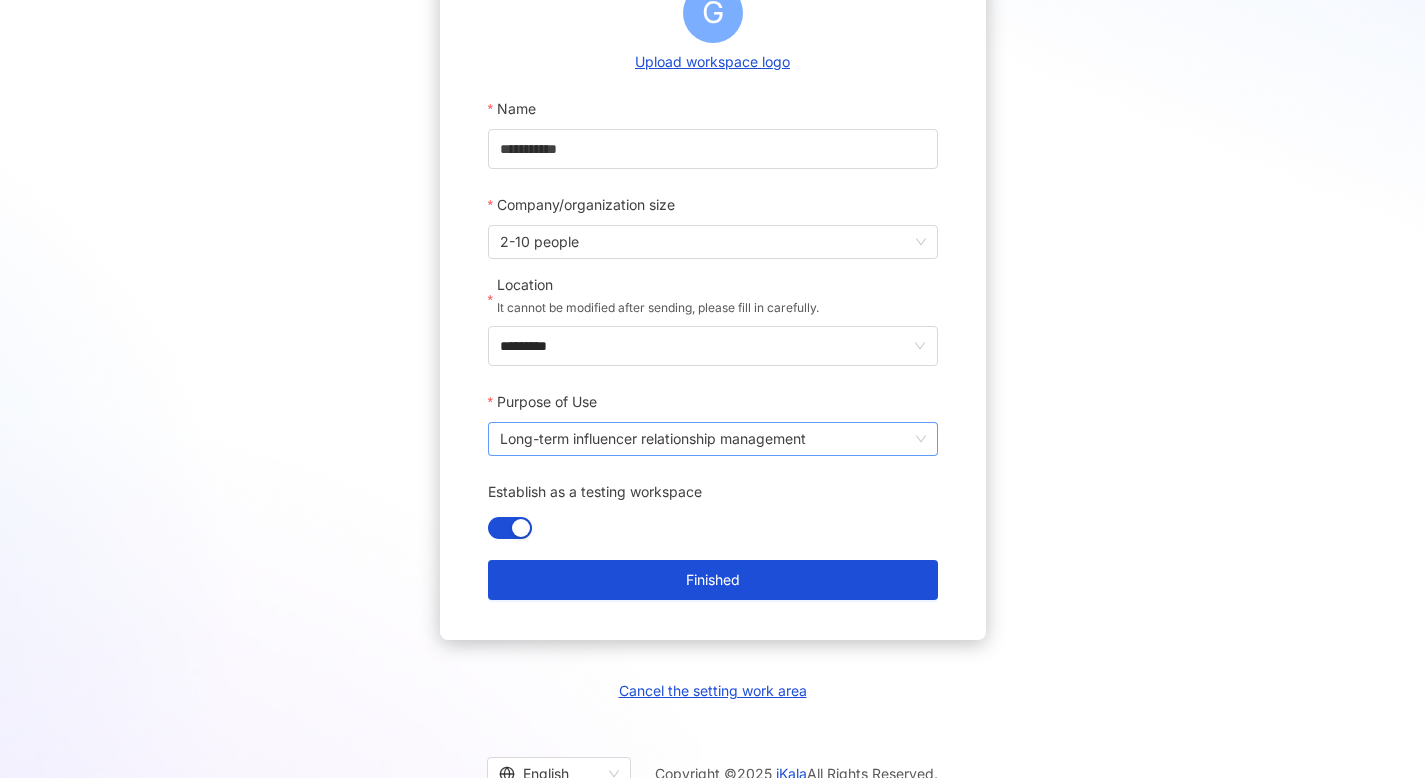 click on "Long-term influencer relationship management" at bounding box center [713, 439] 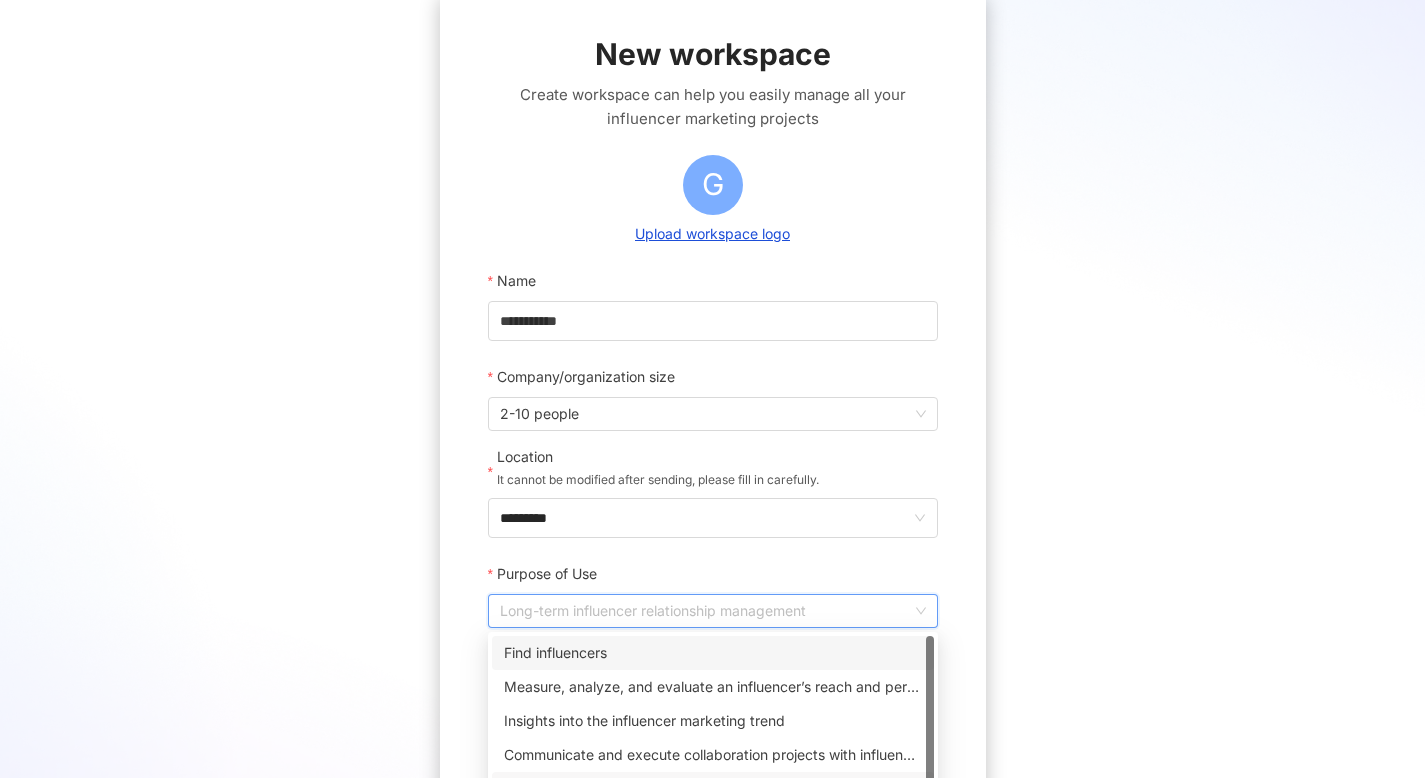scroll, scrollTop: 0, scrollLeft: 0, axis: both 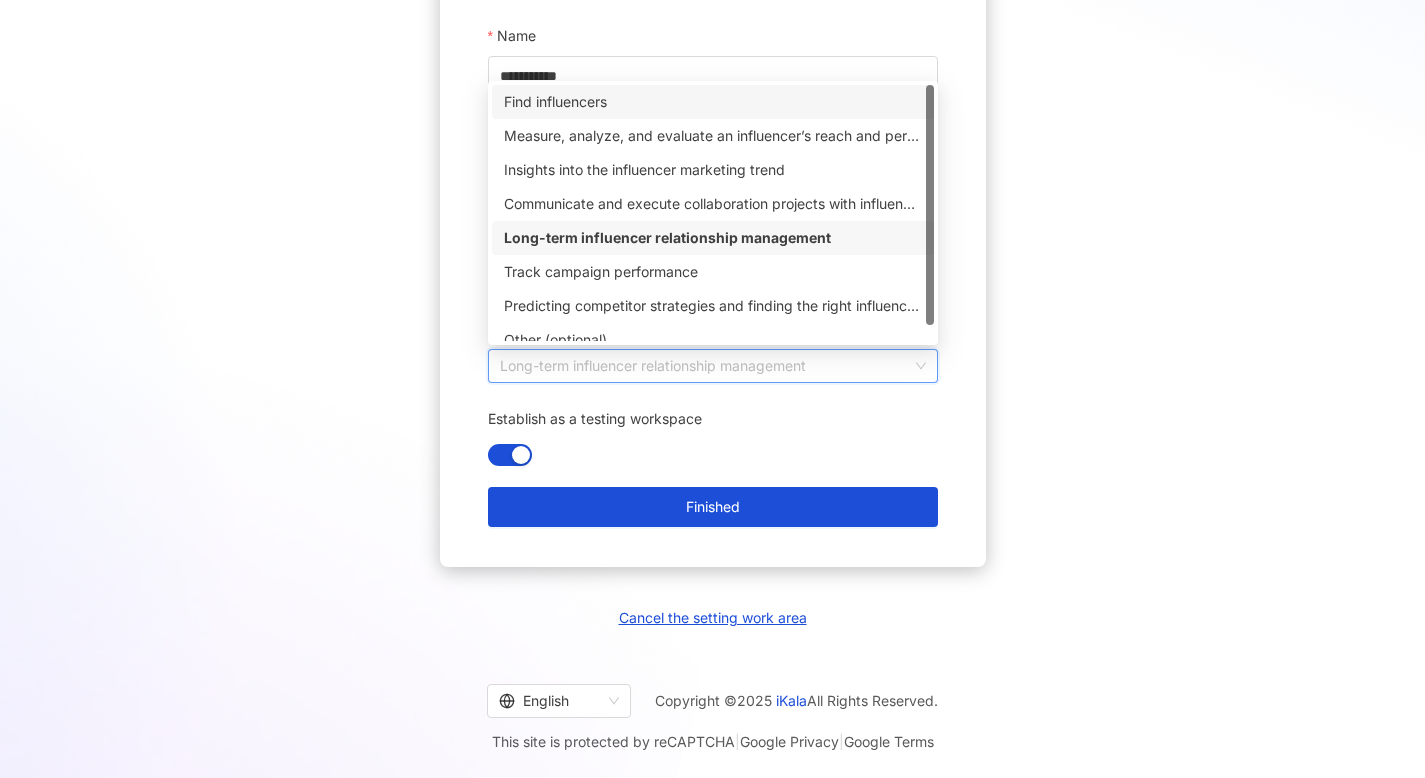 click on "Find influencers" at bounding box center (713, 102) 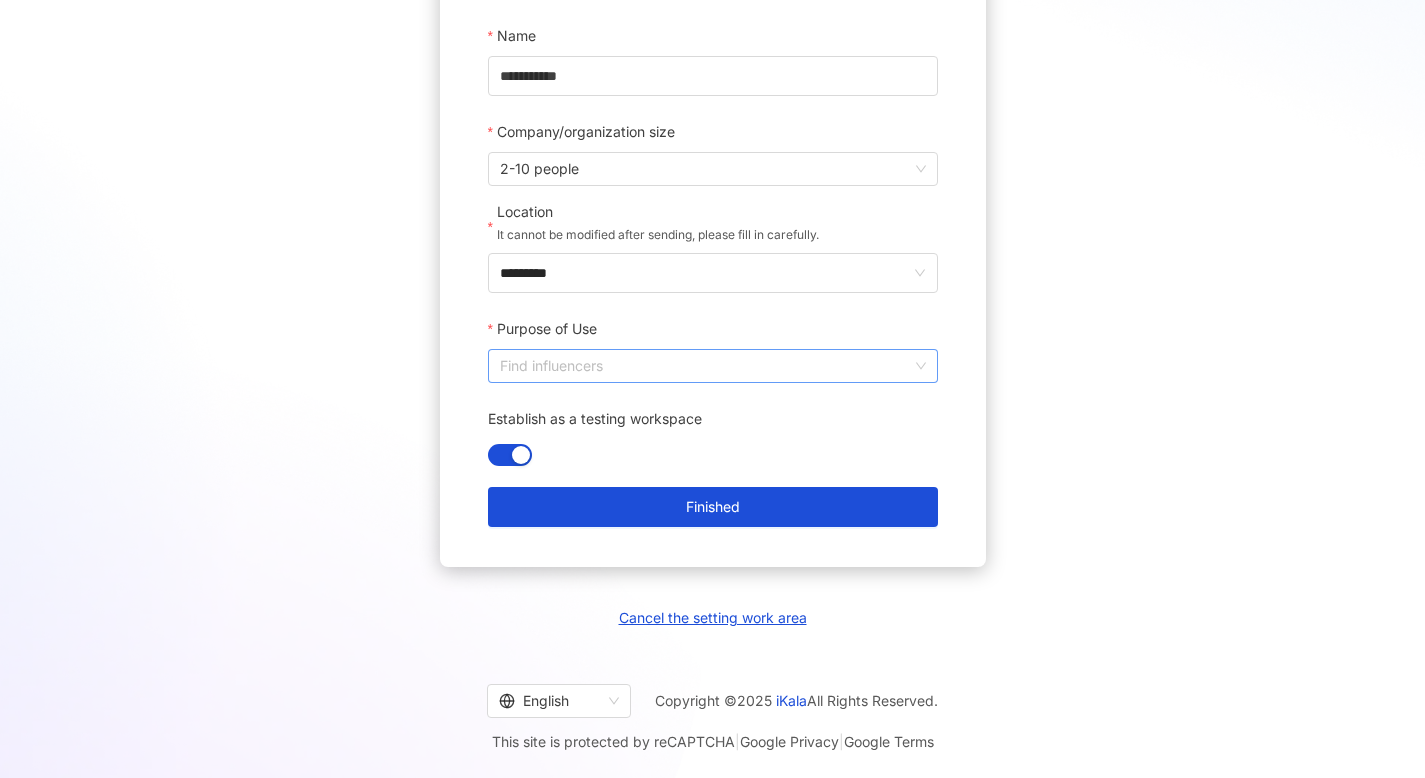 click on "Find influencers" at bounding box center [713, 366] 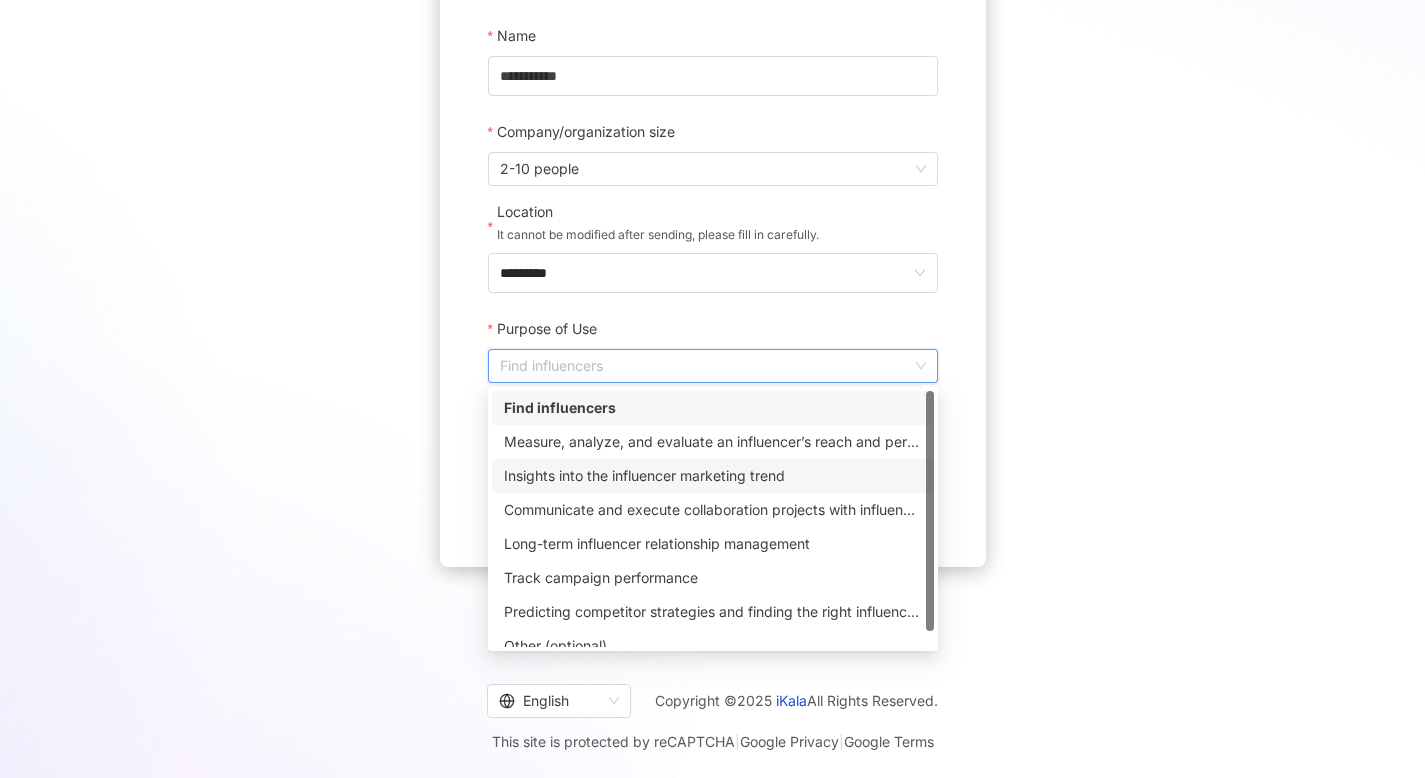click on "Insights into the influencer marketing trend" at bounding box center [713, 476] 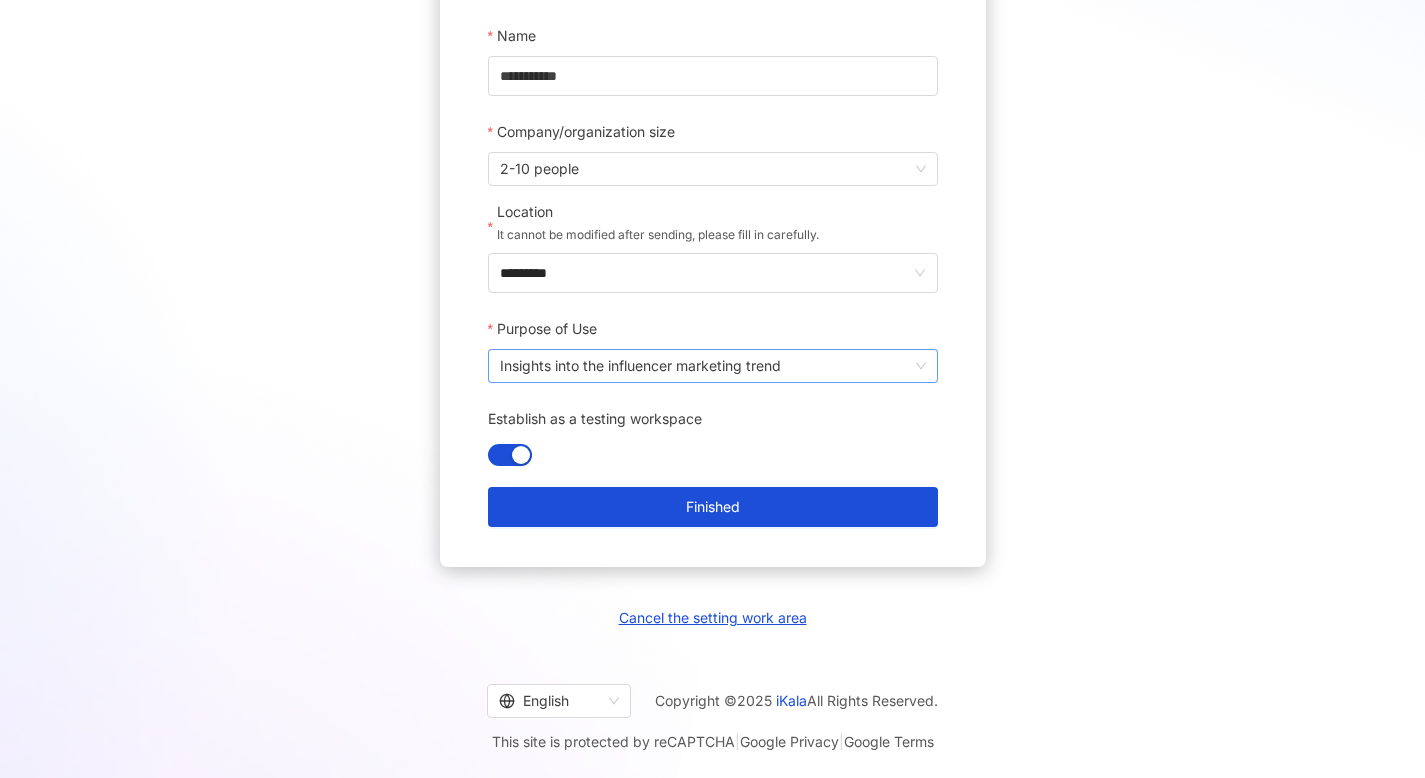 click on "Insights into the influencer marketing trend" at bounding box center (713, 366) 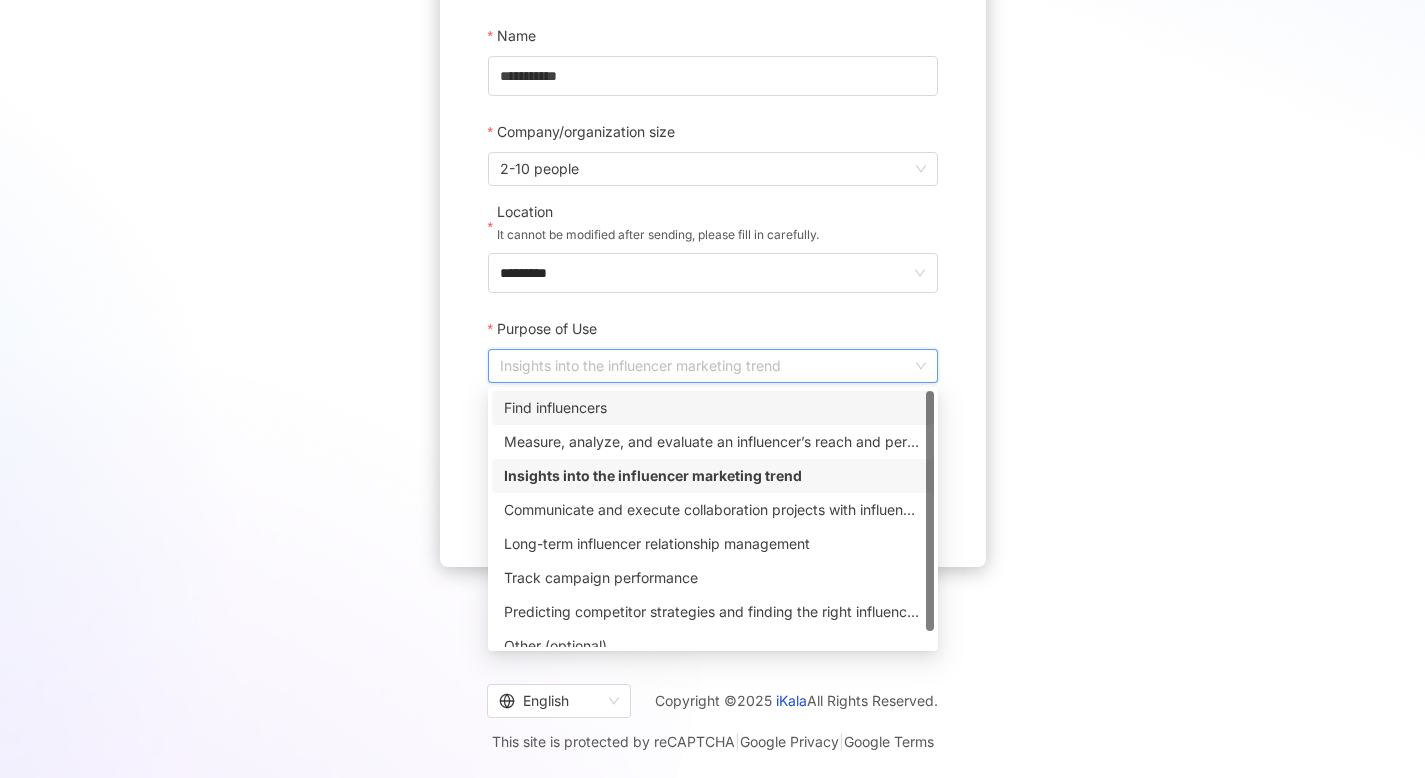 click on "Find influencers" at bounding box center [713, 408] 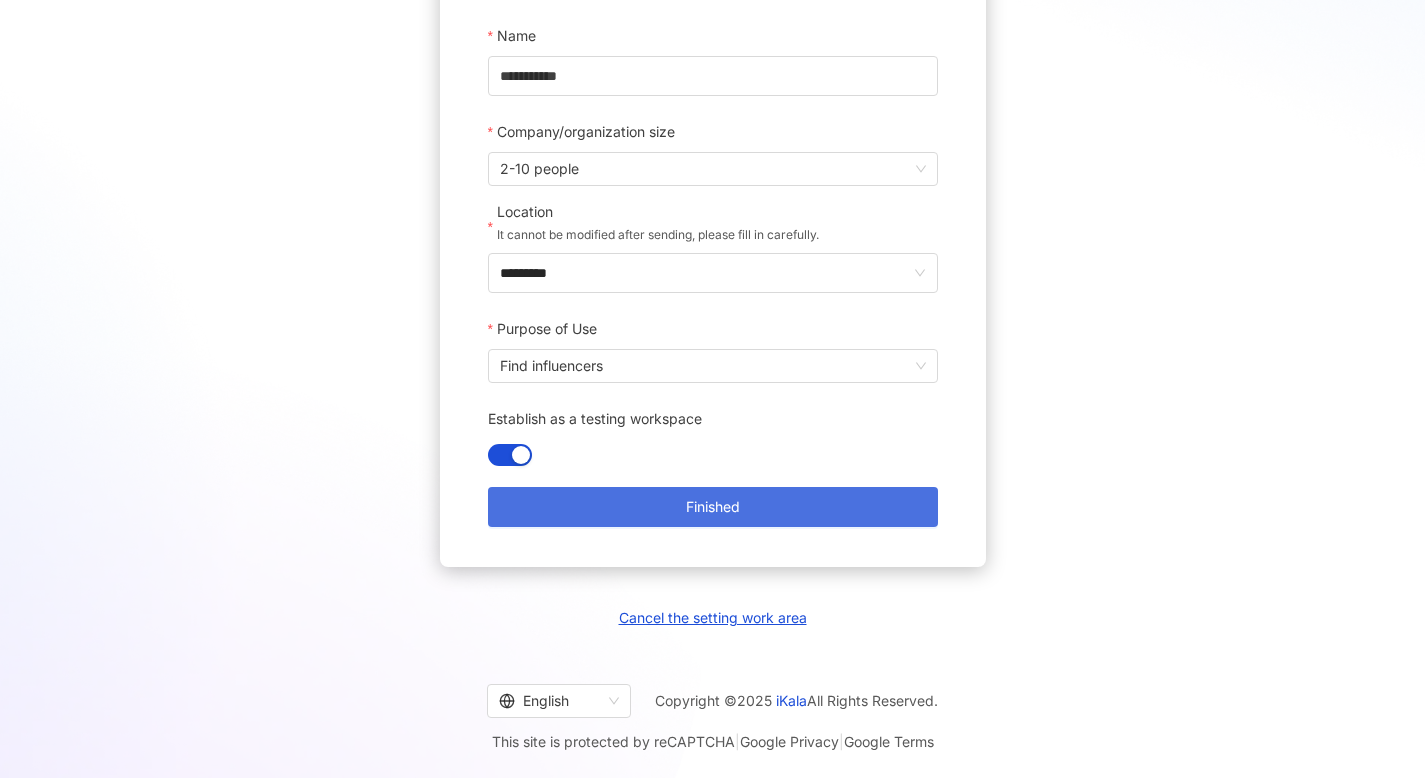 click on "Finished" at bounding box center (713, 507) 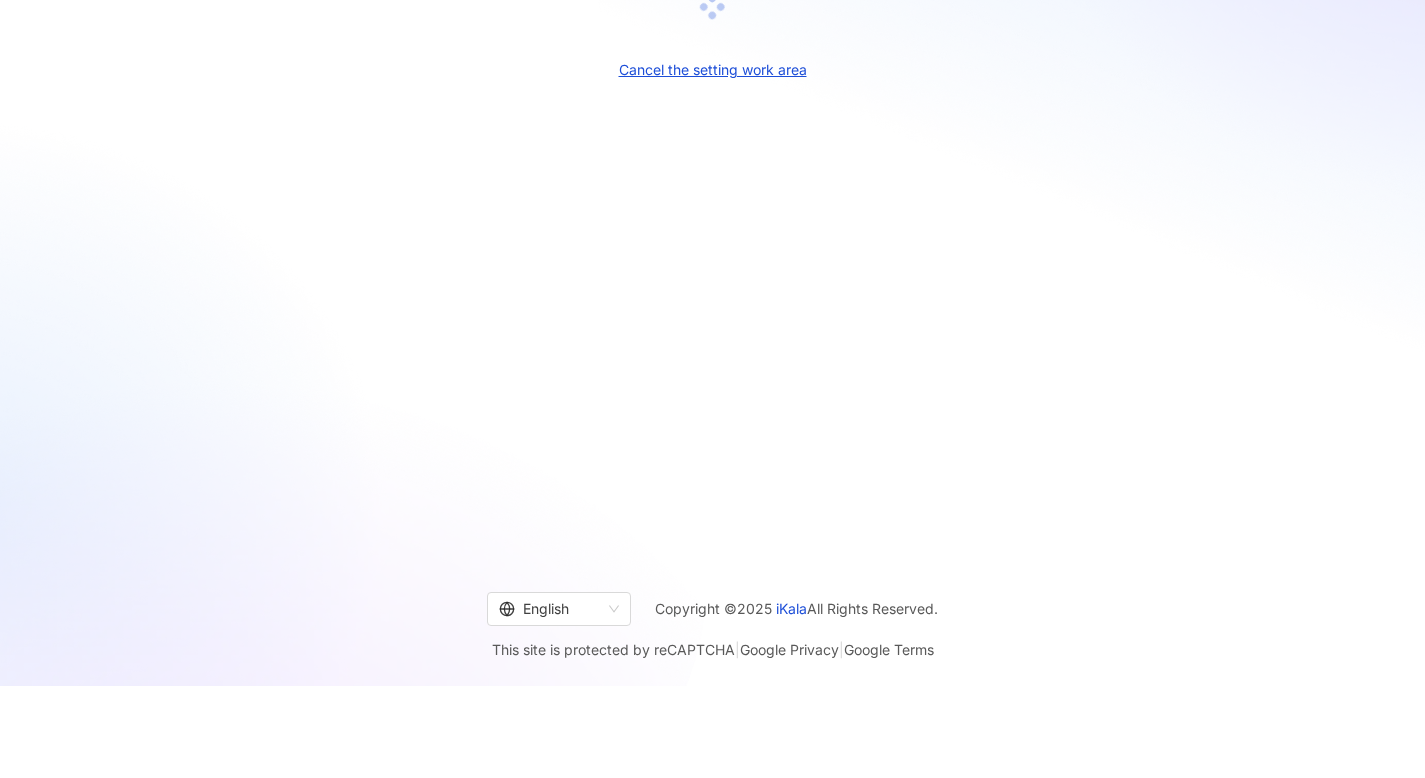 scroll, scrollTop: 0, scrollLeft: 0, axis: both 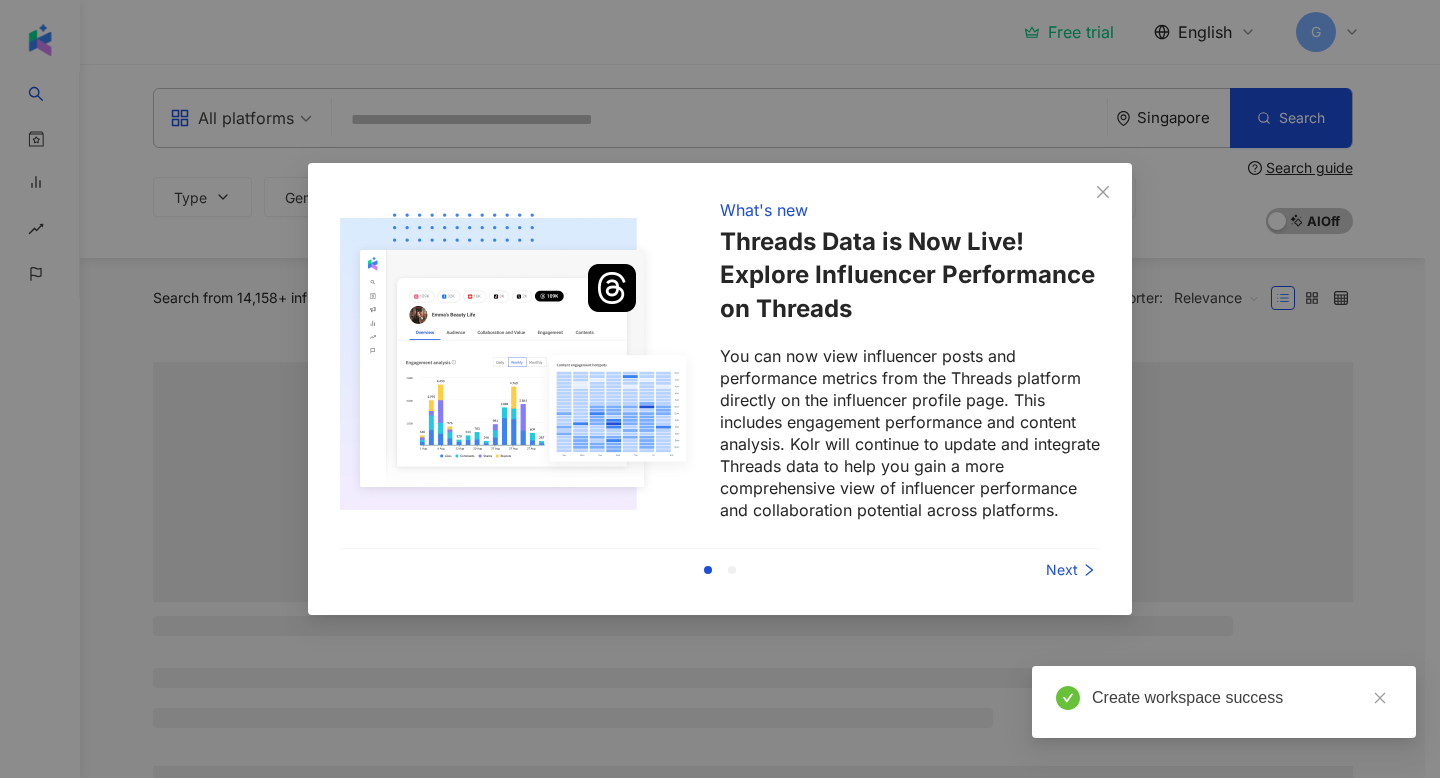 click on "Next" at bounding box center [1025, 570] 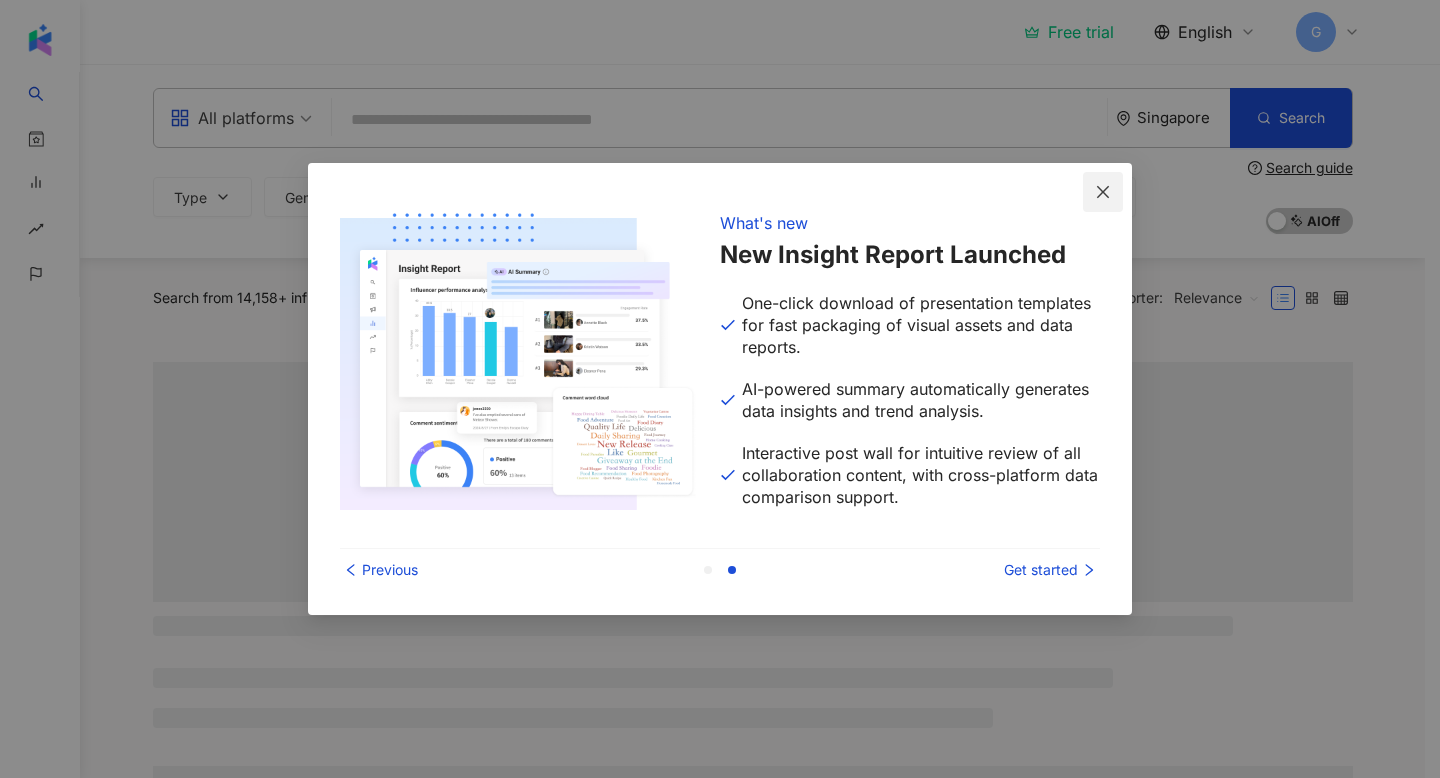 click at bounding box center [1103, 192] 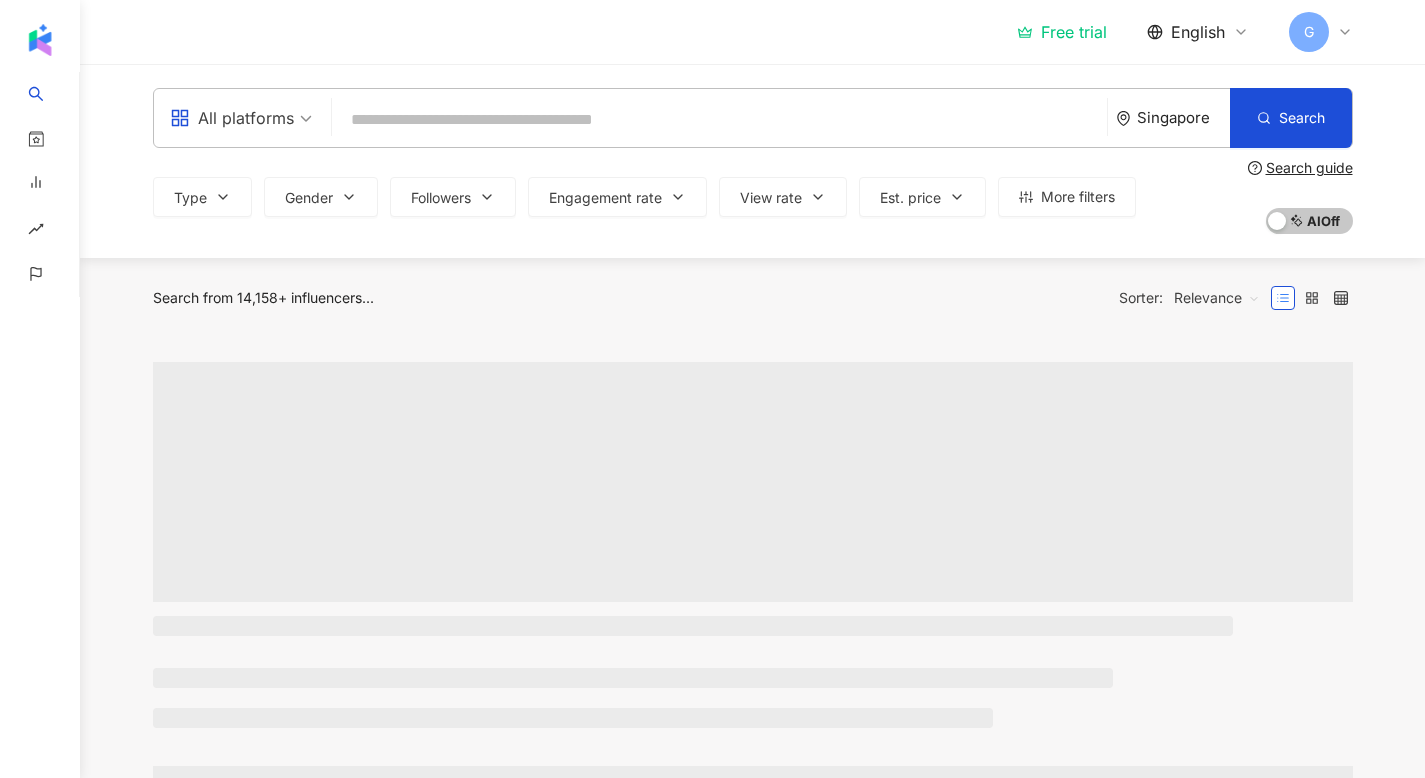 click on "G" at bounding box center [1321, 32] 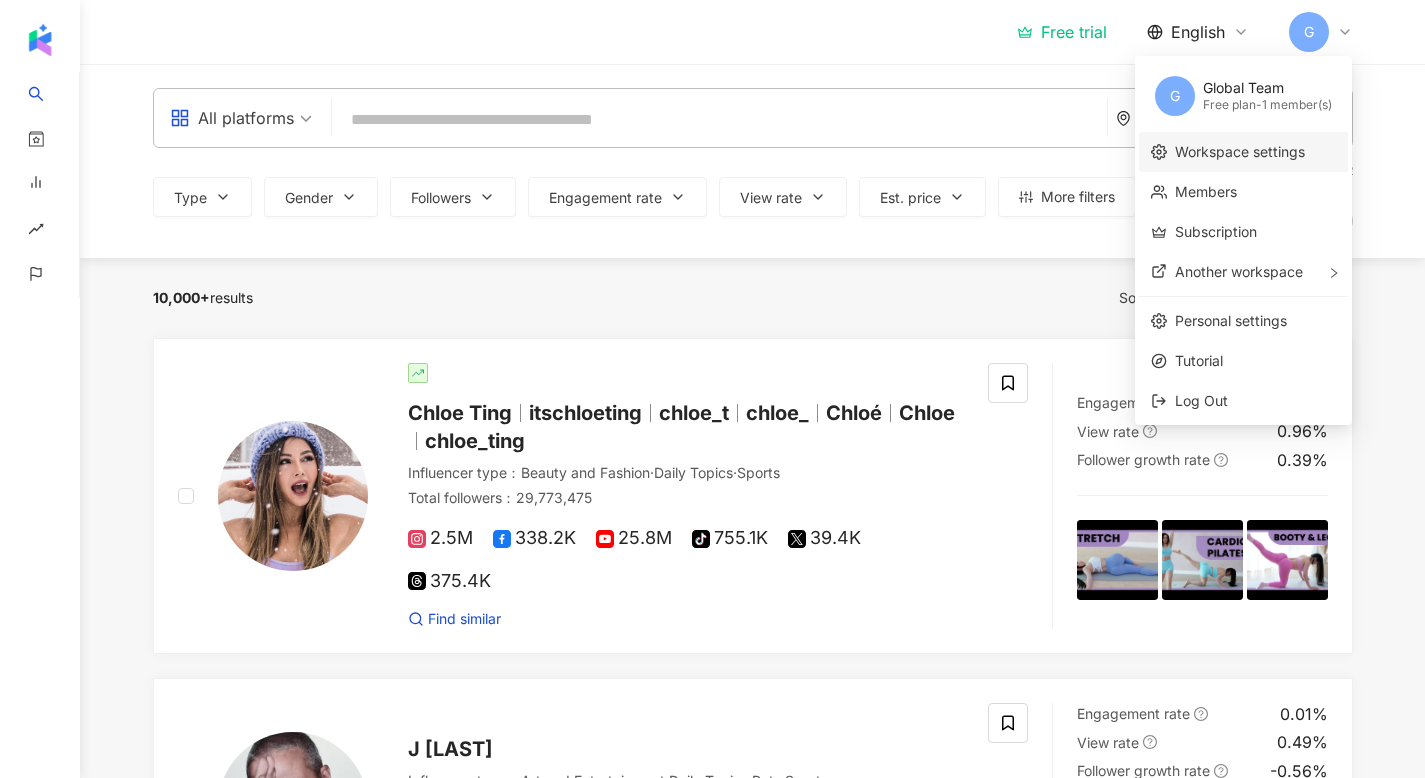 click on "Workspace settings" at bounding box center [1240, 151] 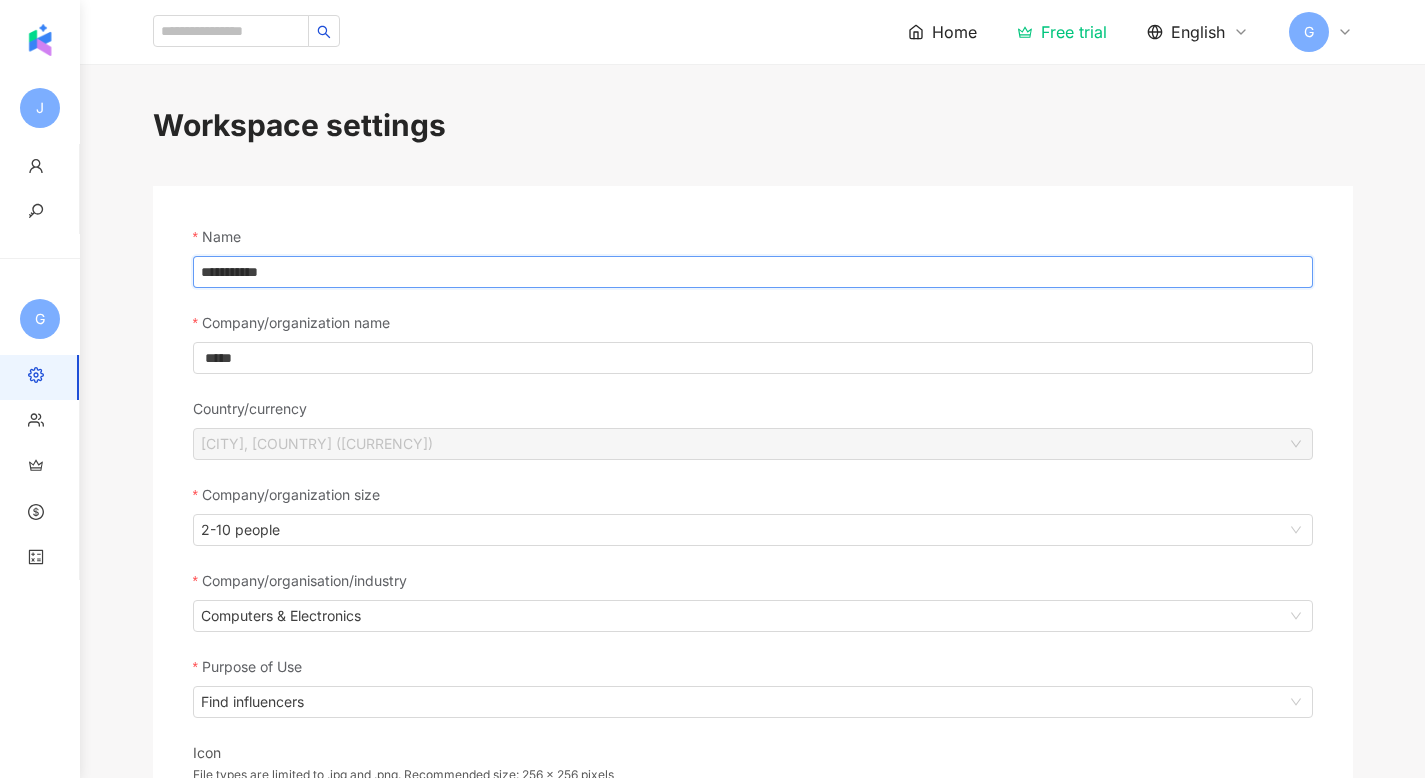 drag, startPoint x: 345, startPoint y: 271, endPoint x: 0, endPoint y: 271, distance: 345 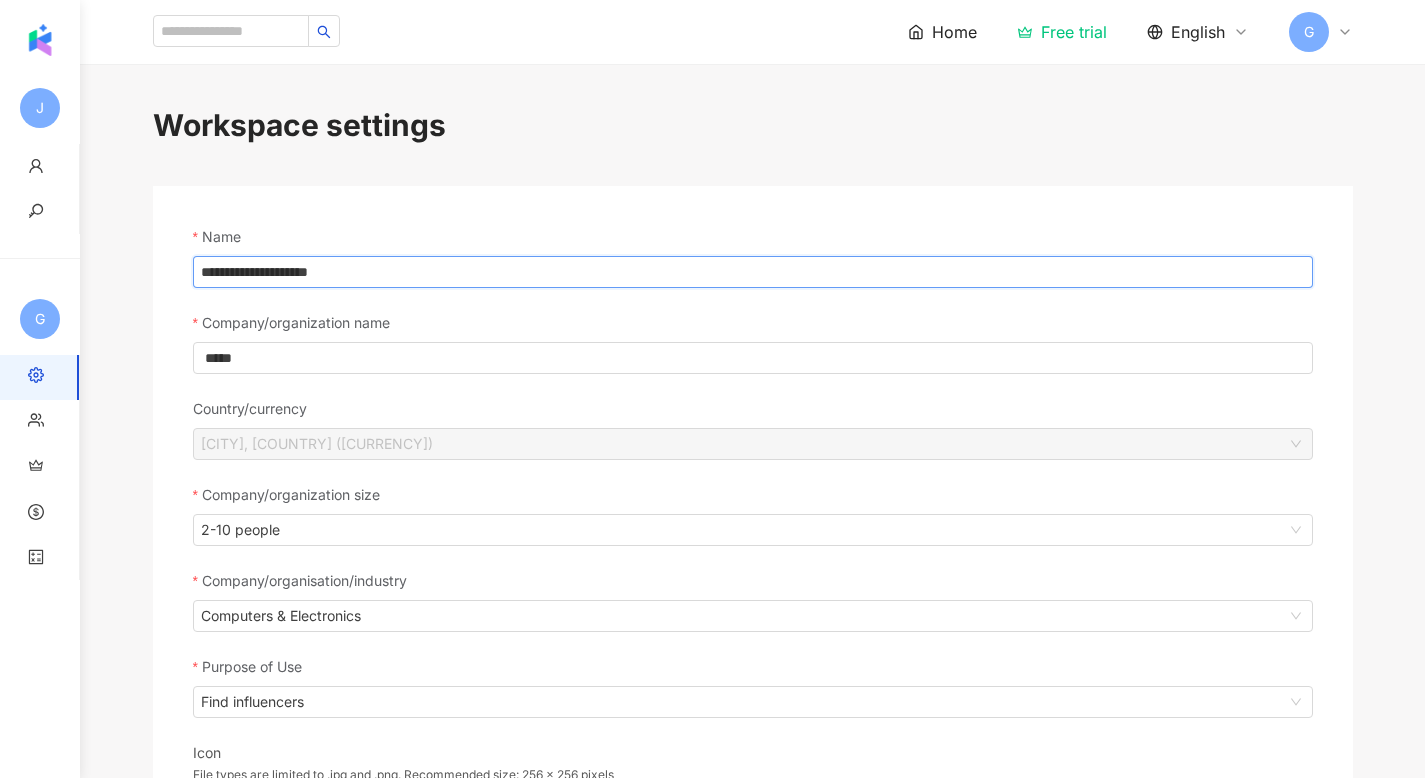 drag, startPoint x: 473, startPoint y: 277, endPoint x: 118, endPoint y: 277, distance: 355 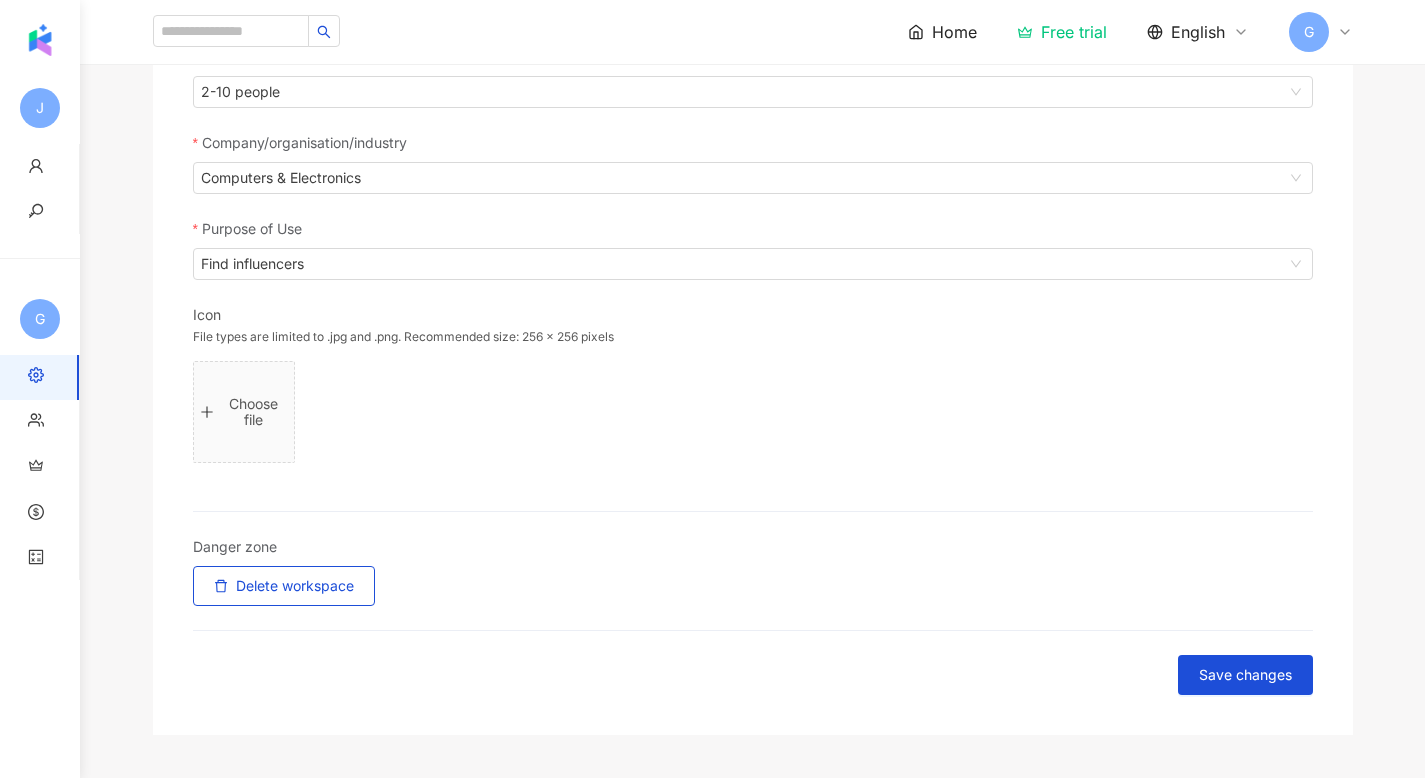 scroll, scrollTop: 460, scrollLeft: 0, axis: vertical 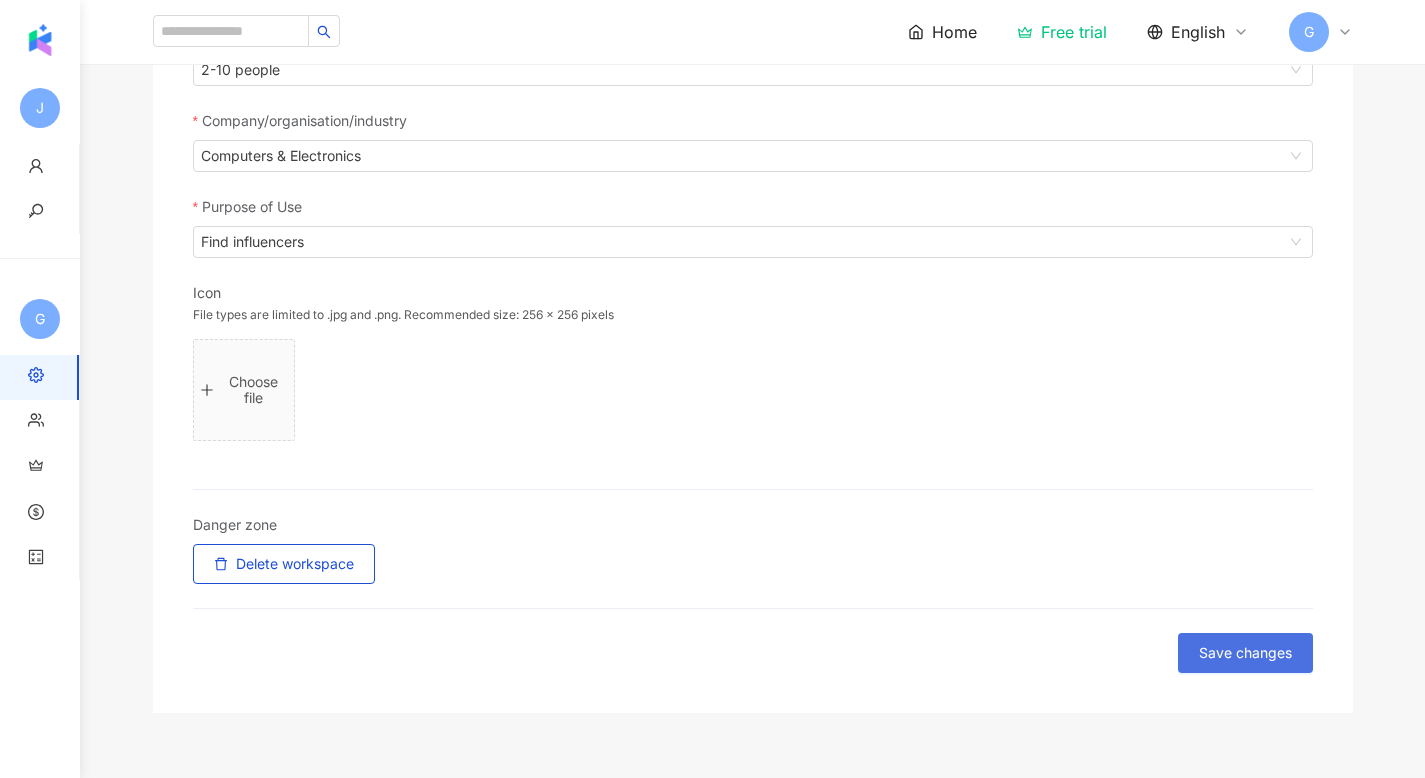 click on "Save changes" at bounding box center [1245, 653] 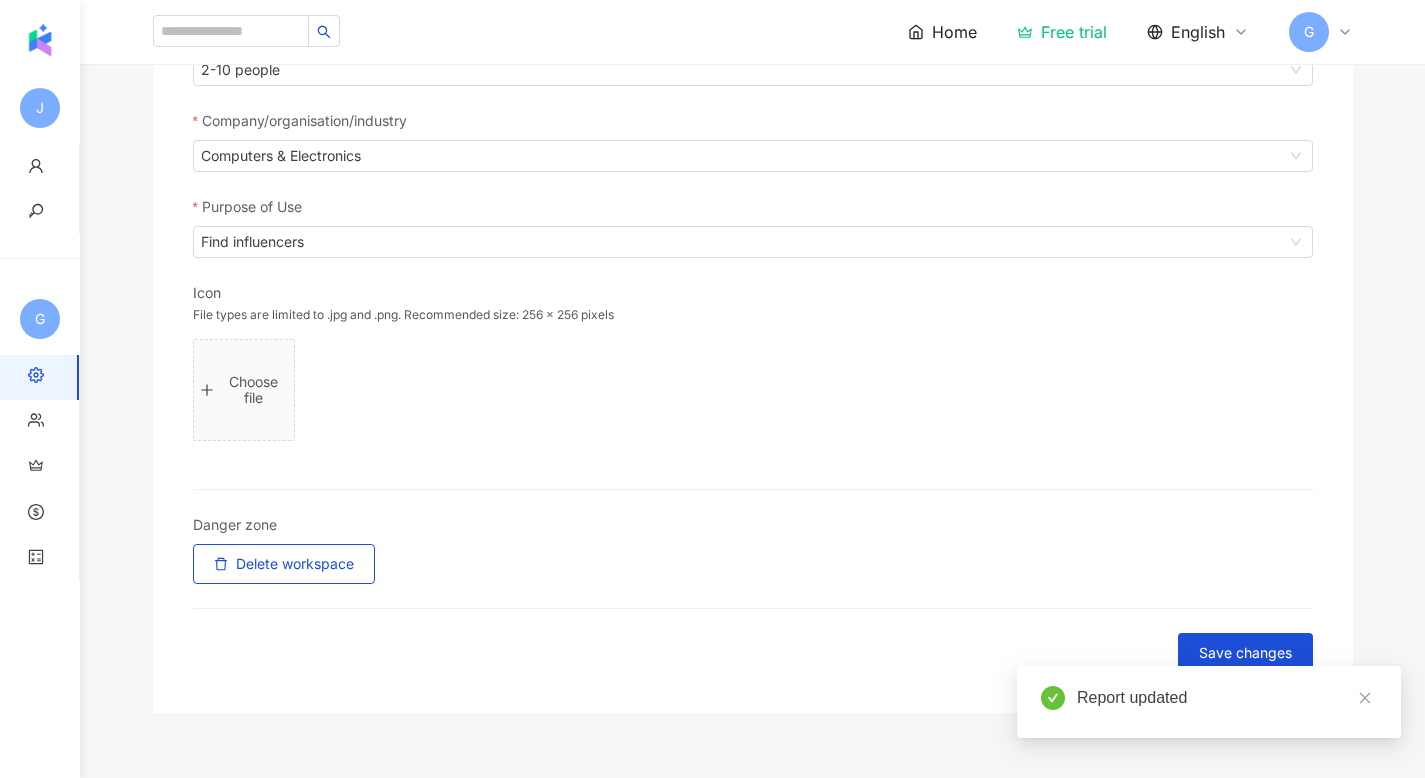 scroll, scrollTop: 0, scrollLeft: 0, axis: both 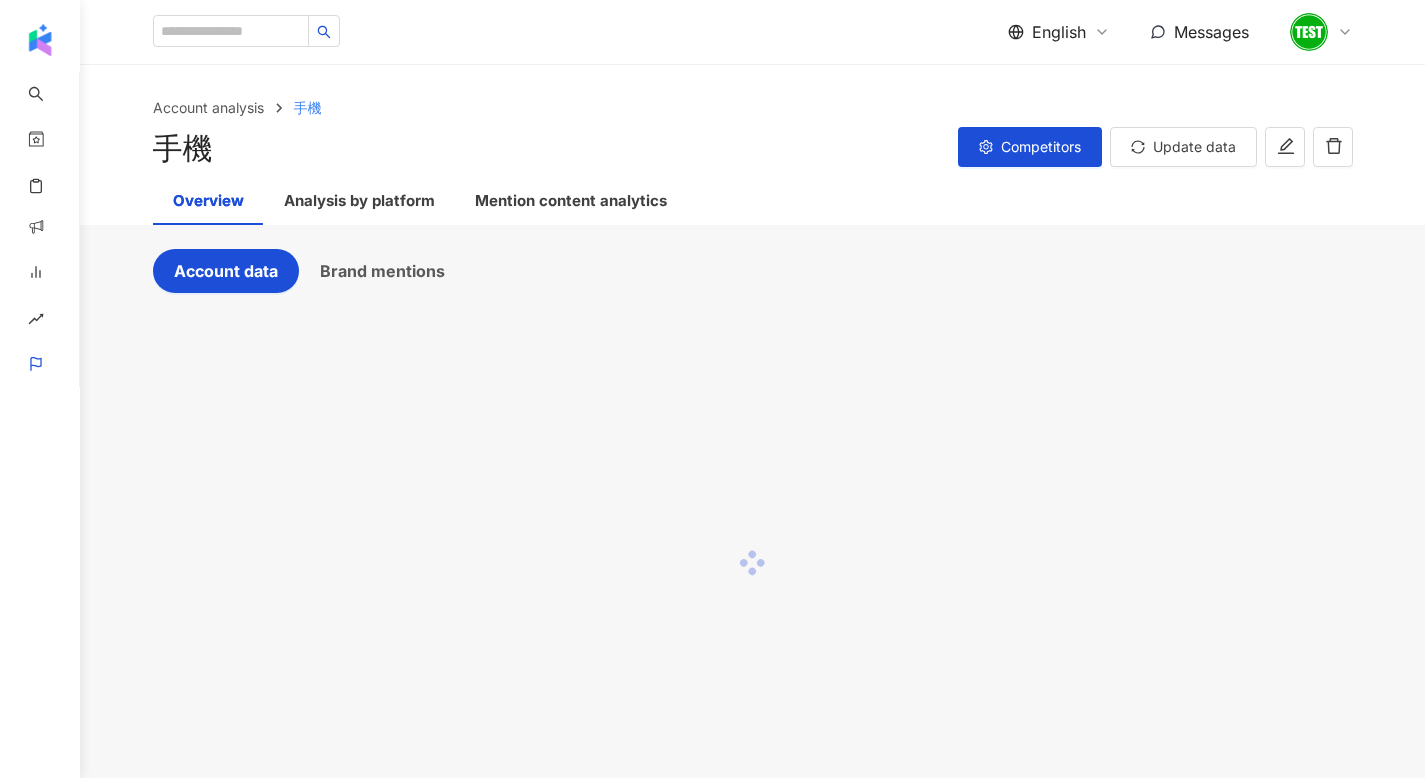 click 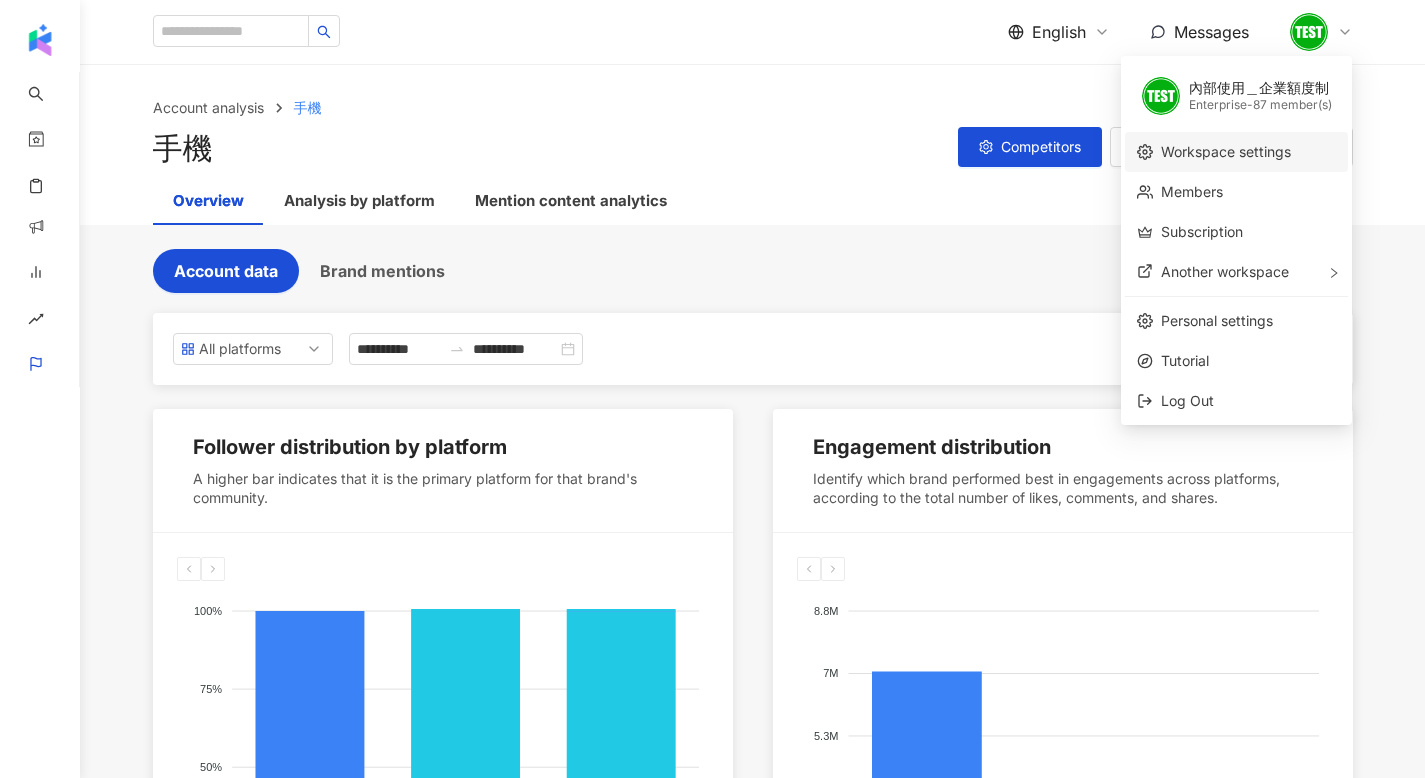 click on "Workspace settings" at bounding box center [1226, 151] 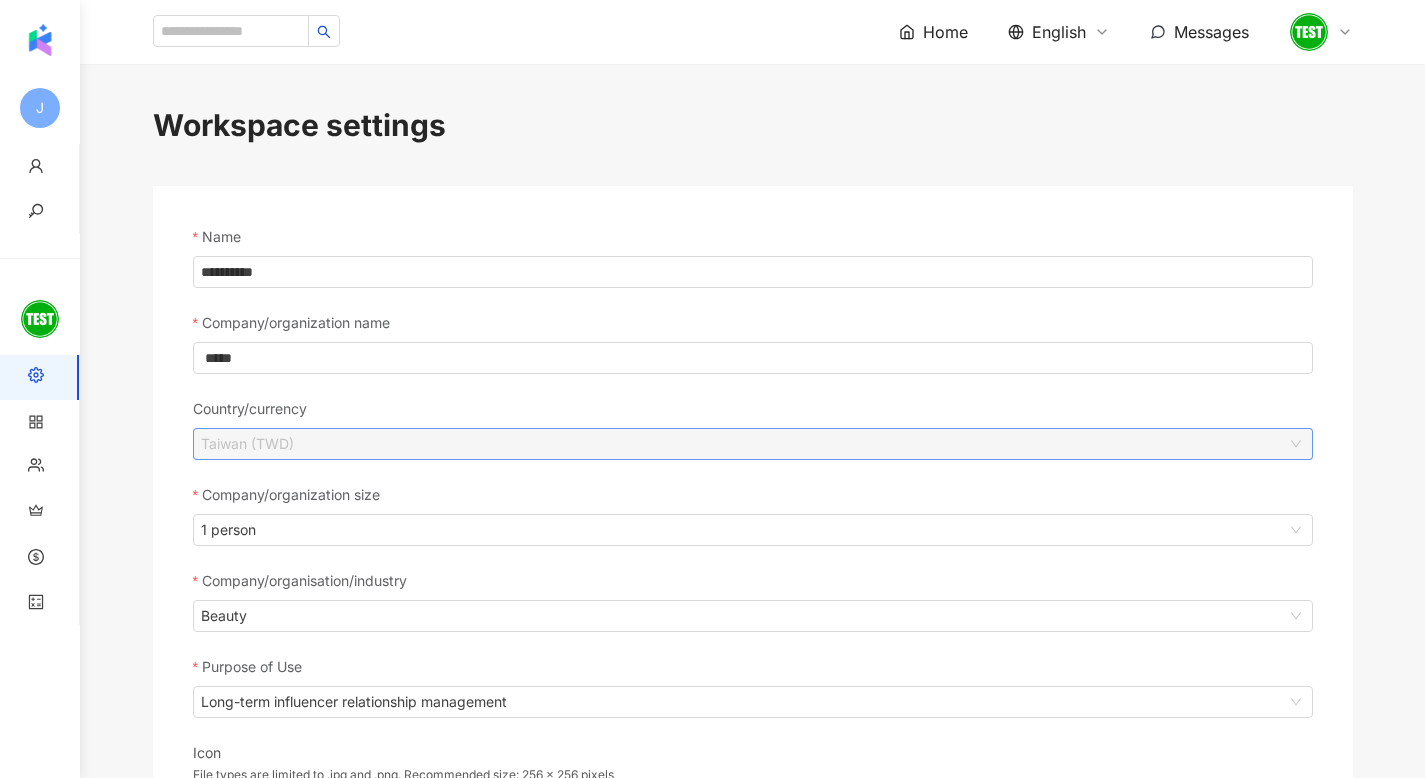 click on "Taiwan (TWD)" at bounding box center [753, 444] 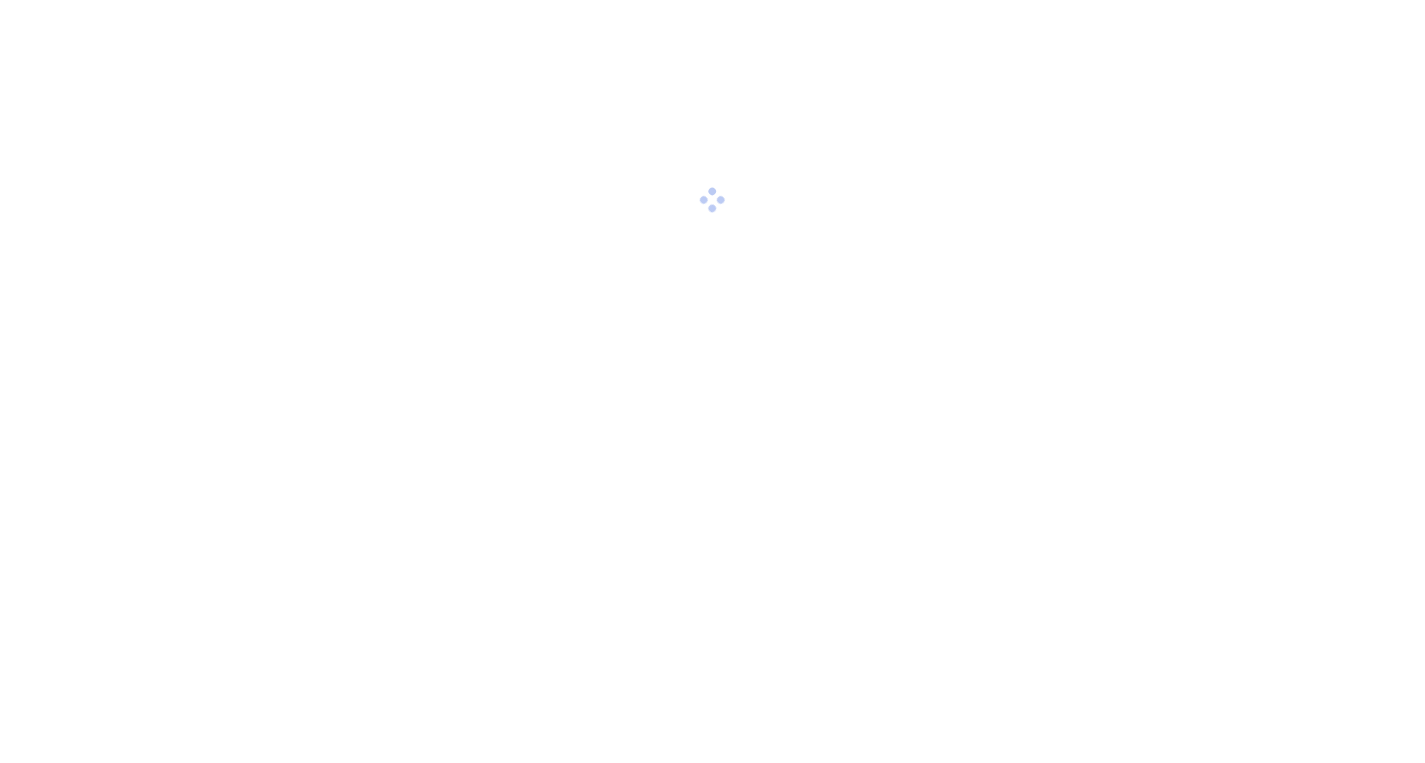 scroll, scrollTop: 0, scrollLeft: 0, axis: both 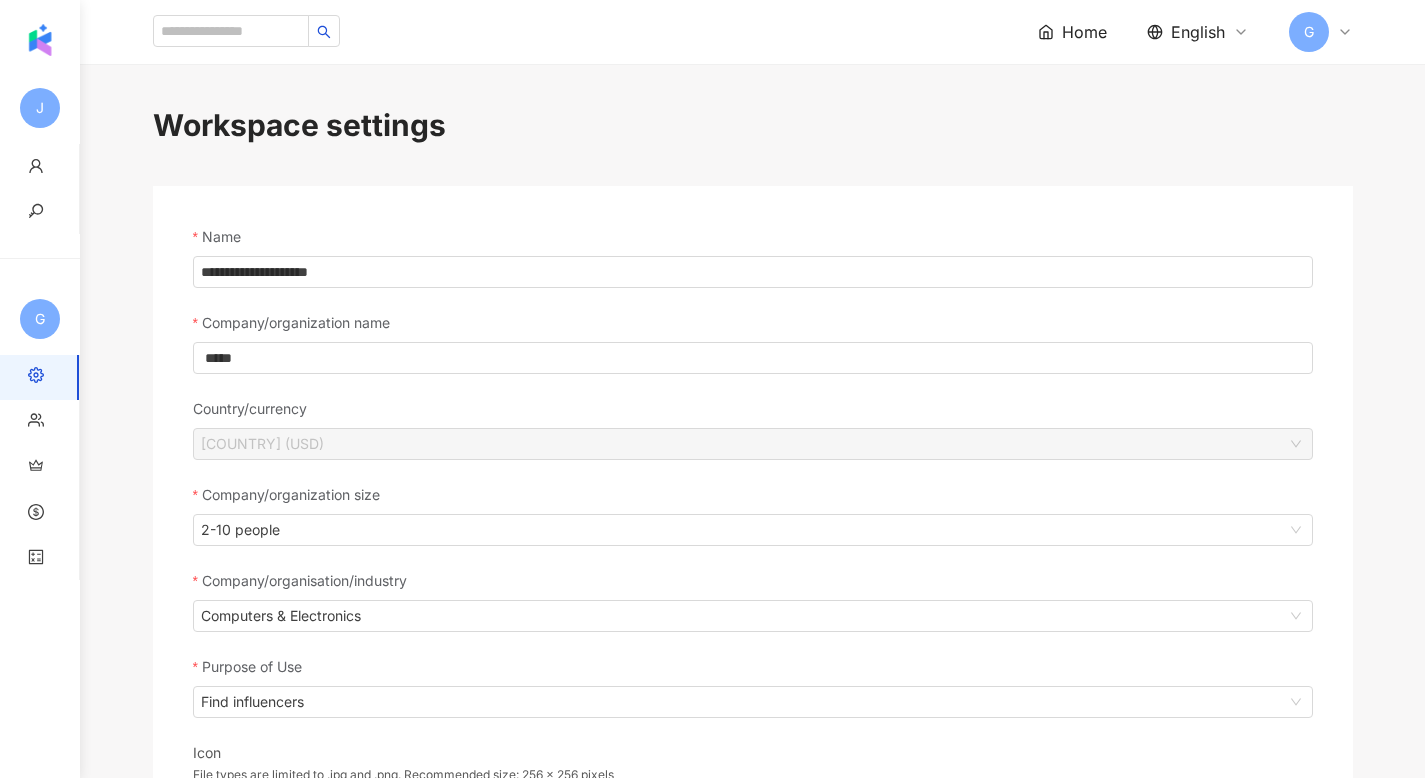click on "G" at bounding box center [1321, 32] 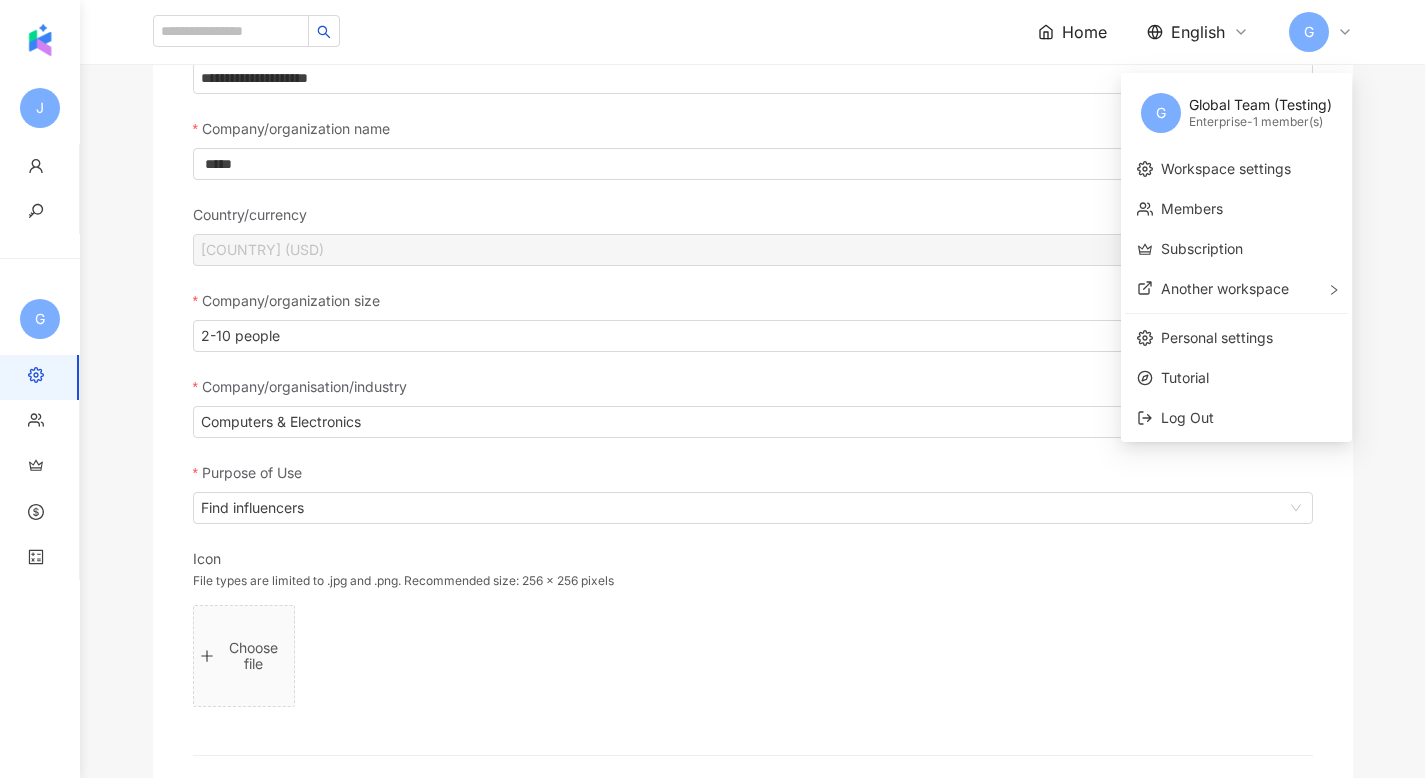 scroll, scrollTop: 297, scrollLeft: 0, axis: vertical 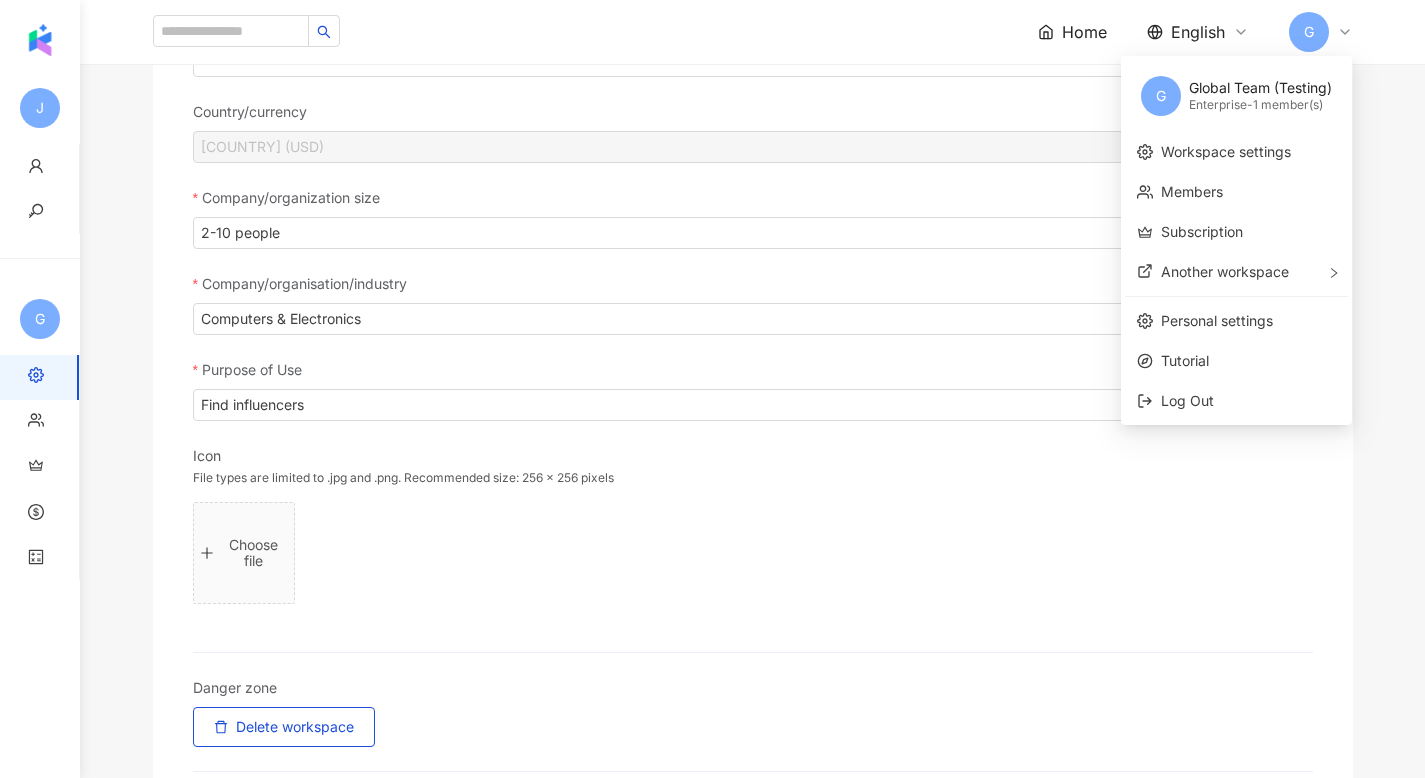 click on "G" at bounding box center [1161, 96] 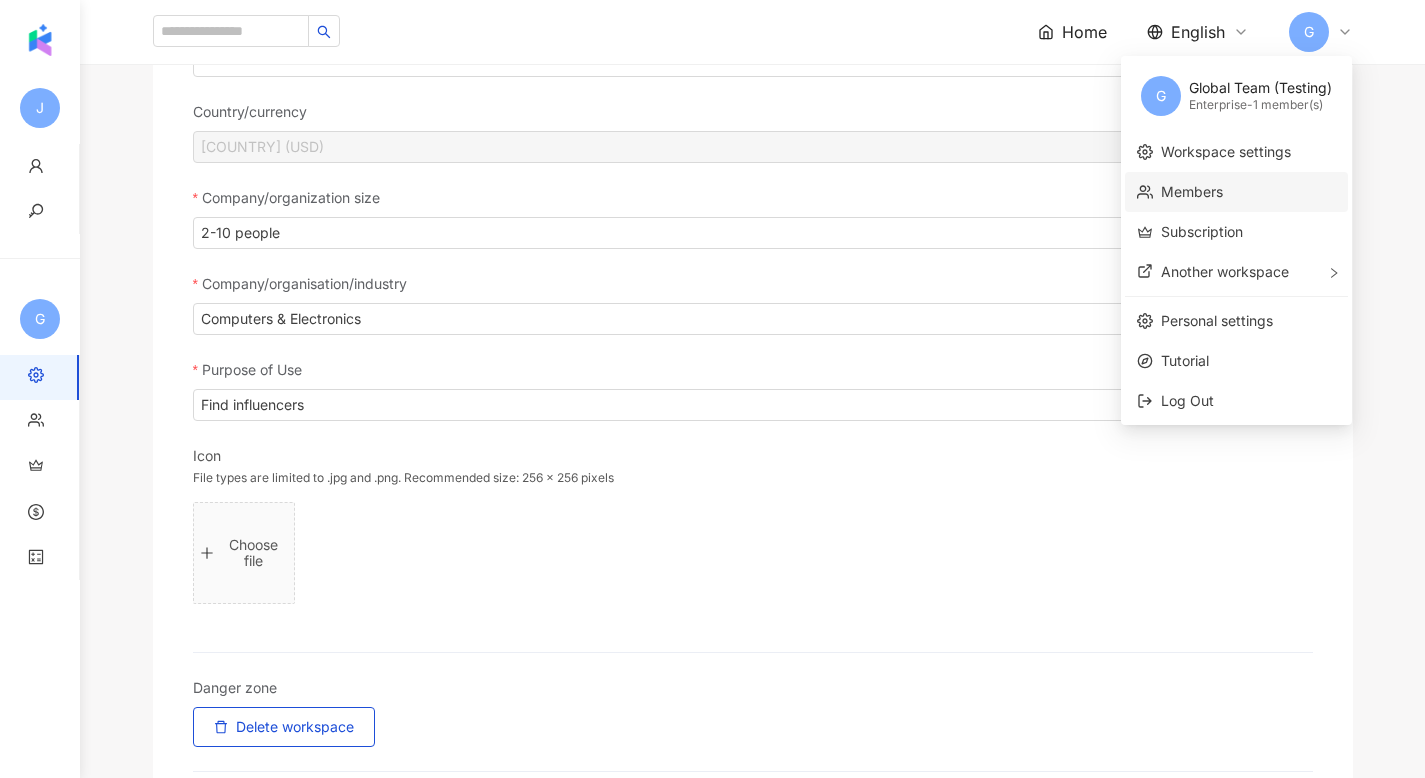 click on "Members" at bounding box center [1192, 191] 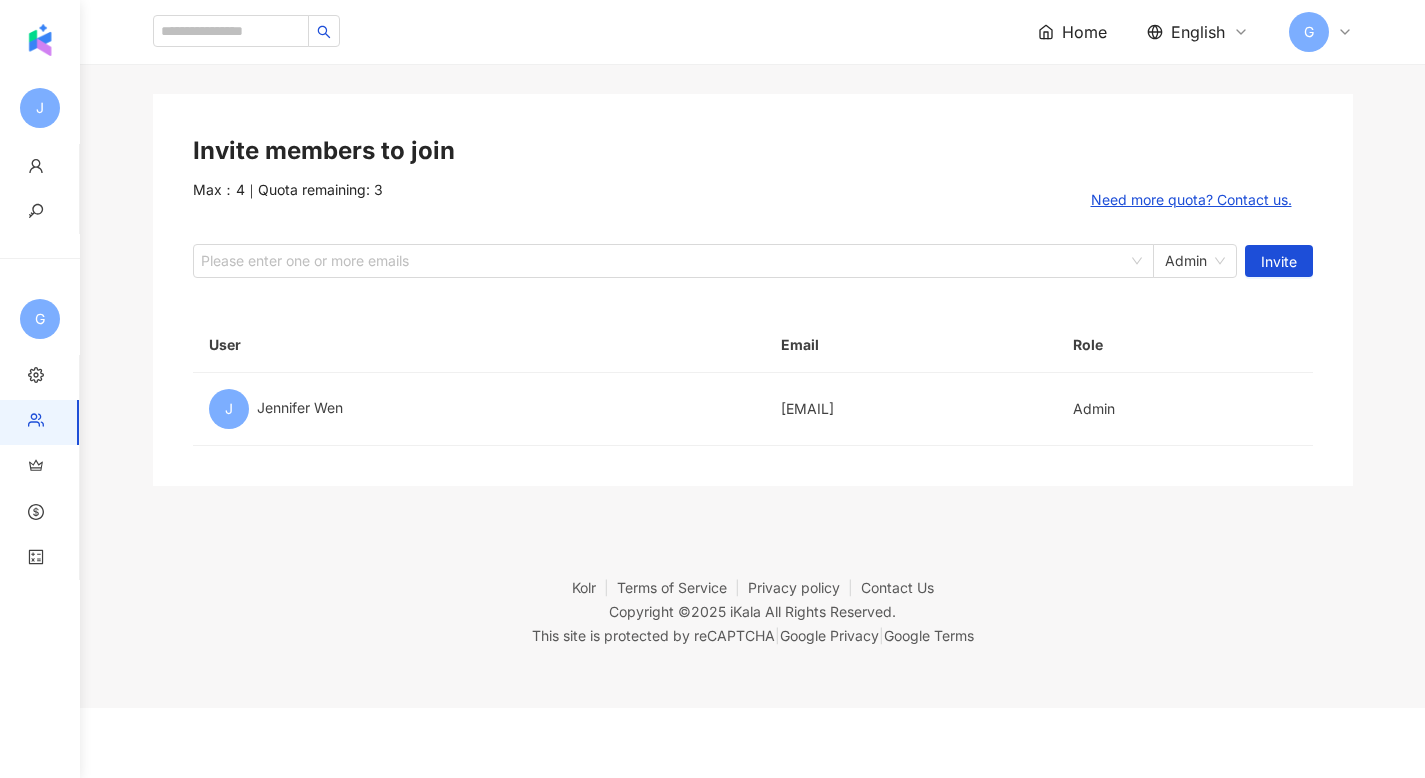 scroll, scrollTop: 0, scrollLeft: 0, axis: both 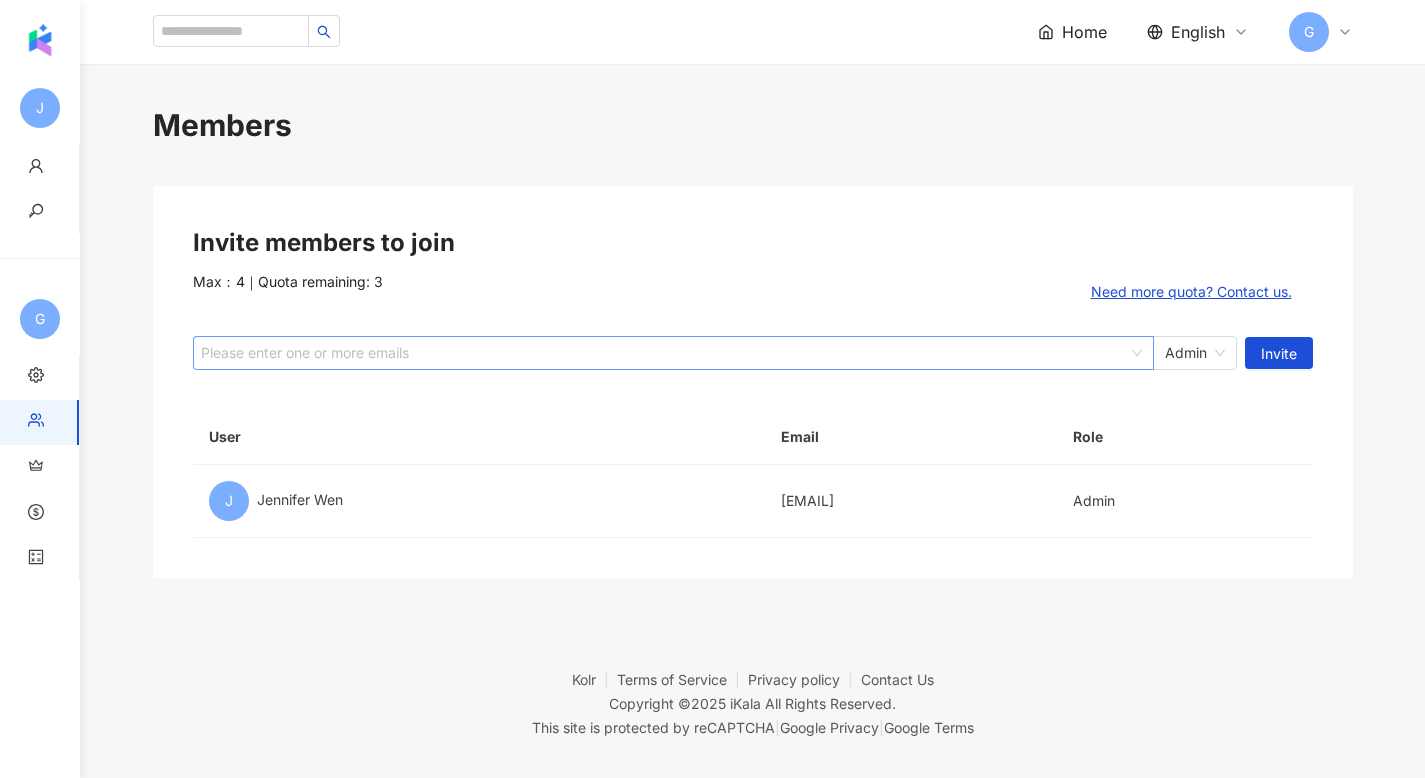 click on "Please enter one or more emails" at bounding box center [673, 353] 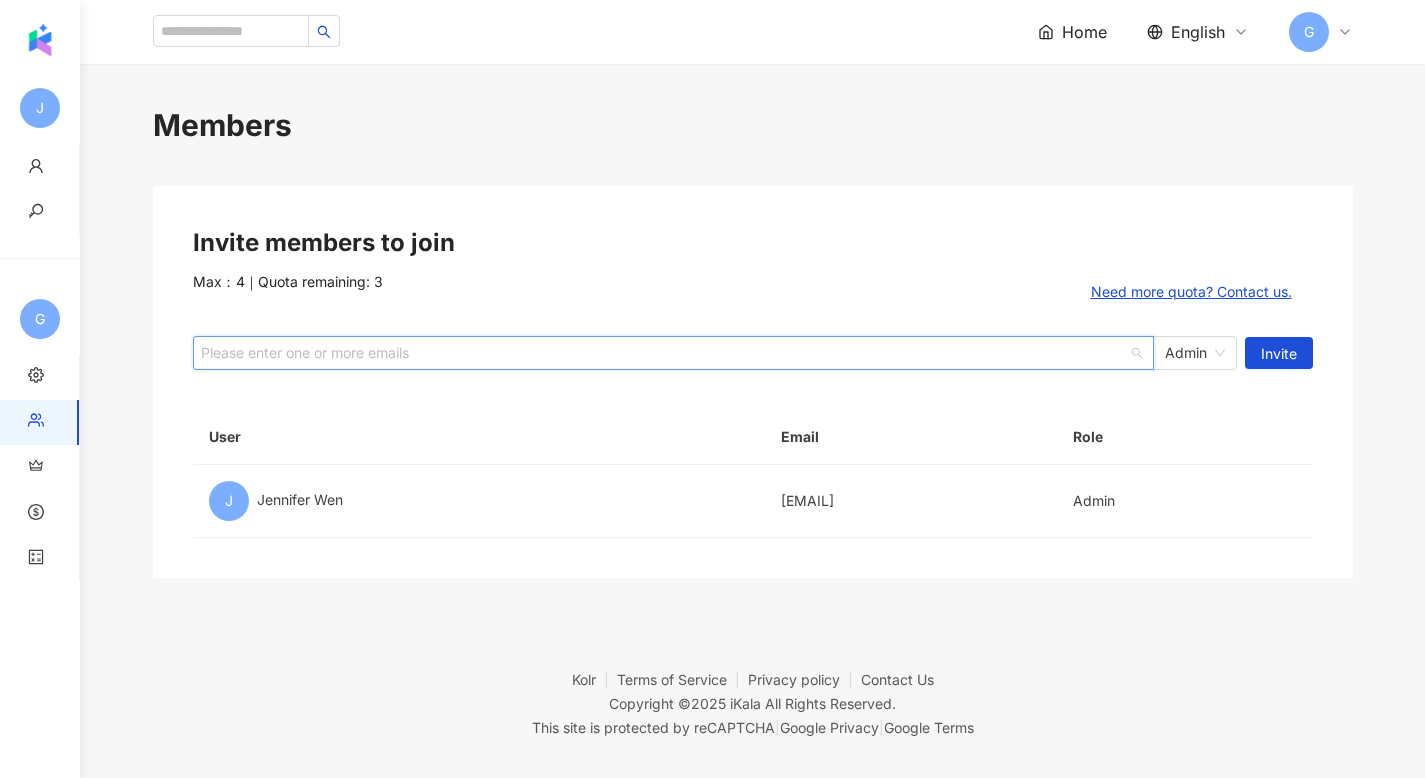 paste on "**********" 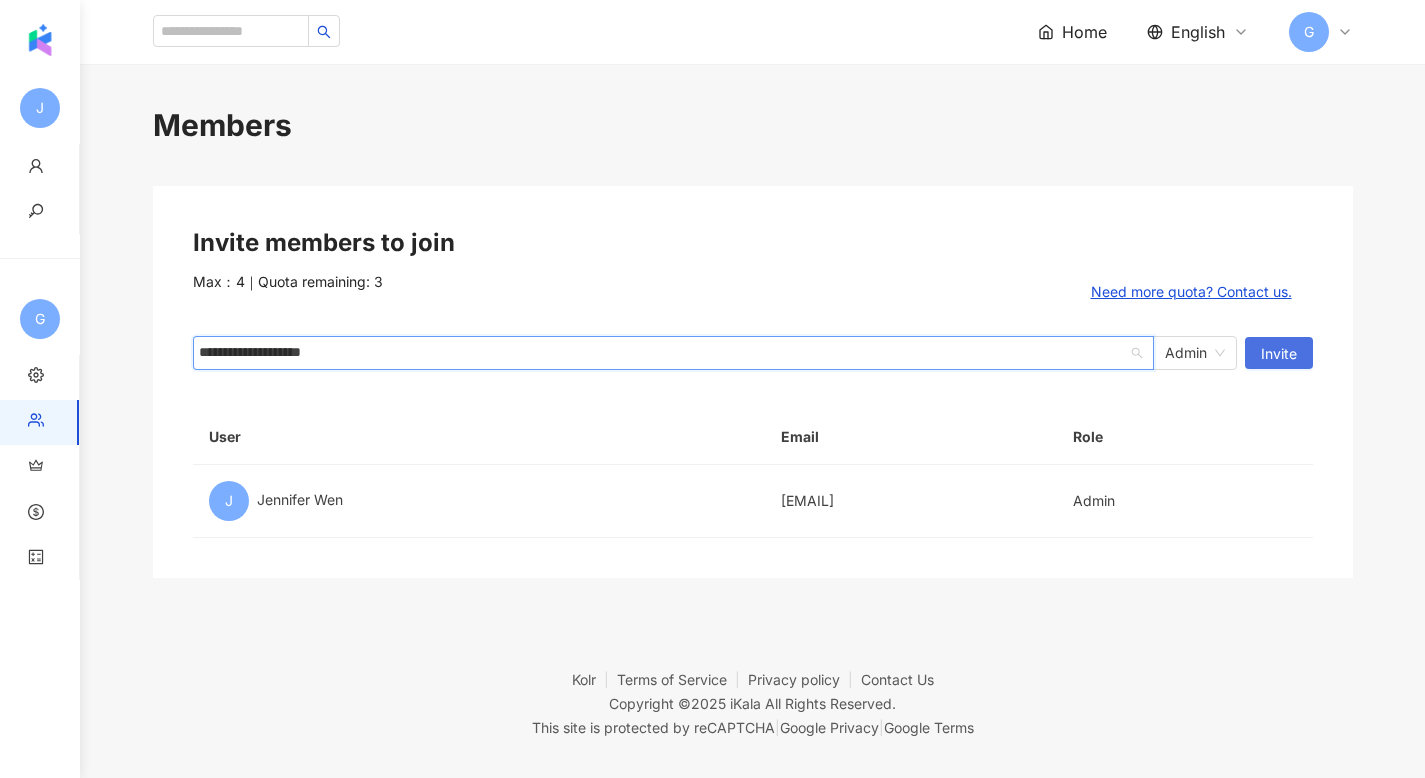type on "**********" 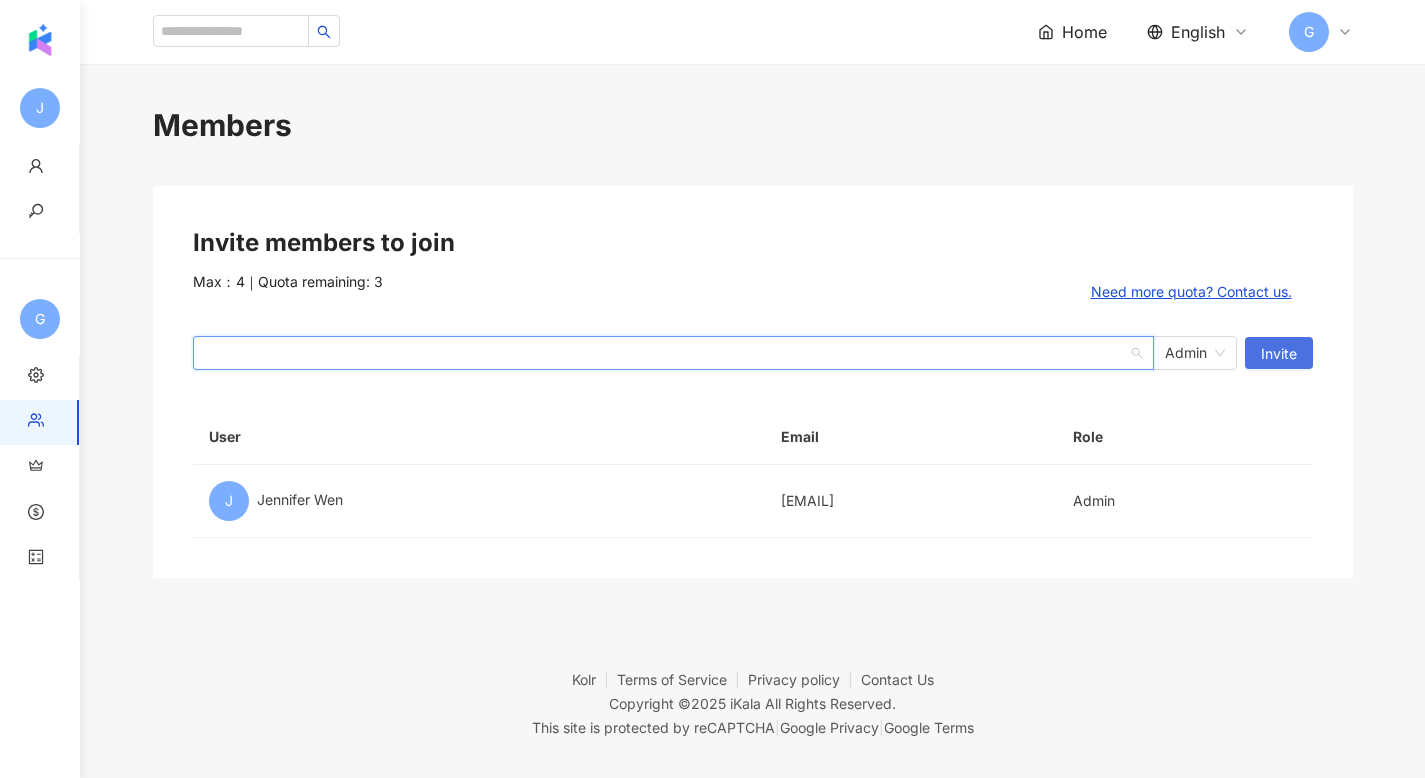 click on "Invite" at bounding box center (1279, 354) 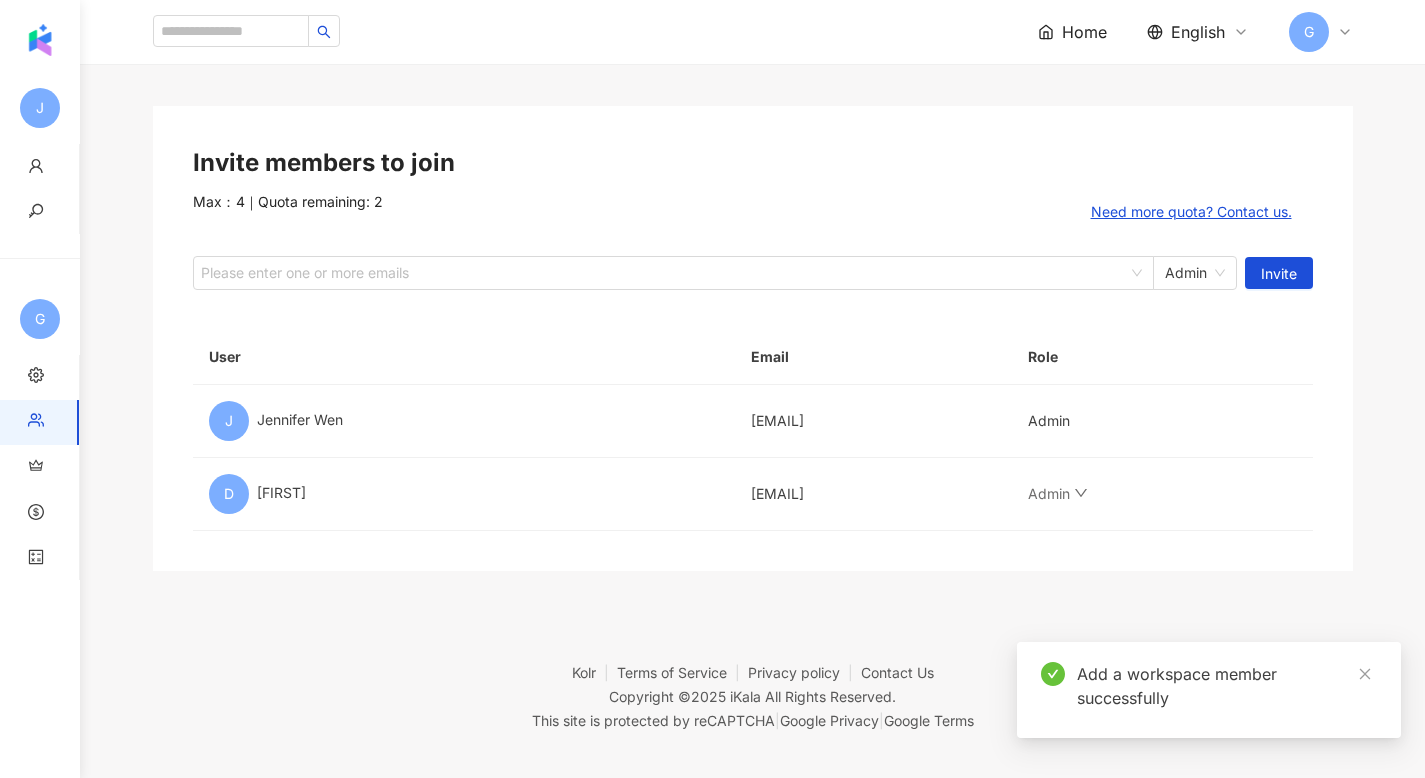 scroll, scrollTop: 0, scrollLeft: 0, axis: both 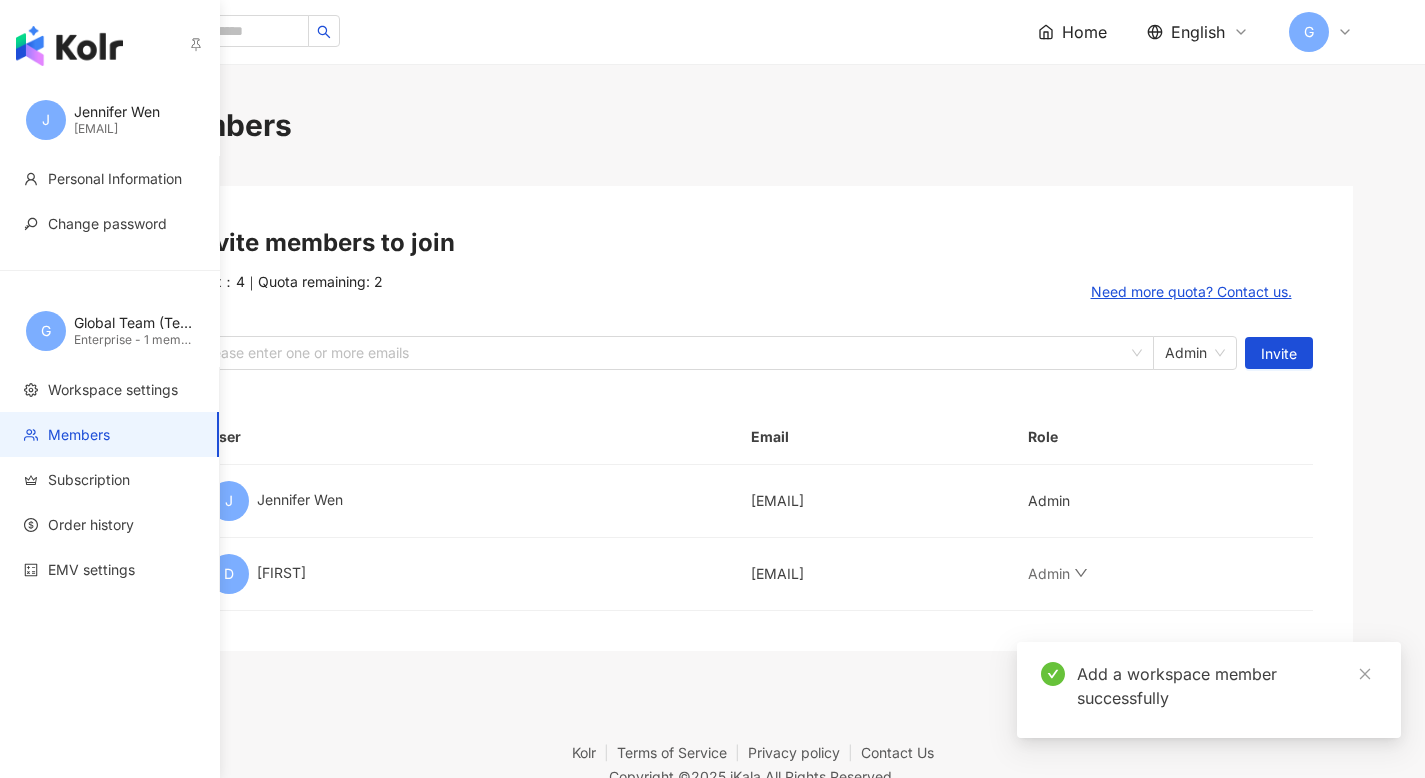 click at bounding box center (69, 46) 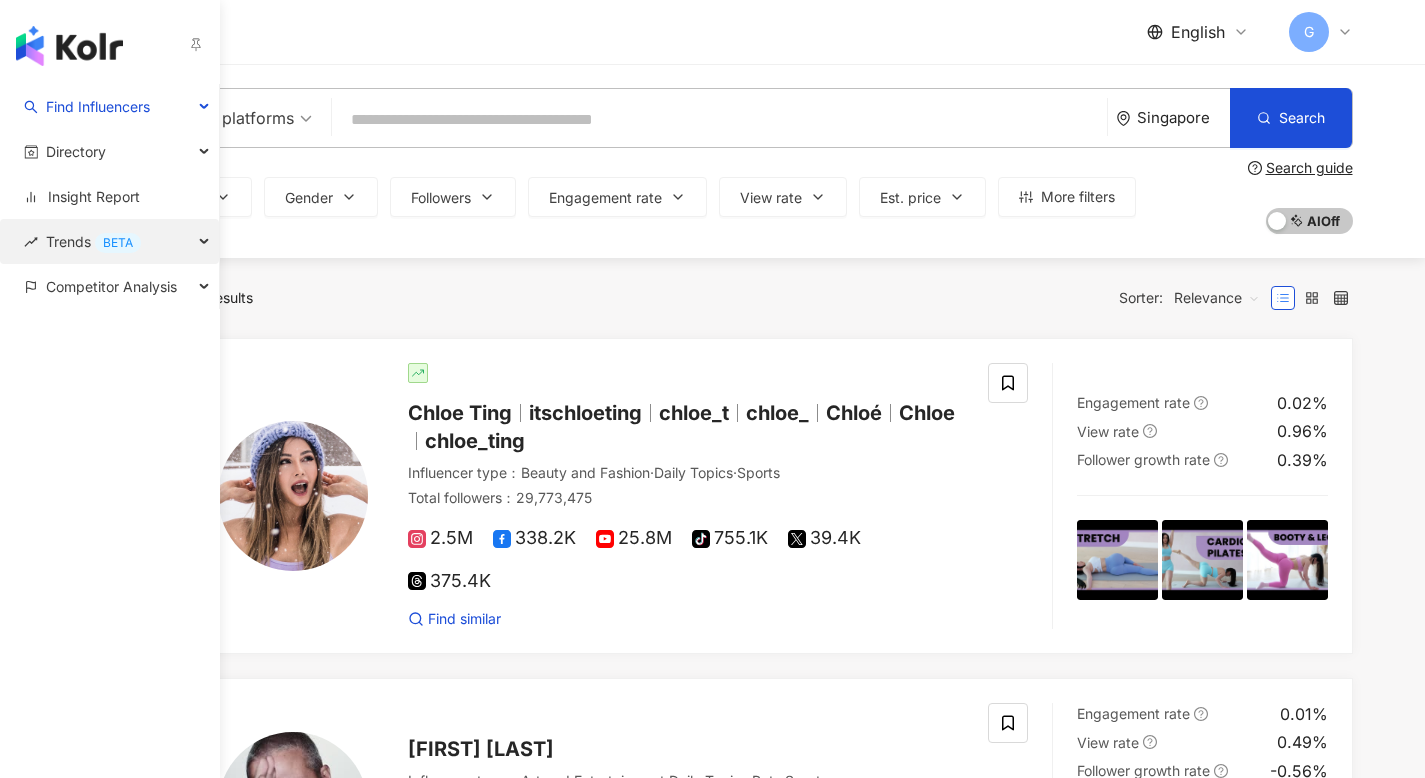 click on "Trends BETA" at bounding box center (109, 241) 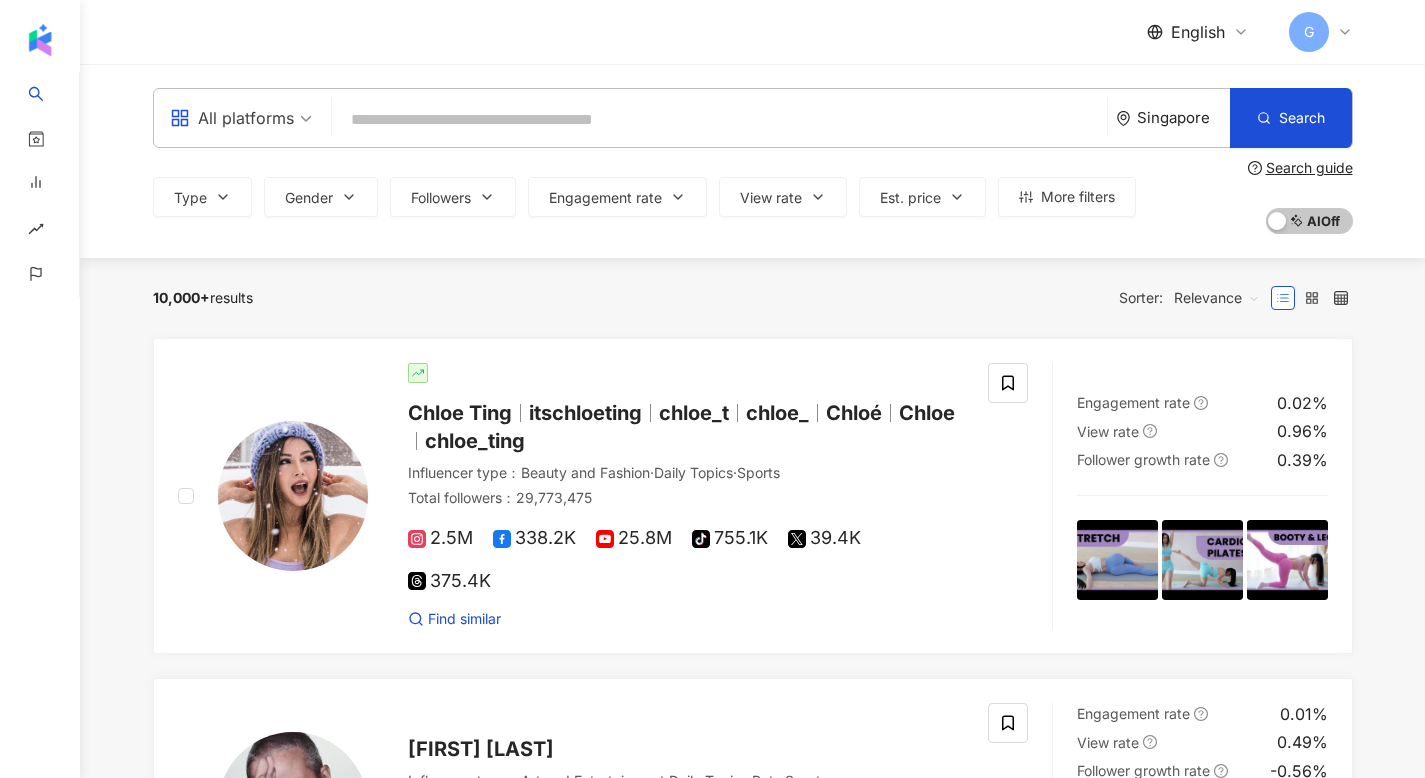click at bounding box center (719, 120) 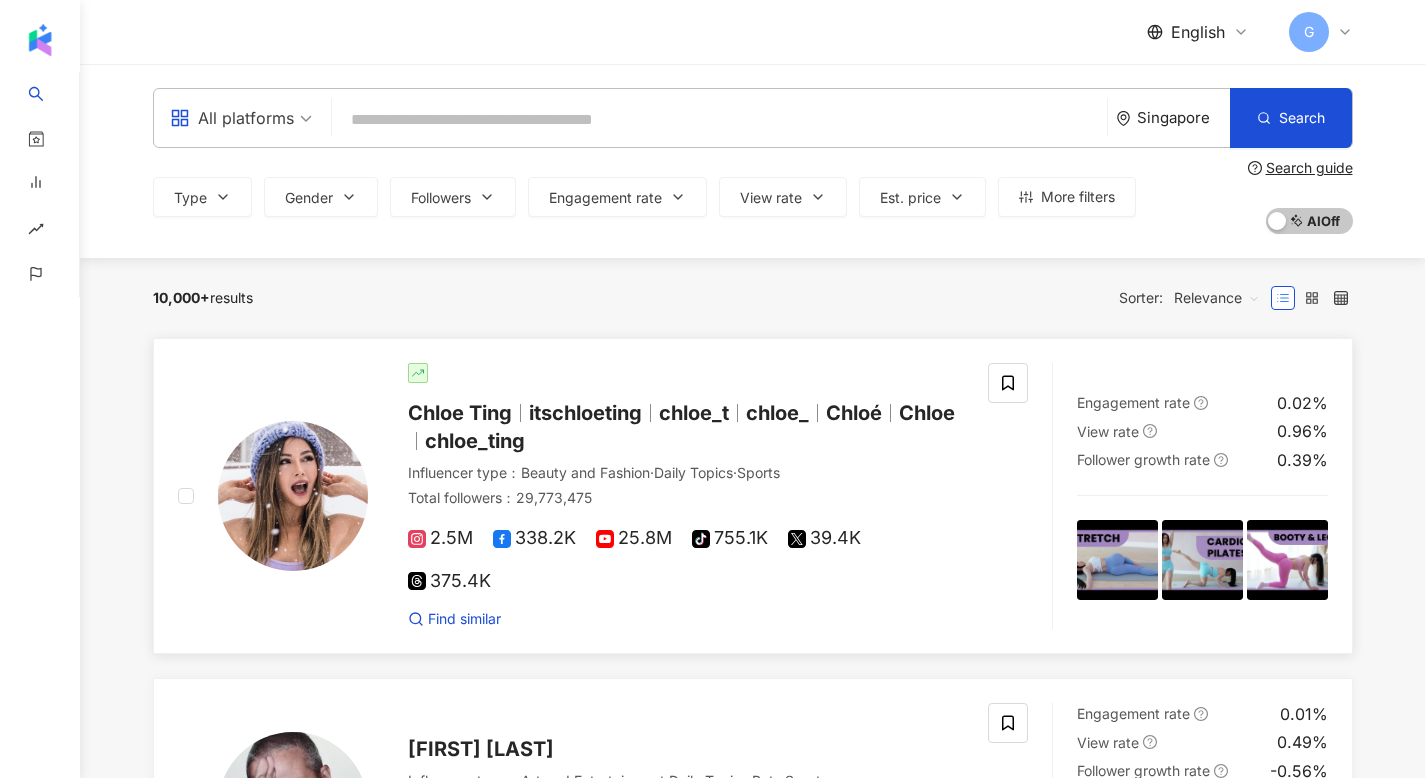 click on "chloe_ting" at bounding box center (475, 441) 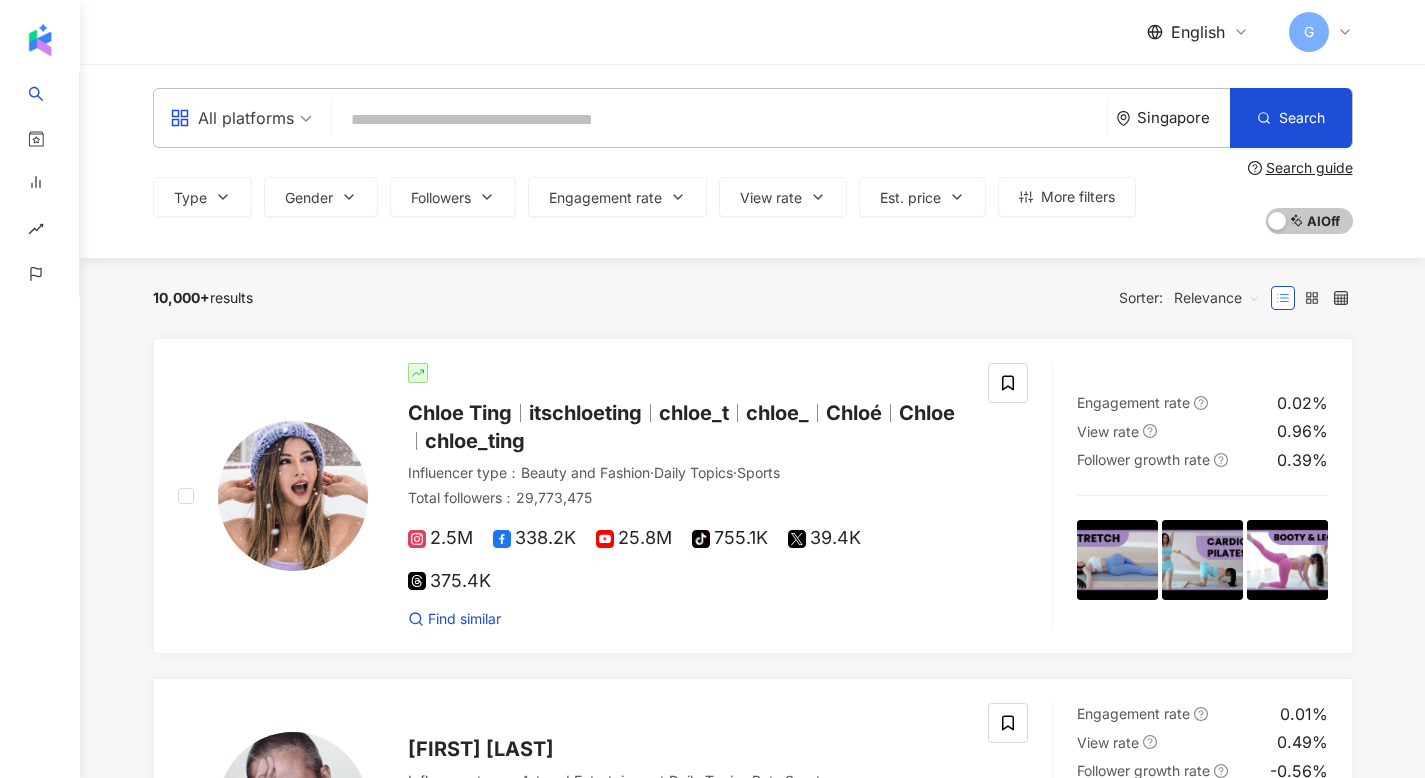 click on "G" at bounding box center [1321, 32] 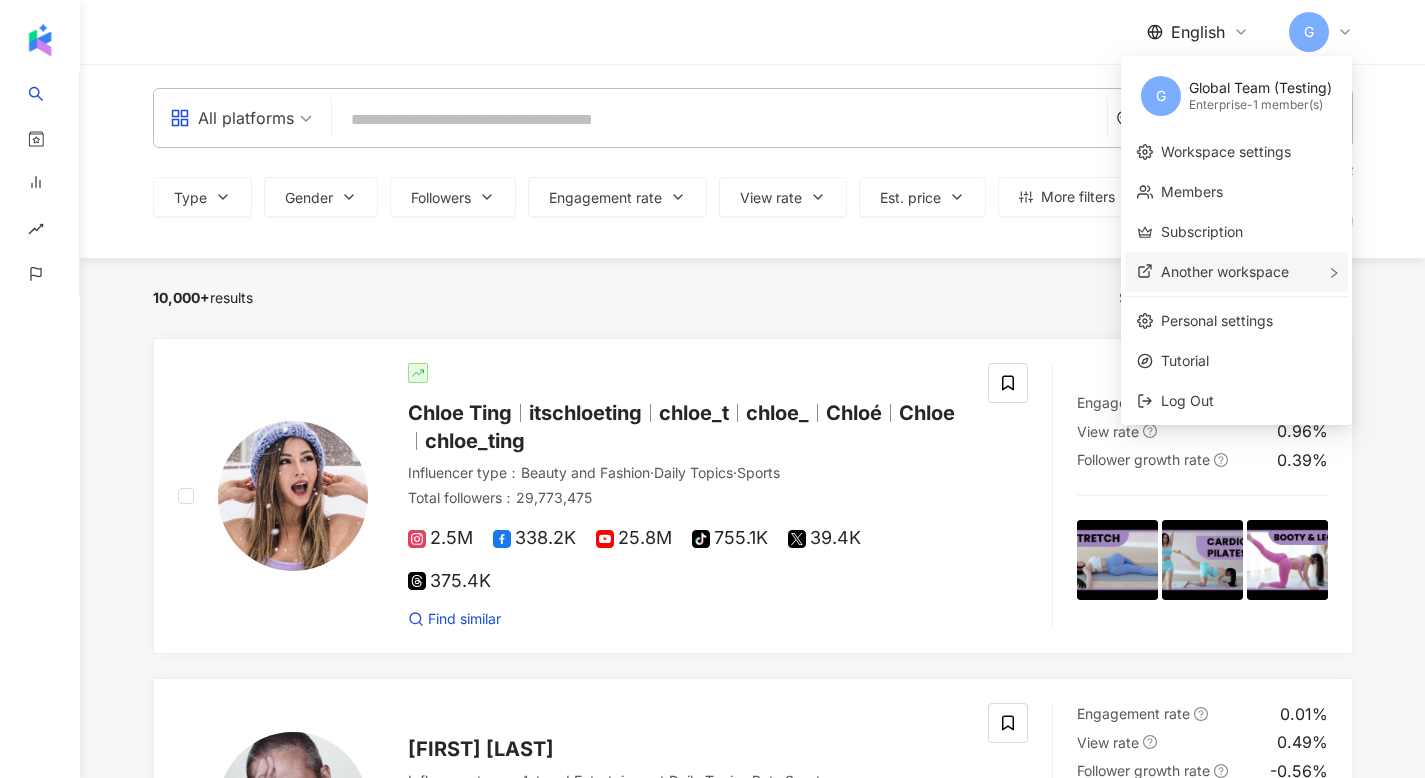 click on "Another workspace" at bounding box center [1236, 272] 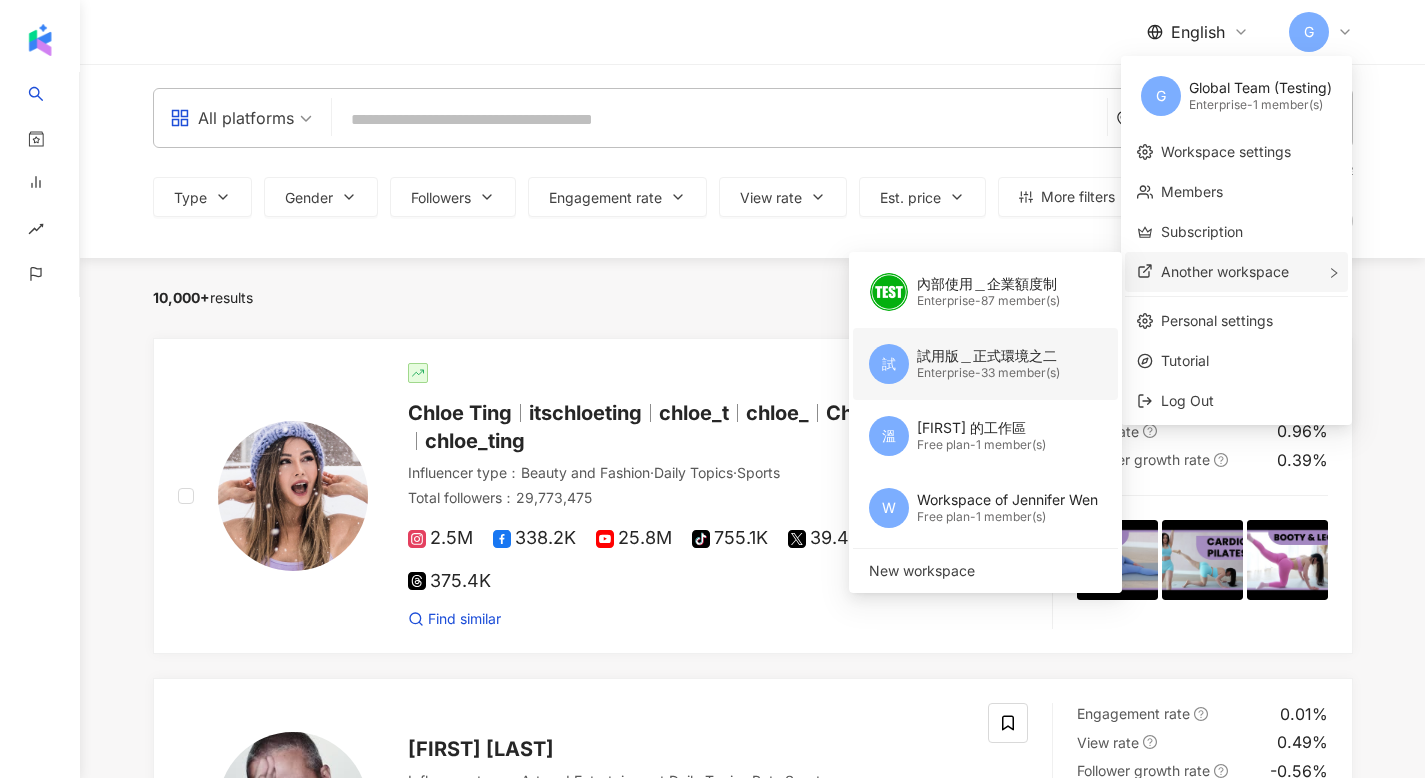 click on "Enterprise  -  33 member(s)" at bounding box center [988, 373] 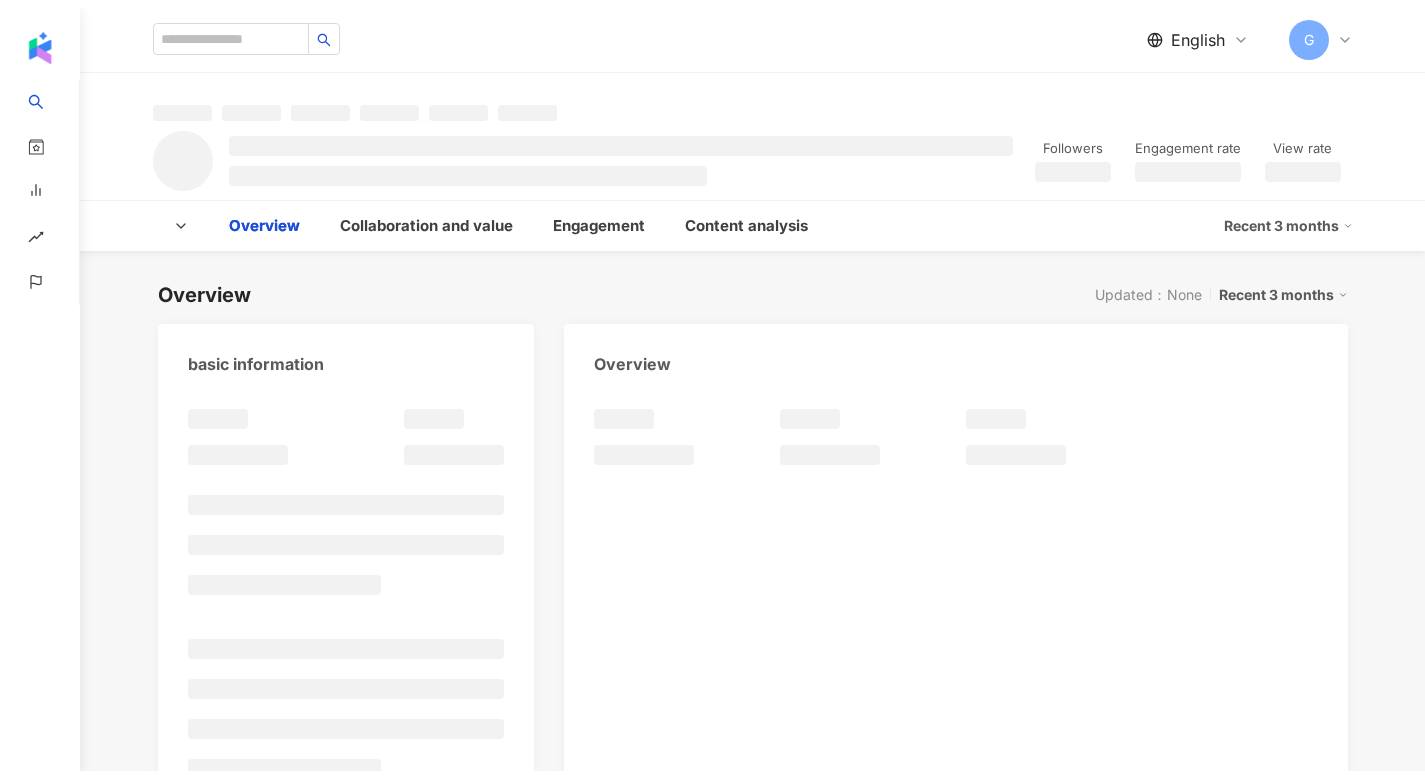 scroll, scrollTop: 0, scrollLeft: 0, axis: both 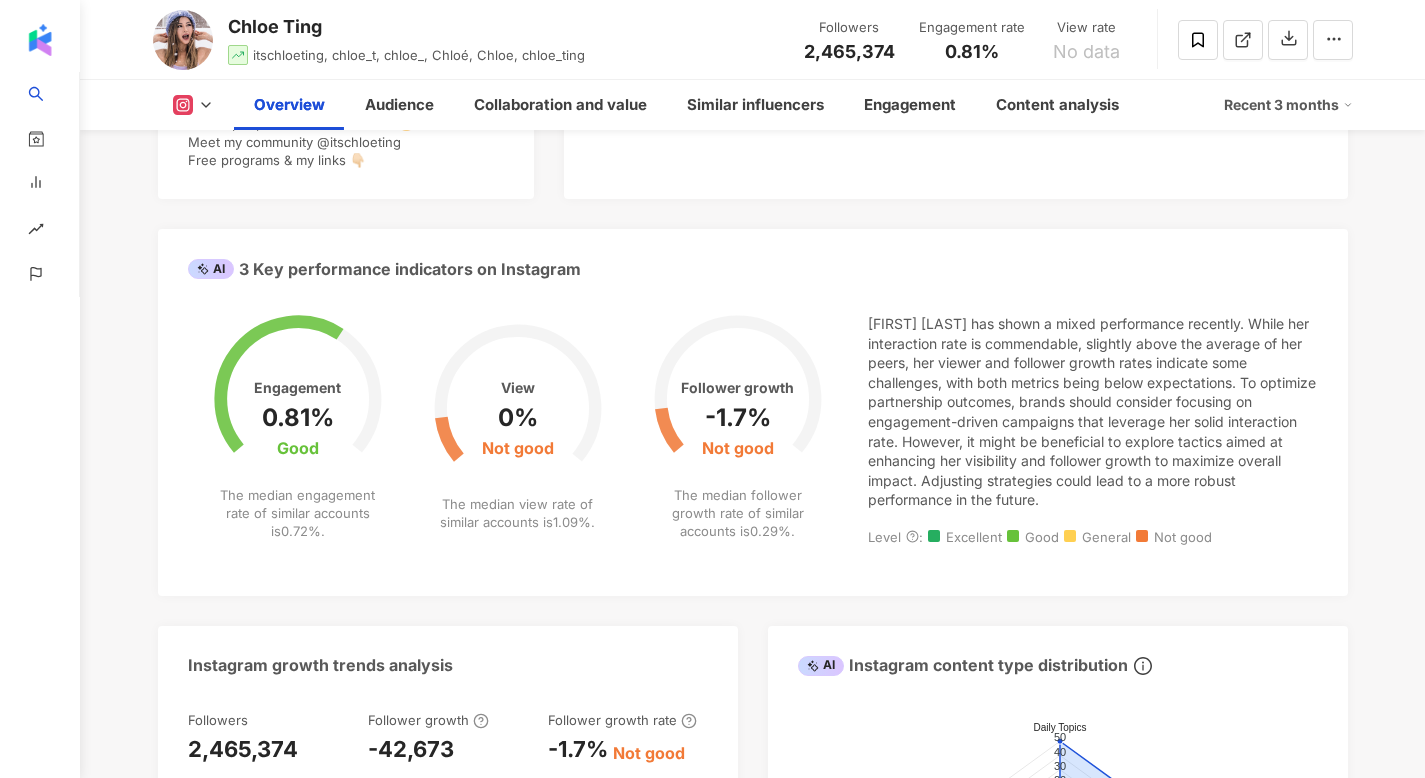 click on "[FIRST] [LAST] has shown a mixed performance recently. While her interaction rate is commendable, slightly above the average of her peers, her viewer and follower growth rates indicate some challenges, with both metrics being below expectations. To optimize partnership outcomes, brands should consider focusing on engagement-driven campaigns that leverage her solid interaction rate. However, it might be beneficial to explore tactics aimed at enhancing her visibility and follower growth to maximize overall impact. Adjusting strategies could lead to a more robust performance in the future." at bounding box center (1093, 412) 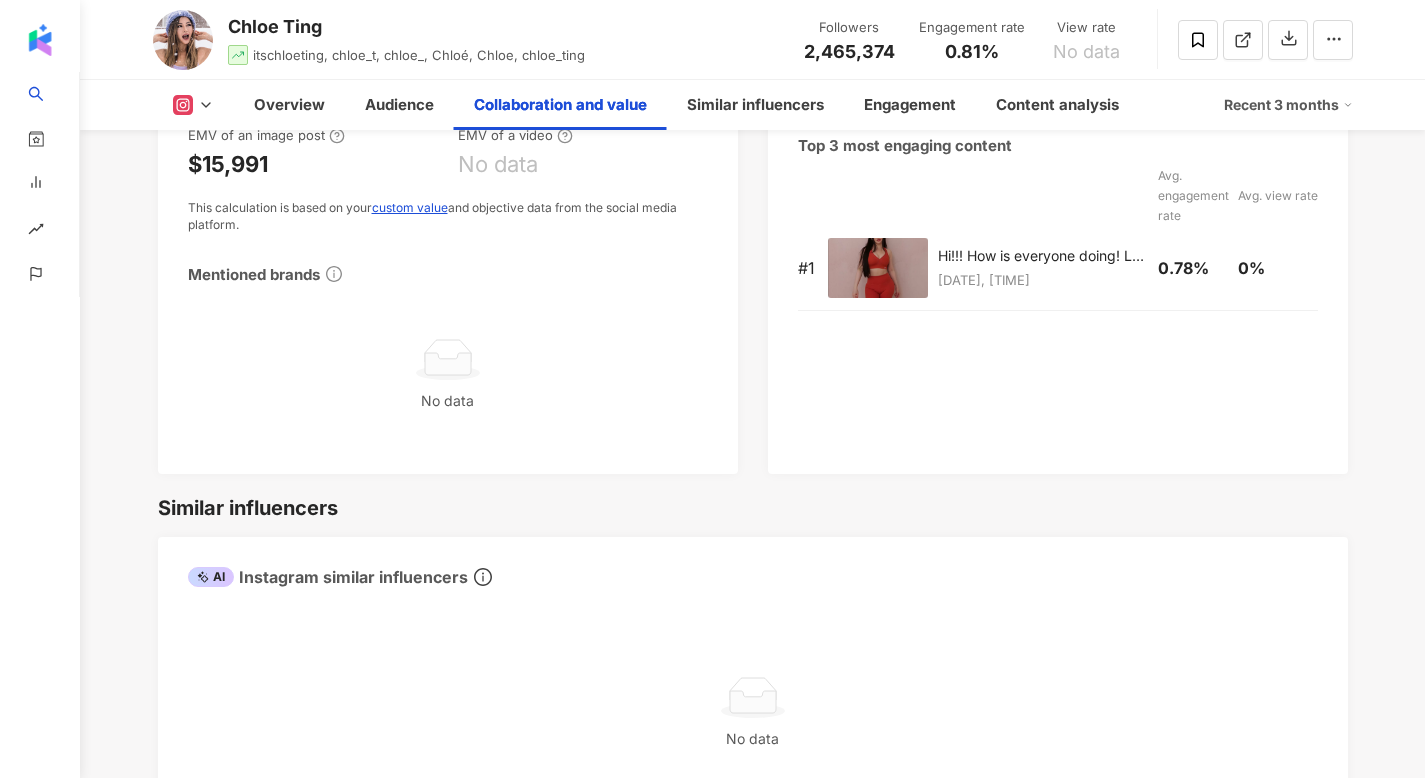 scroll, scrollTop: 3008, scrollLeft: 0, axis: vertical 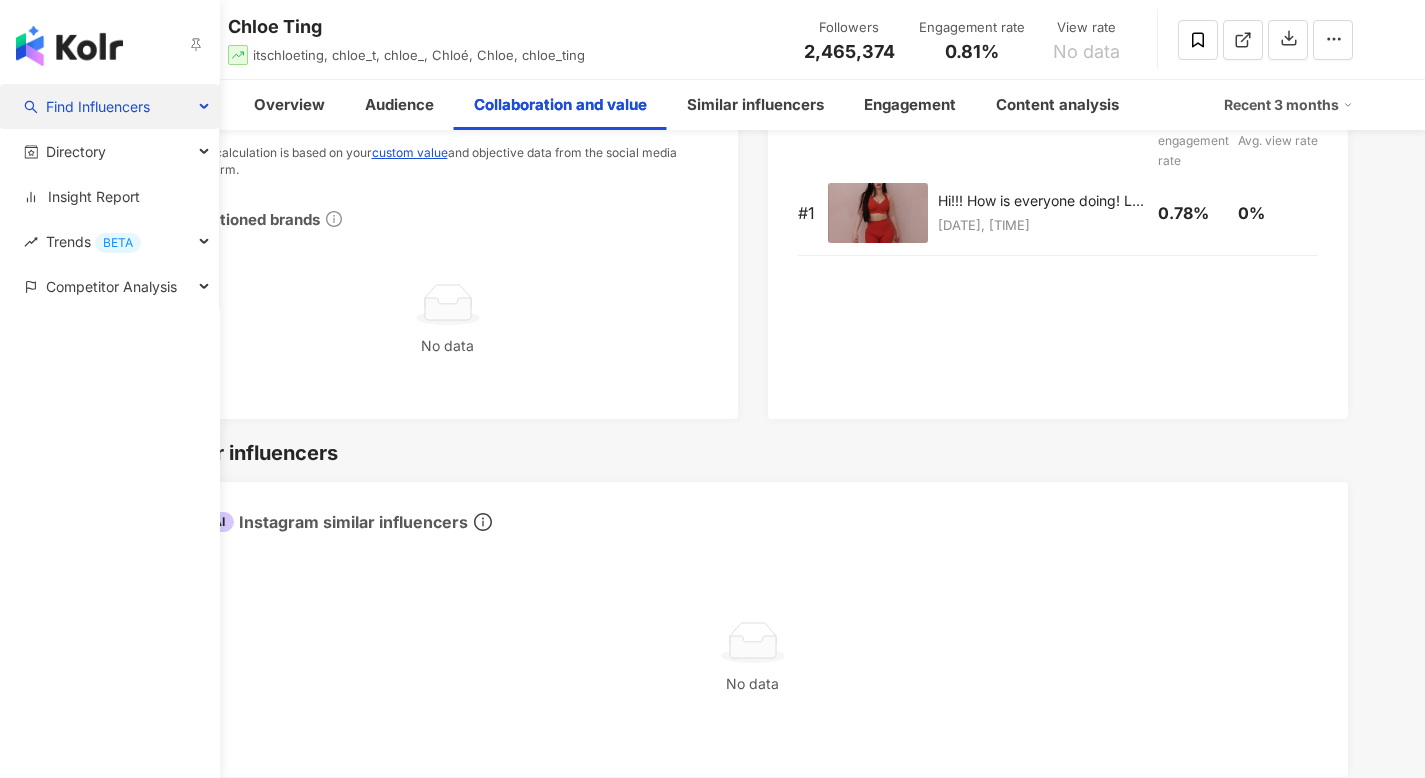 click on "Find Influencers" at bounding box center (98, 106) 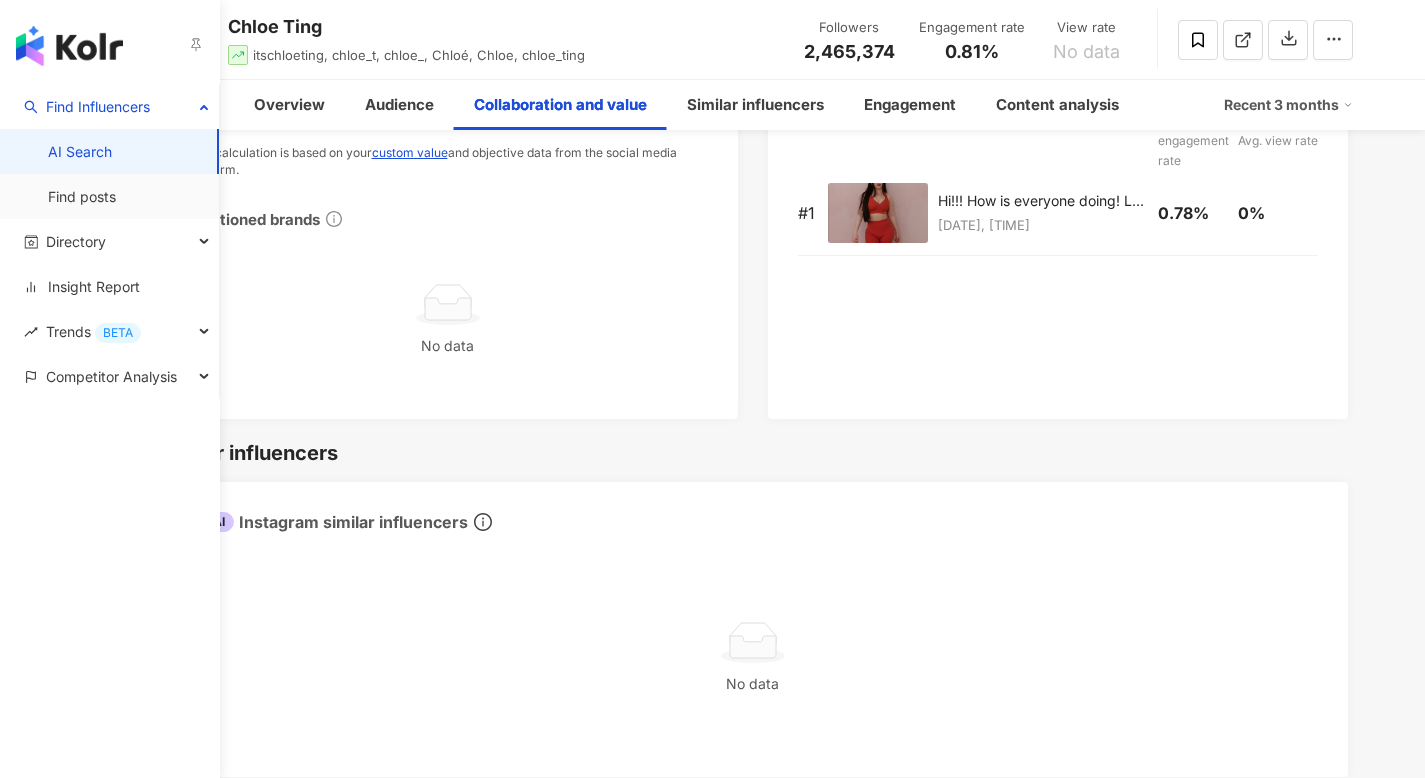 click on "AI Search" at bounding box center (80, 152) 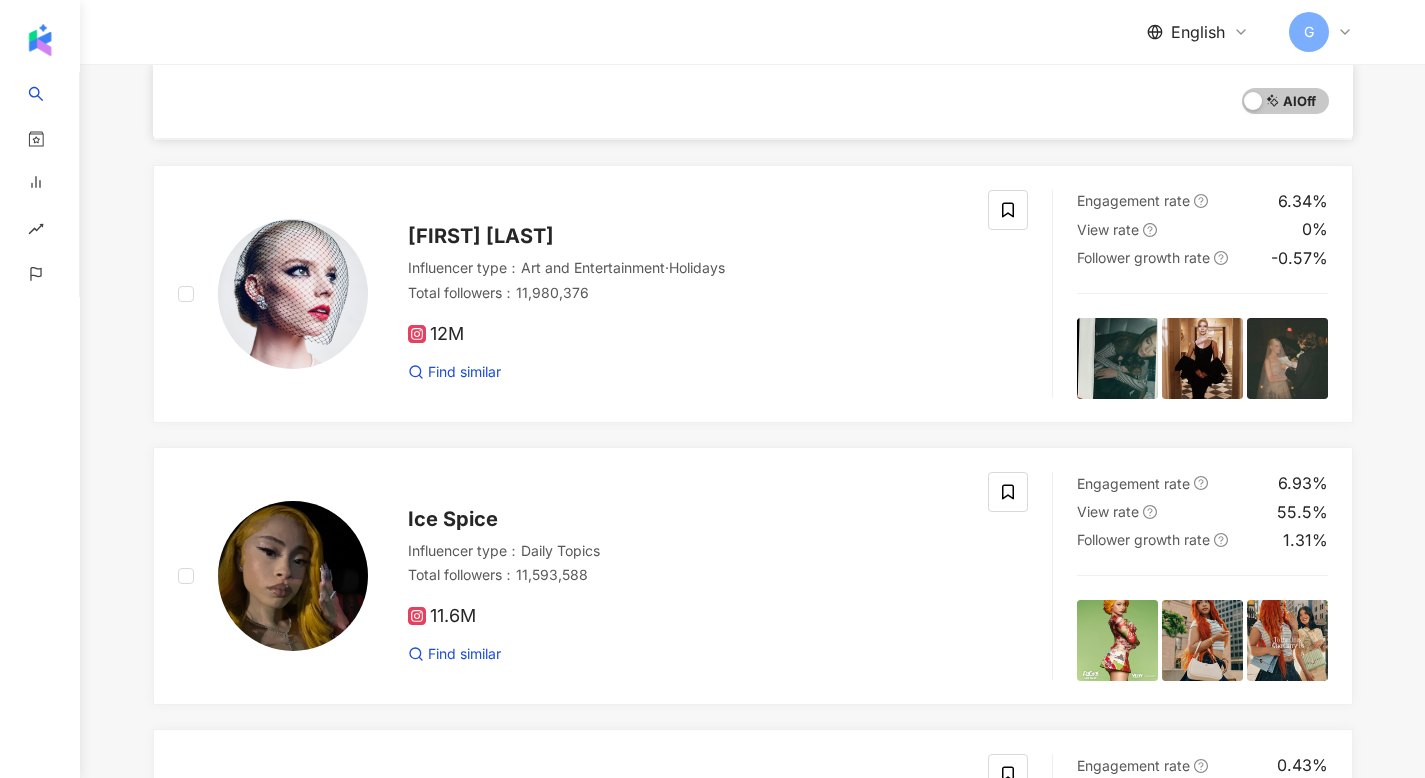 scroll, scrollTop: 908, scrollLeft: 0, axis: vertical 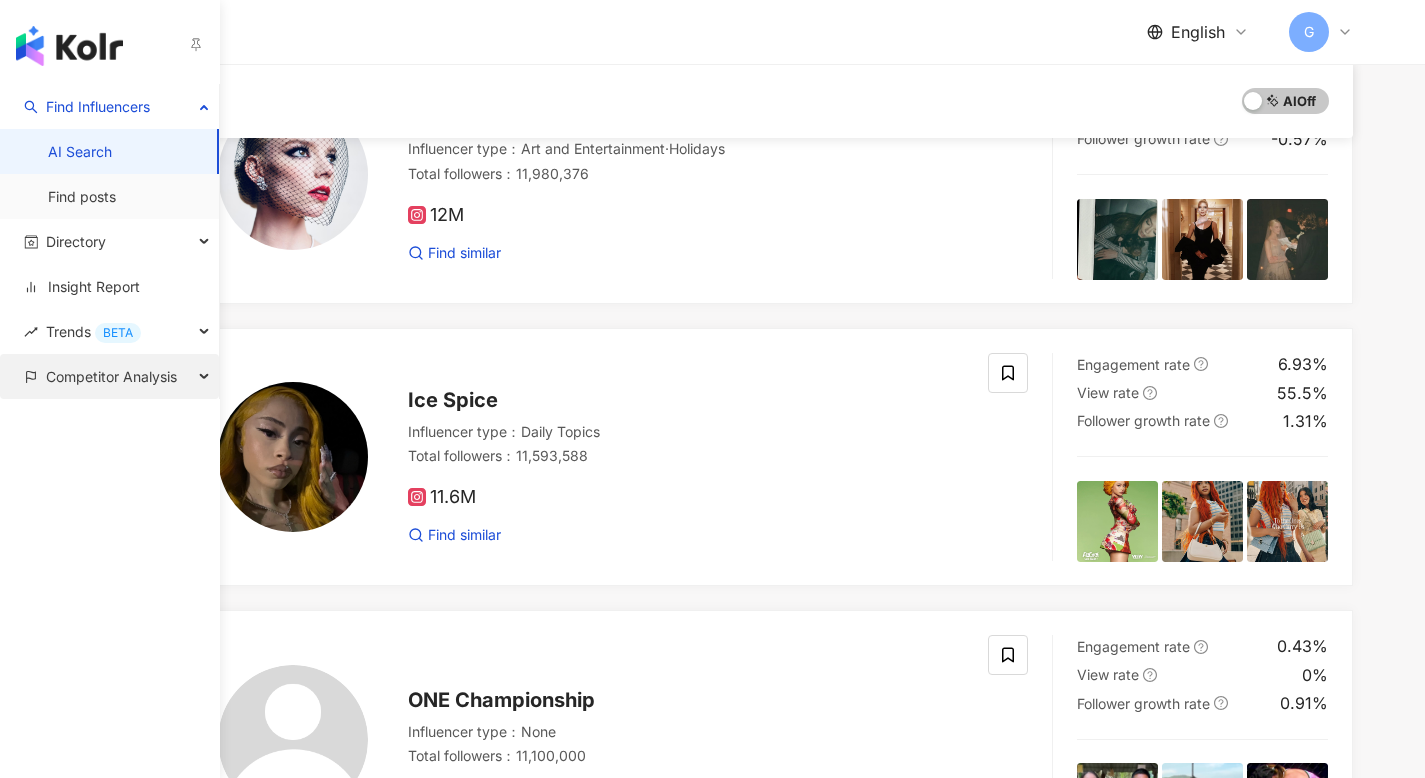 click on "Competitor Analysis" at bounding box center [111, 376] 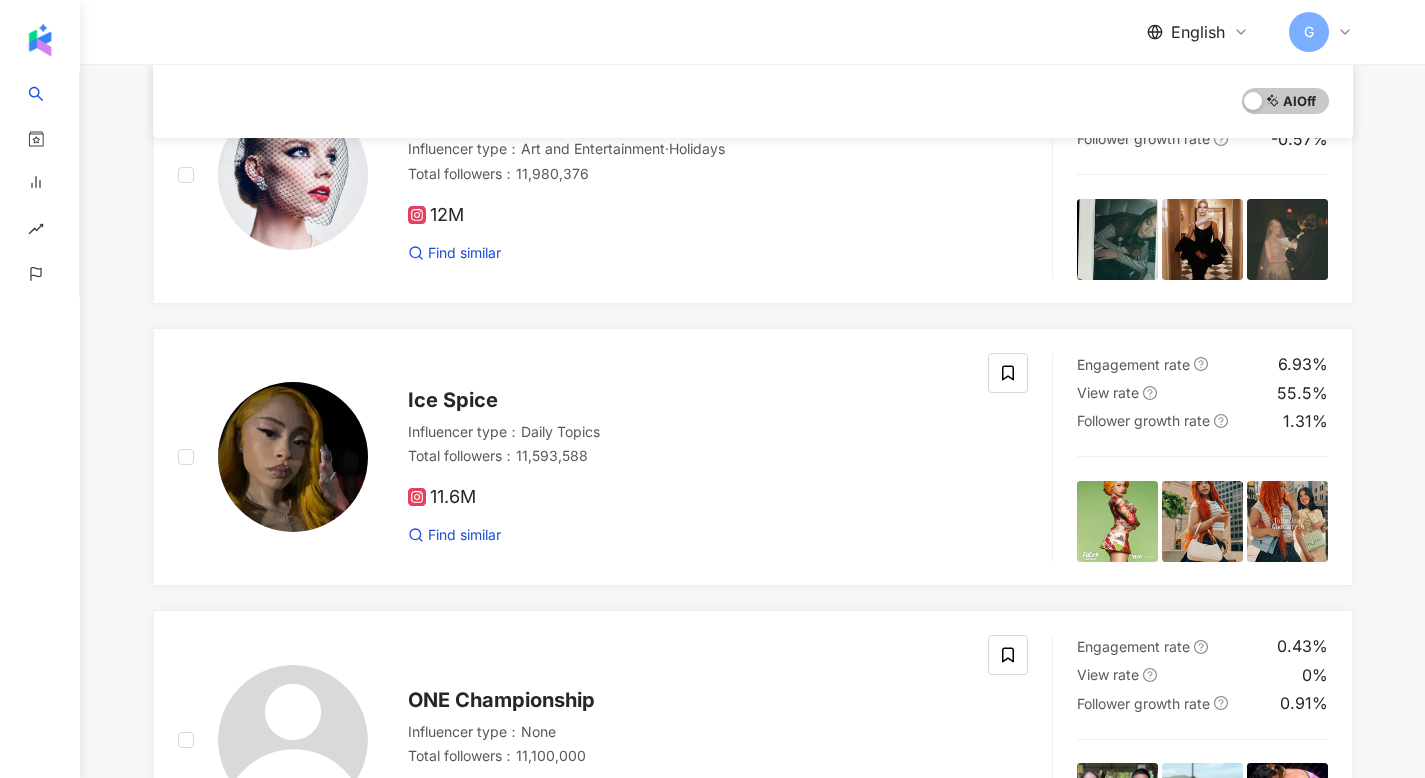click 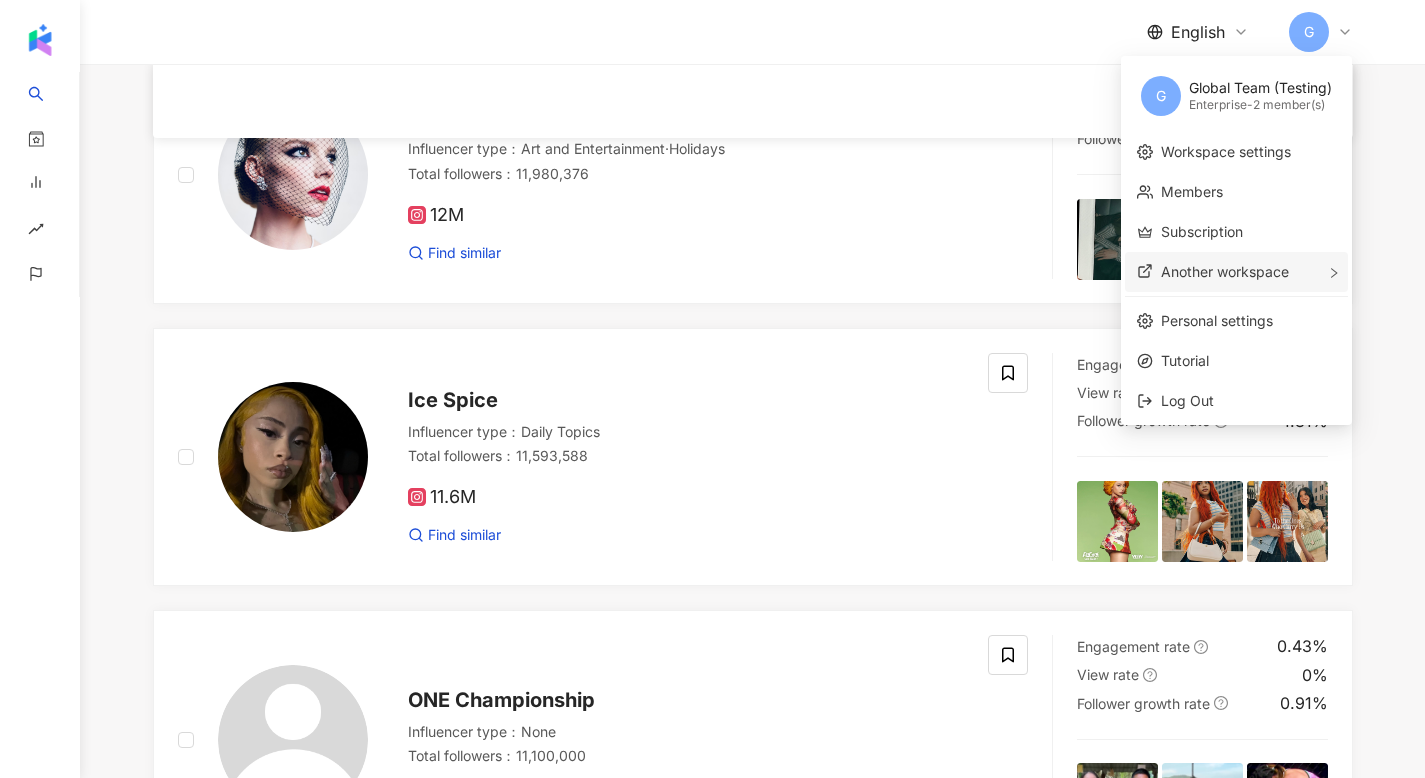 click on "Another workspace" at bounding box center [1225, 271] 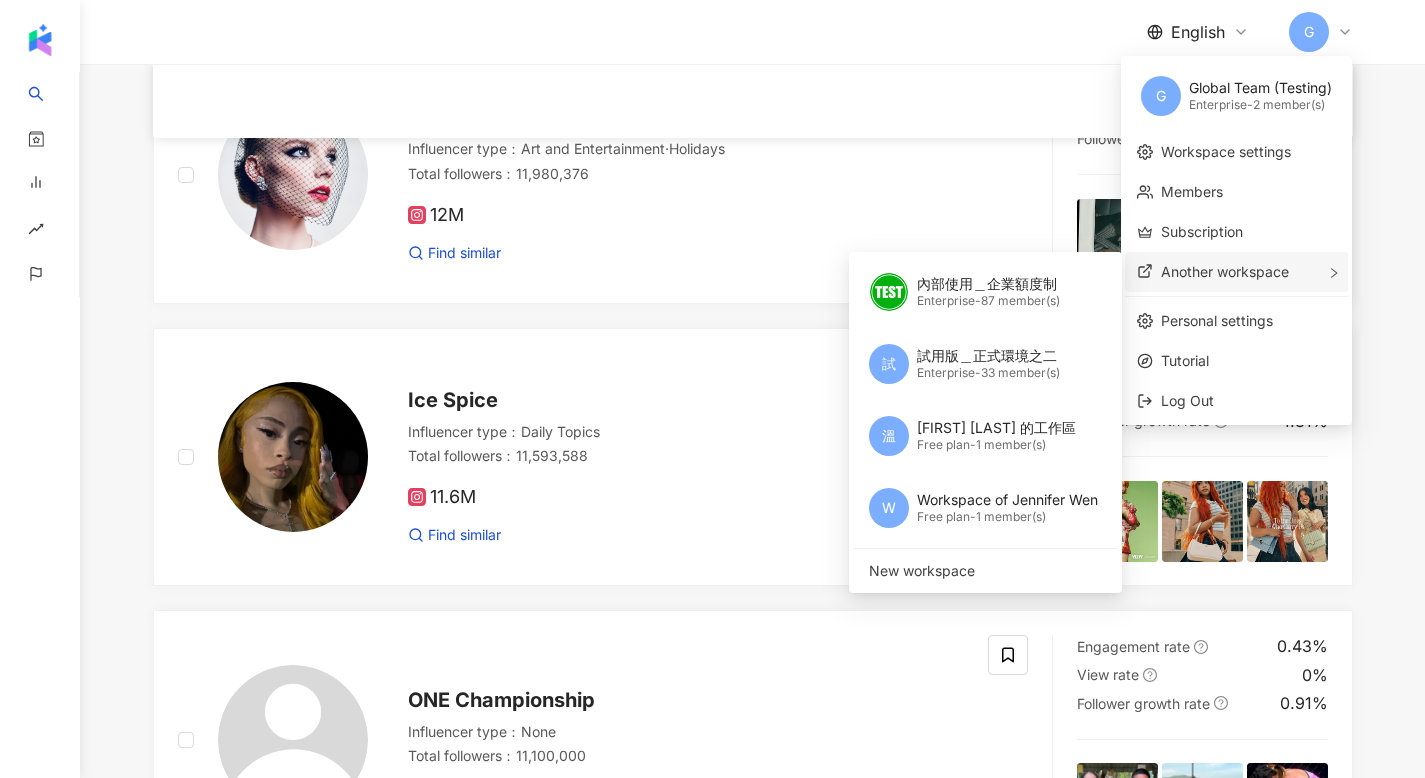 click on "Another workspace" at bounding box center [1225, 271] 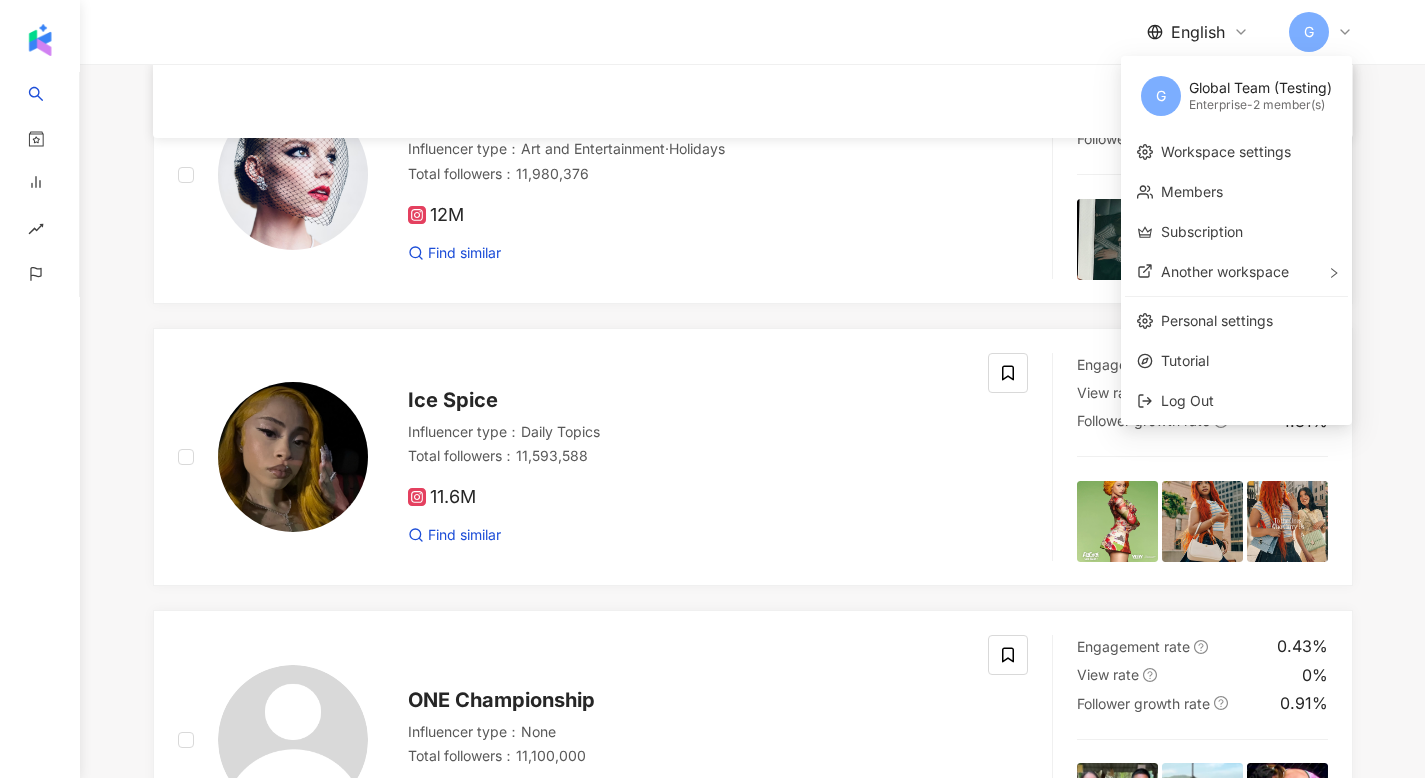 click on "All platforms Singapore Search Type Gender Followers Engagement rate View rate Est. price  More filters Search guide AI  On AI  Off AI  On AI  Off [FIRST] [LAST] itschloeting chloe_t chloe_ Chloé Chloe chloe_ting Influencer type ： Beauty and Fashion  ·  Daily Topics  ·  Sports Total followers ： 29,773,475 2.5M 338.2K 25.8M tiktok-icon 755.1K 39.4K 375.4K Find similar Engagement rate 0.02% View rate 0.96% Follower growth rate 0.39% [FIRST] [LAST] Influencer type ： Art and Entertainment  ·  Daily Topics  ·  Pets  ·  Sports Total followers ： 25,602,109 25.6M Find similar Engagement rate 0.01% View rate 0.49% Follower growth rate -0.56% [FIRST] [LAST] Influencer type ： Art and Entertainment  ·  Holidays Total followers ： 11,980,376 12M Find similar Engagement rate 6.34% View rate 0% Follower growth rate -0.57% [FIRST] [LAST] Influencer type ： Daily Topics Total followers ： 11,593,588 11.6M Find similar Engagement rate 6.93% View rate 55.5% Follower growth rate 1.31% ONE Championship Influencer type ：" at bounding box center (752, 1246) 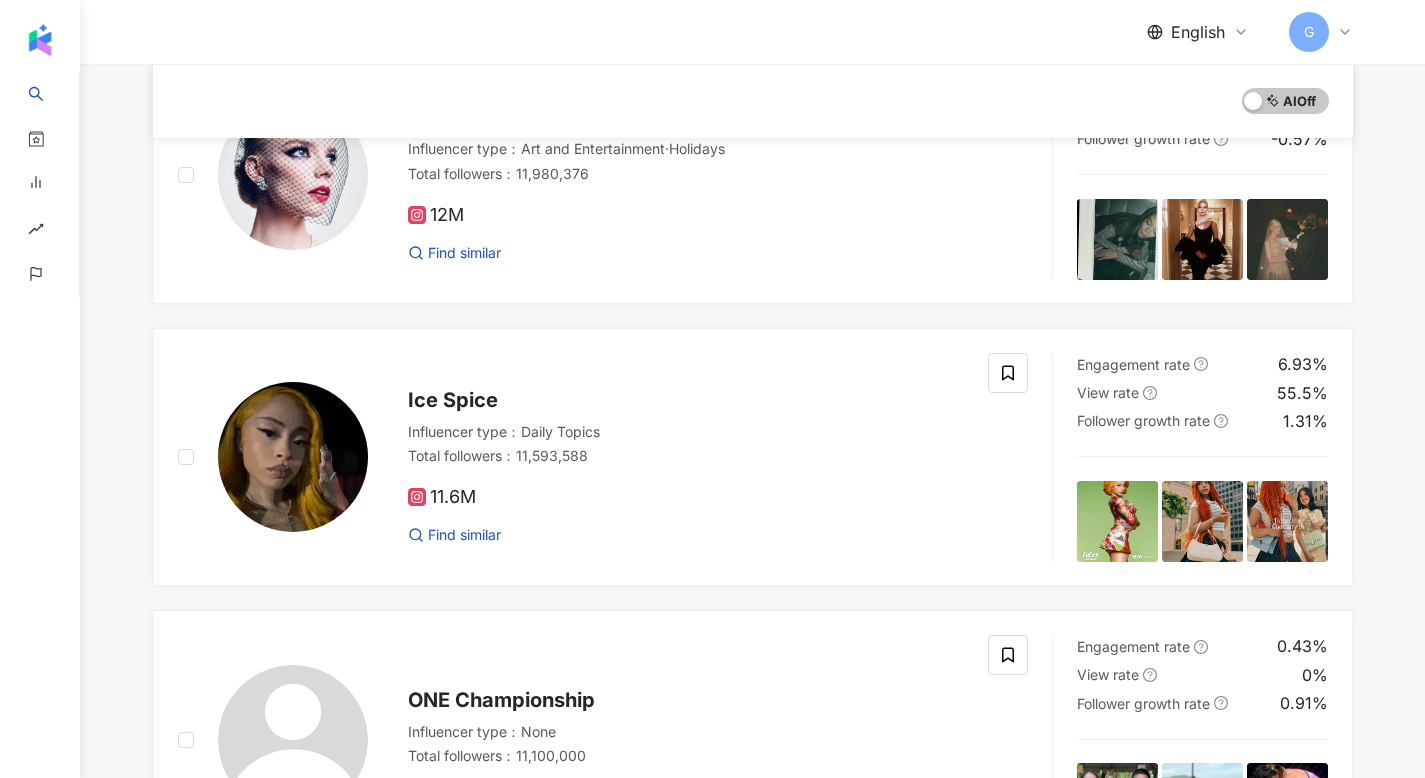 click on "G" at bounding box center [1309, 32] 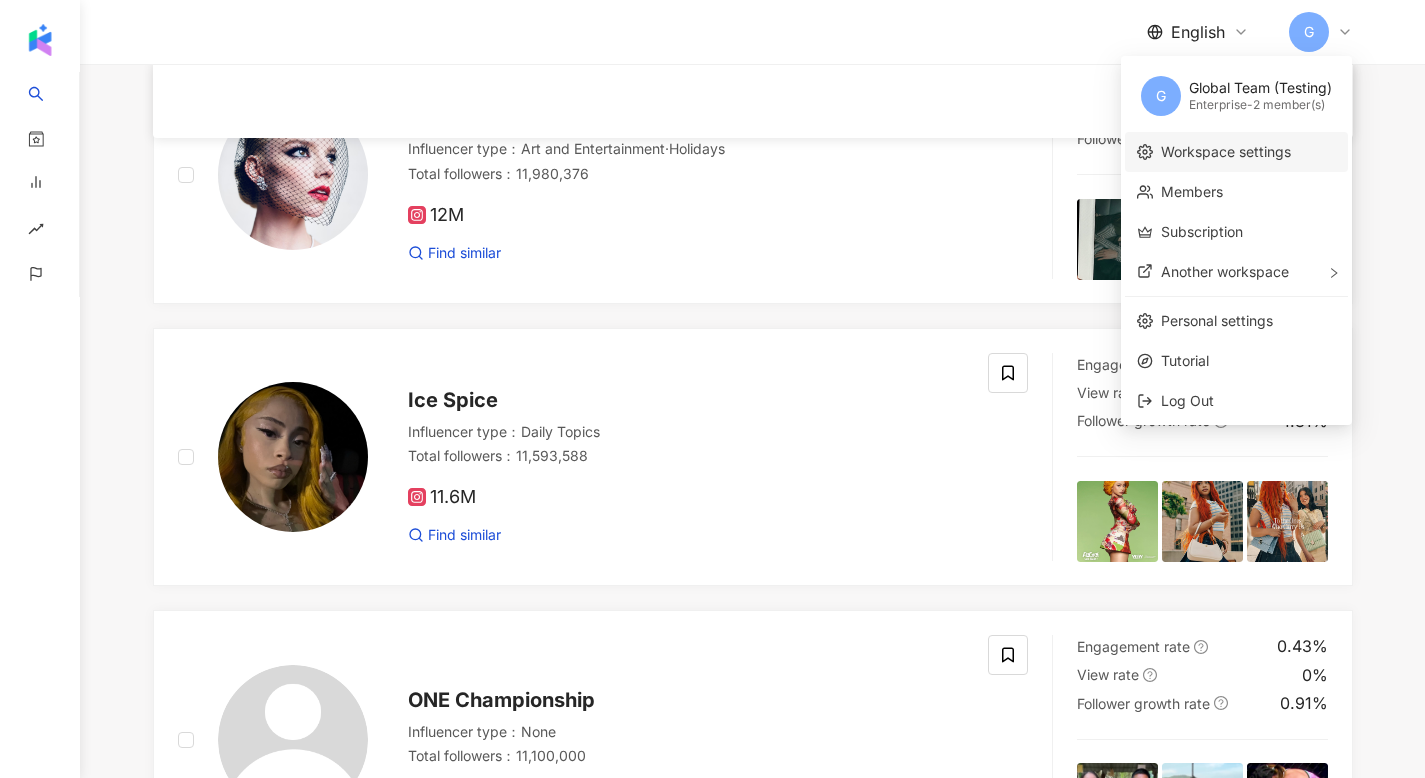 click on "Workspace settings" at bounding box center [1226, 151] 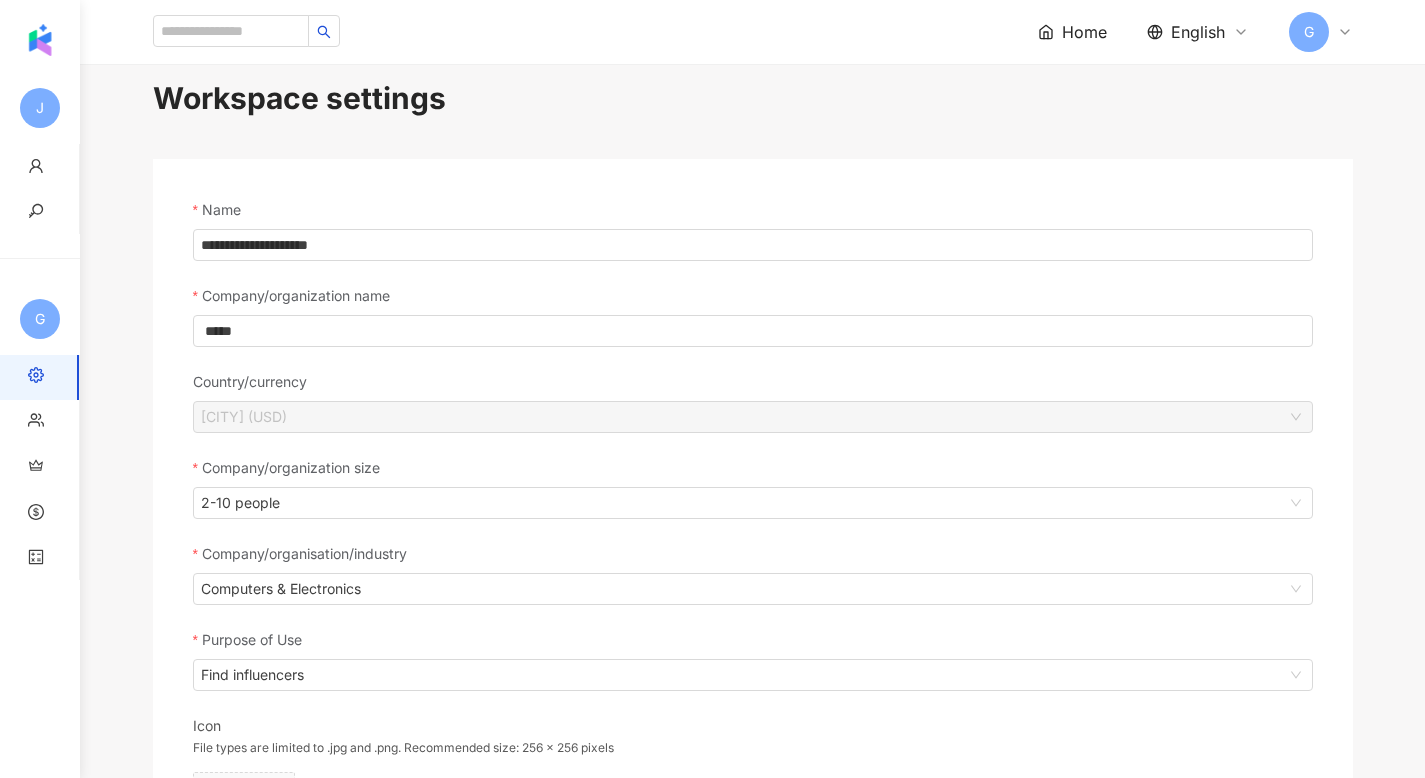 scroll, scrollTop: 0, scrollLeft: 0, axis: both 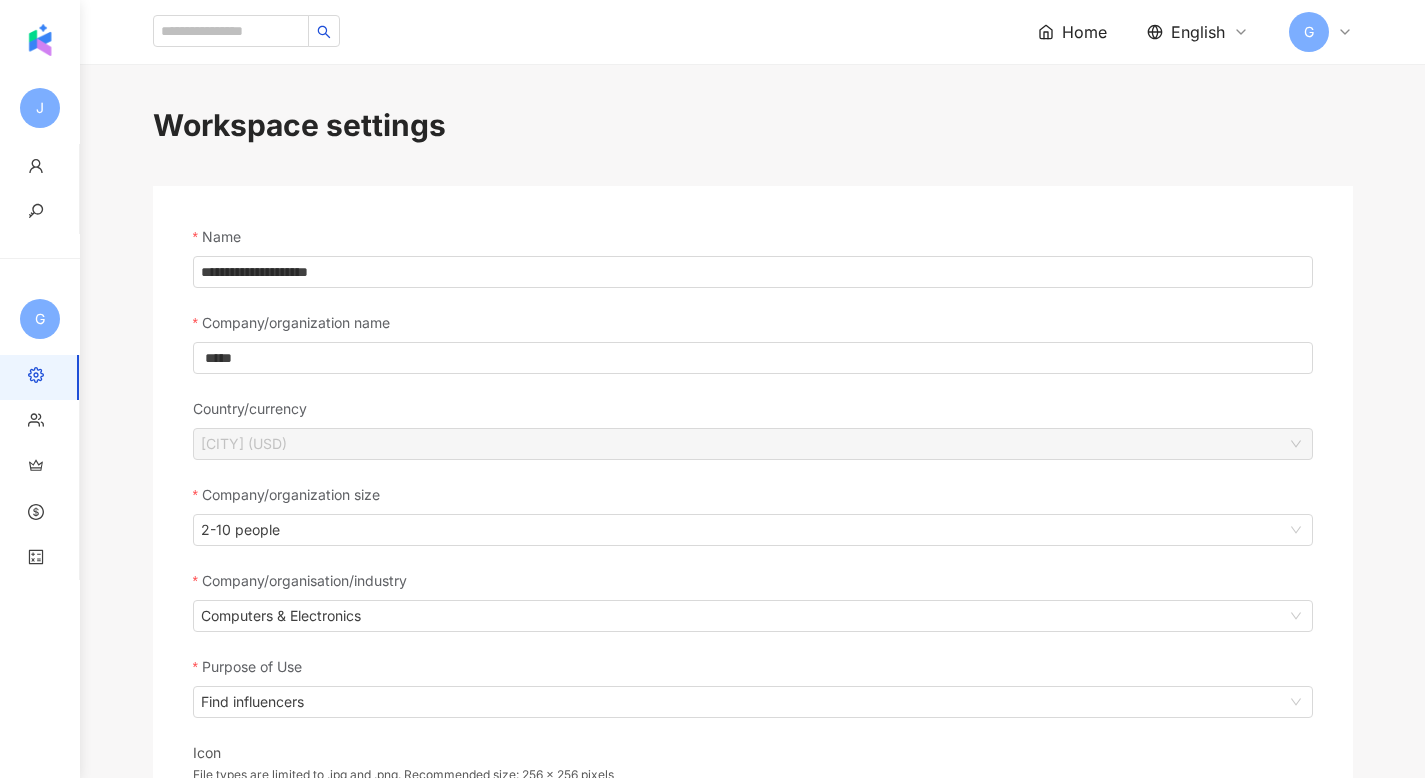 click 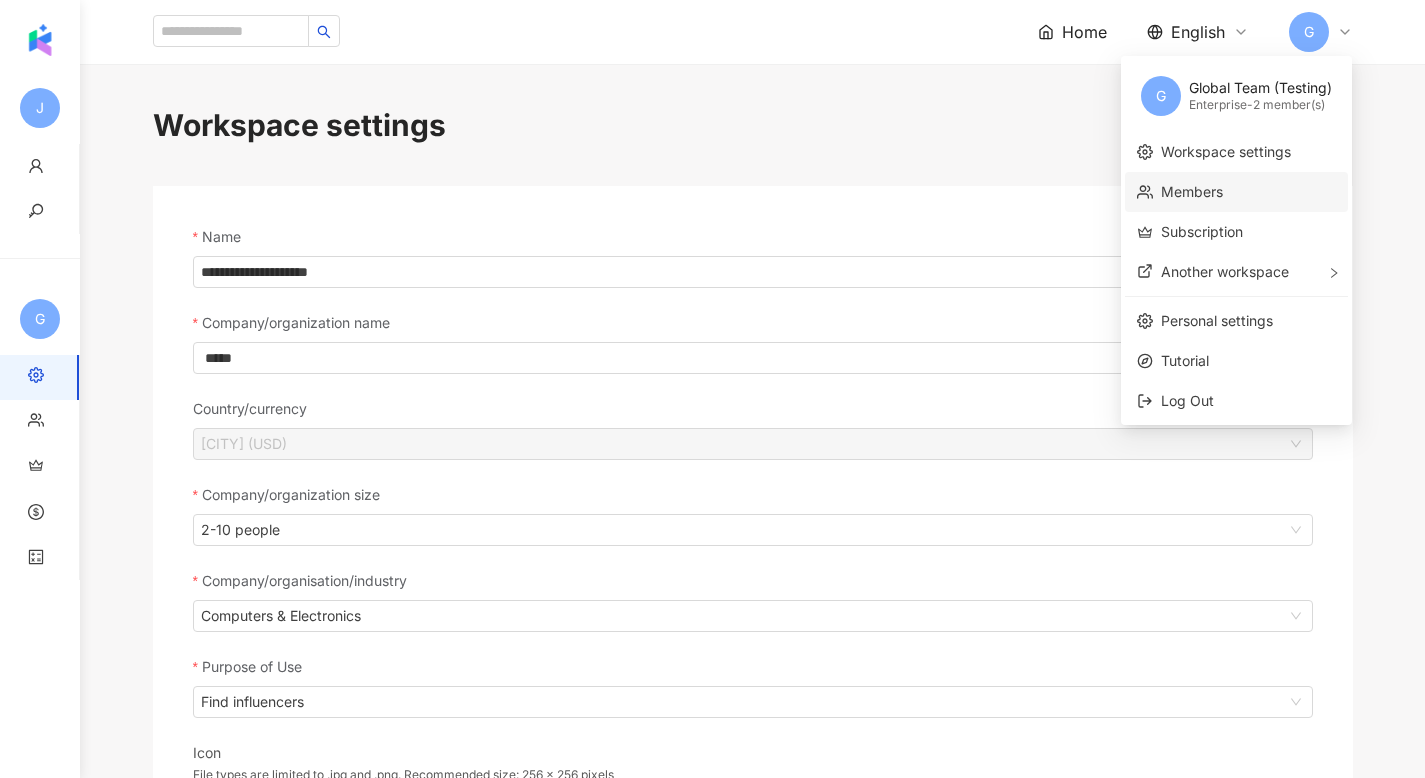 click on "Members" at bounding box center [1192, 191] 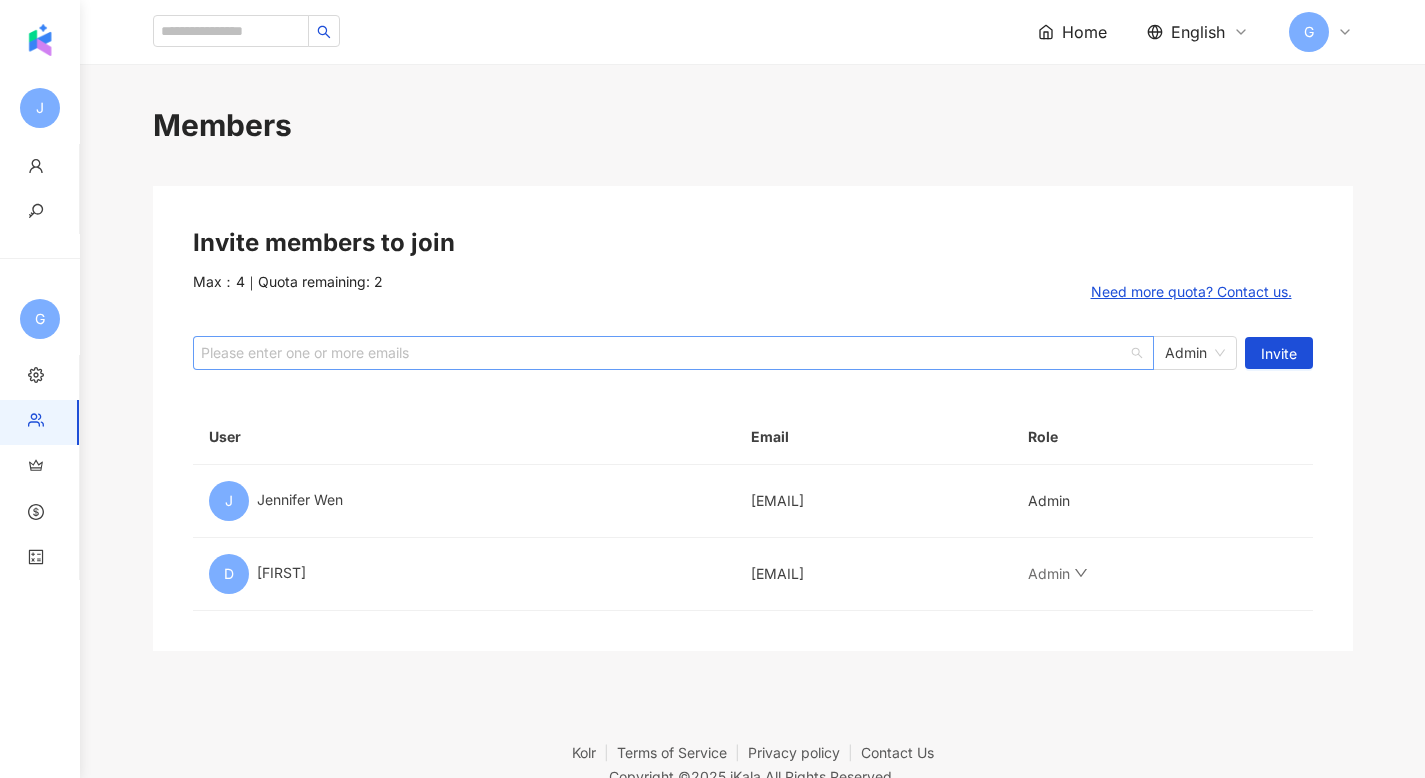 click on "Please enter one or more emails" at bounding box center [673, 353] 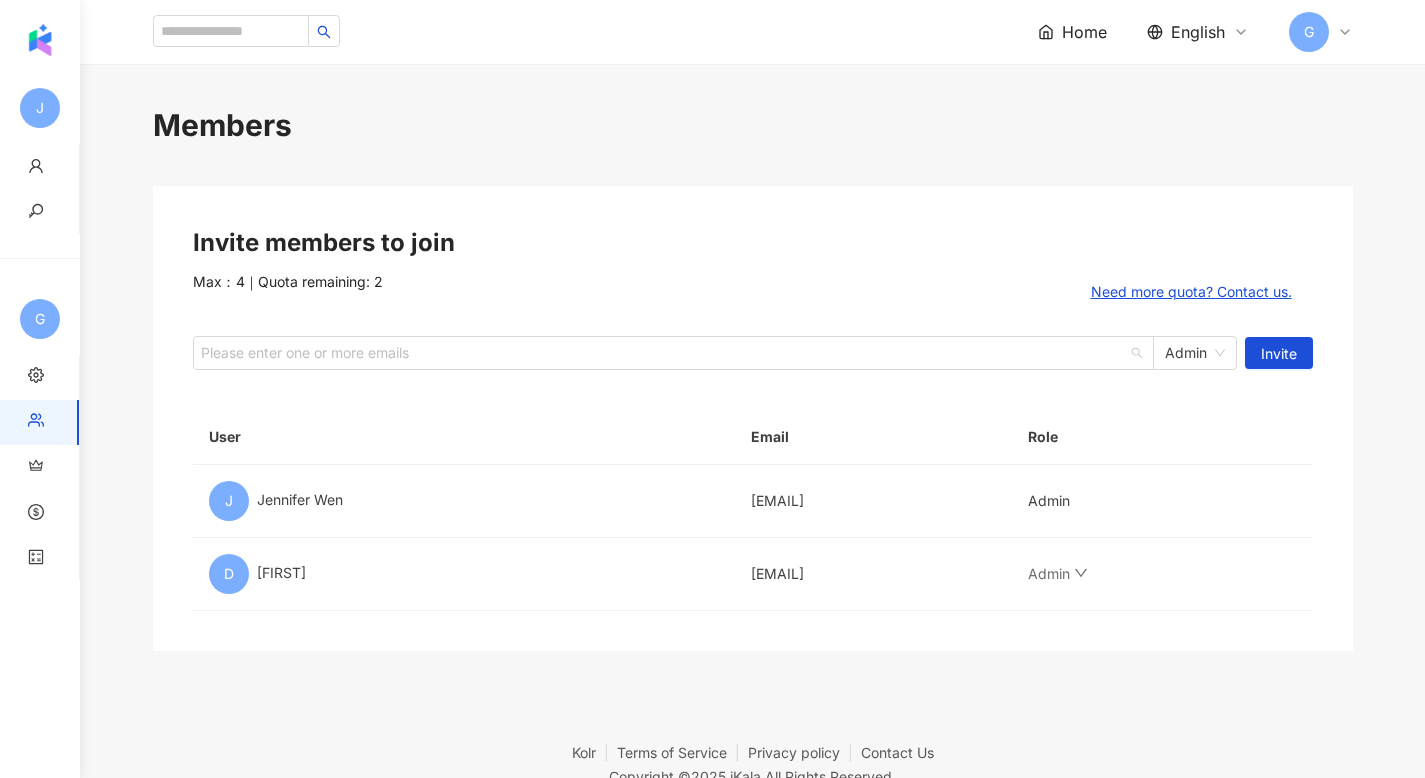 paste on "**********" 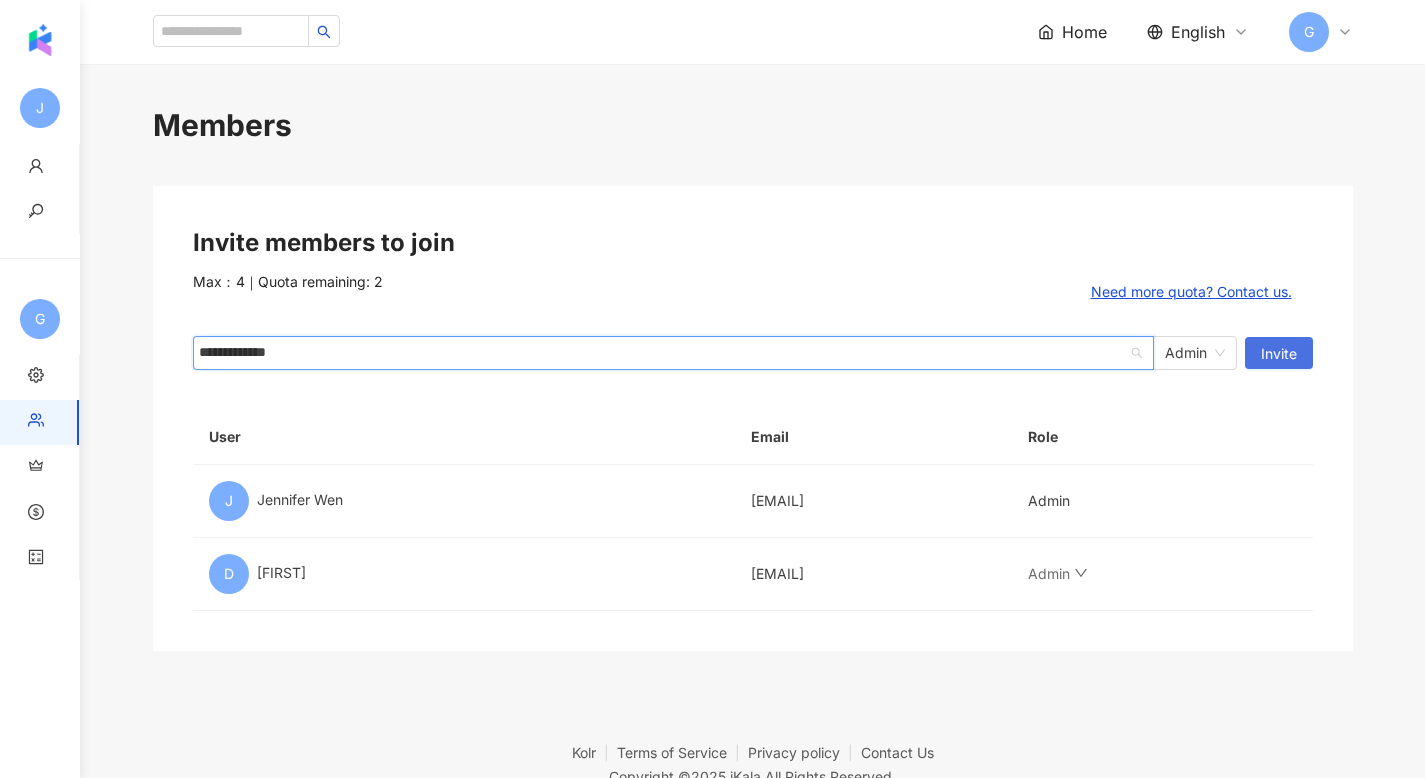 type on "**********" 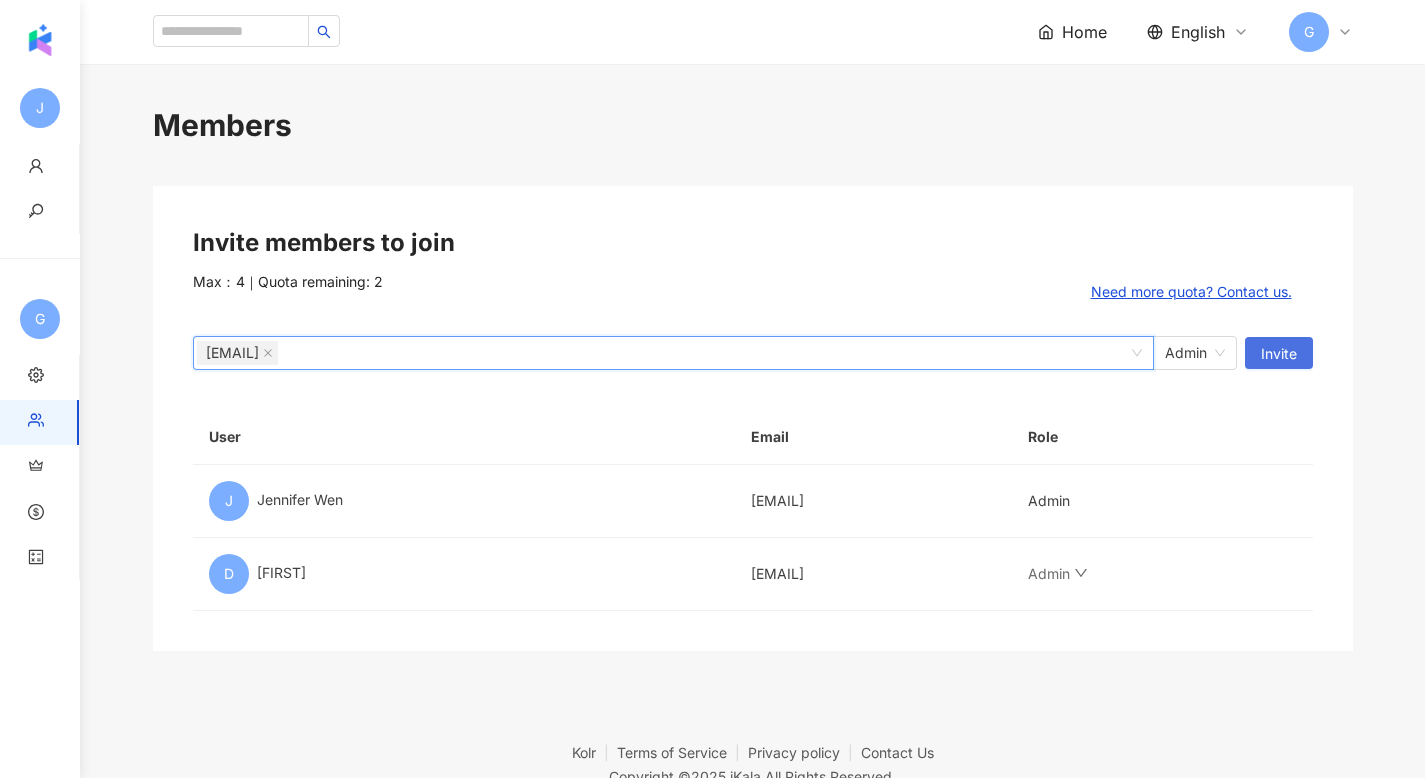 click on "Invite" at bounding box center [1279, 354] 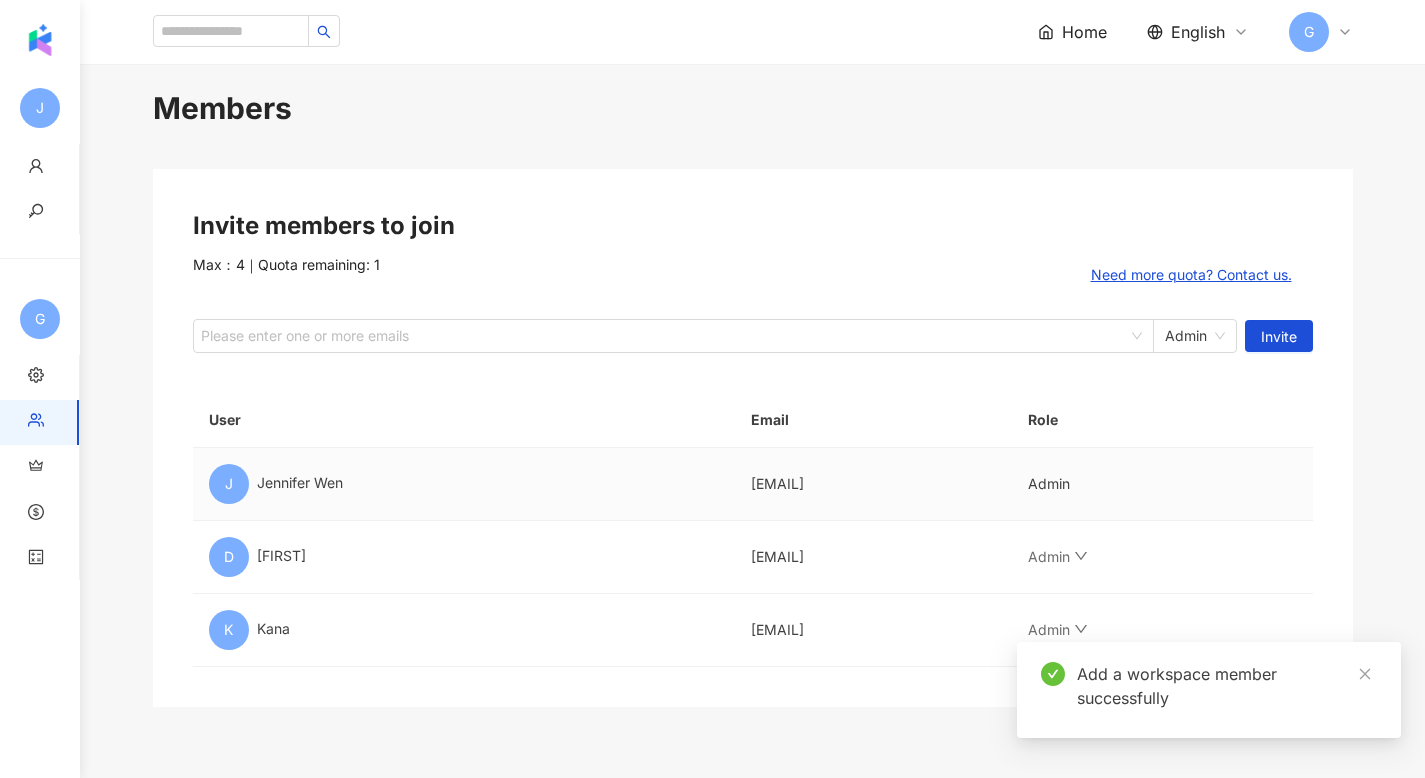 scroll, scrollTop: 0, scrollLeft: 0, axis: both 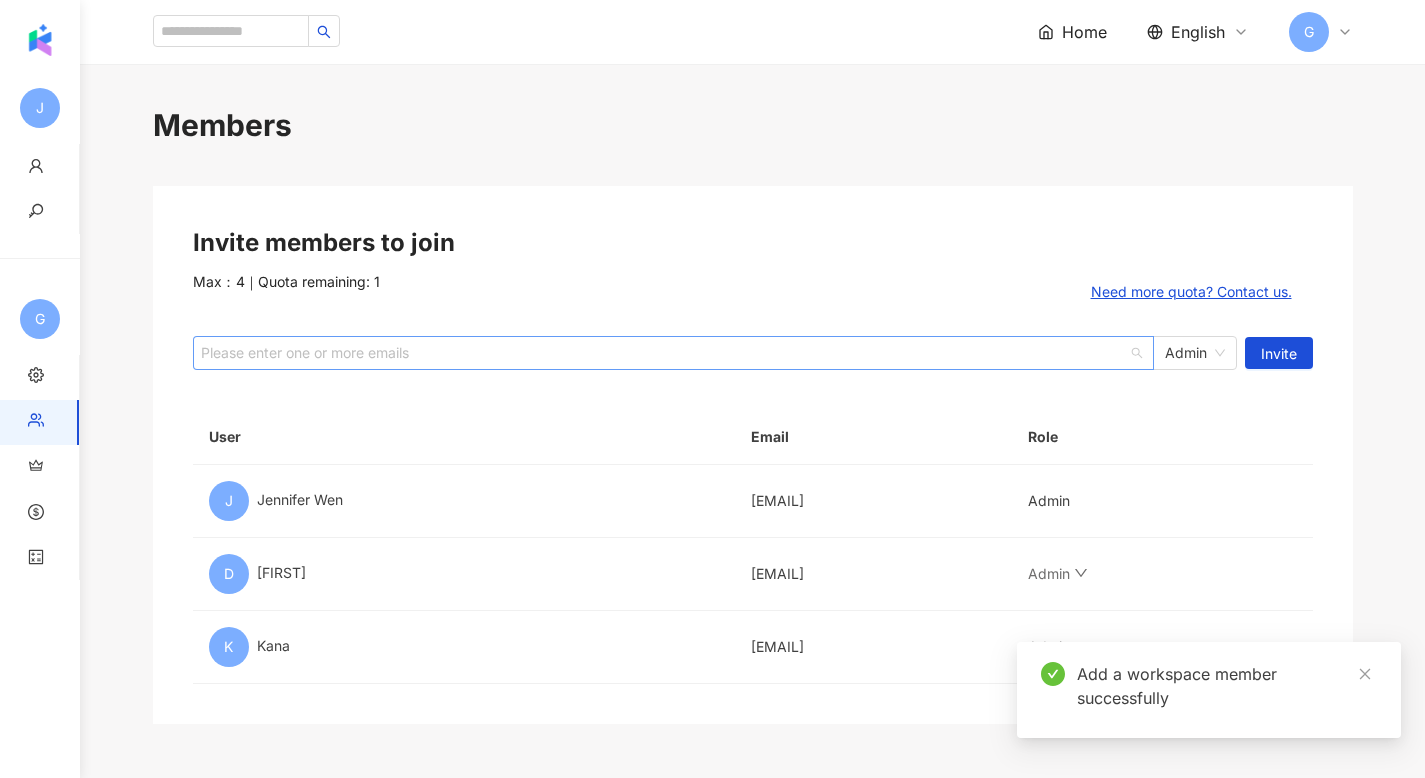 click at bounding box center [663, 352] 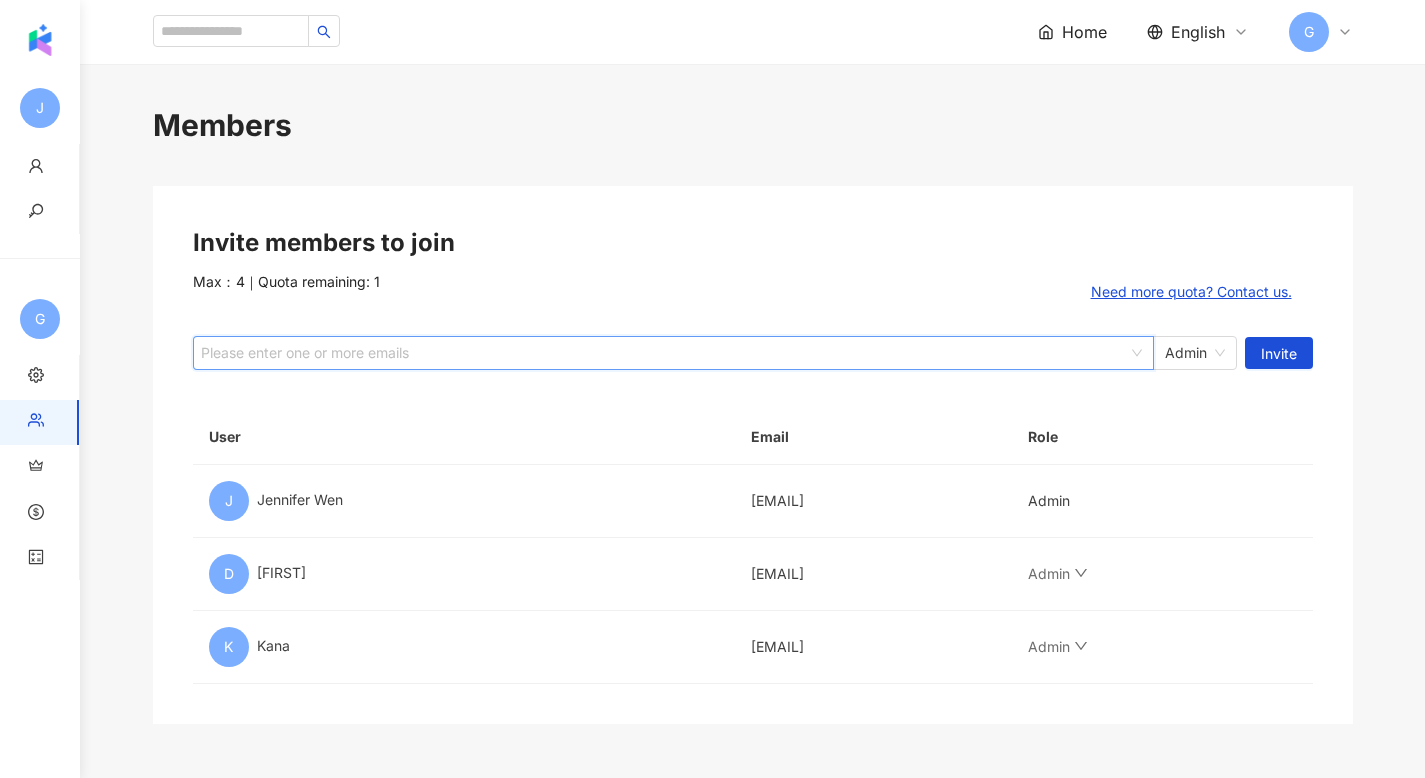 click at bounding box center [663, 352] 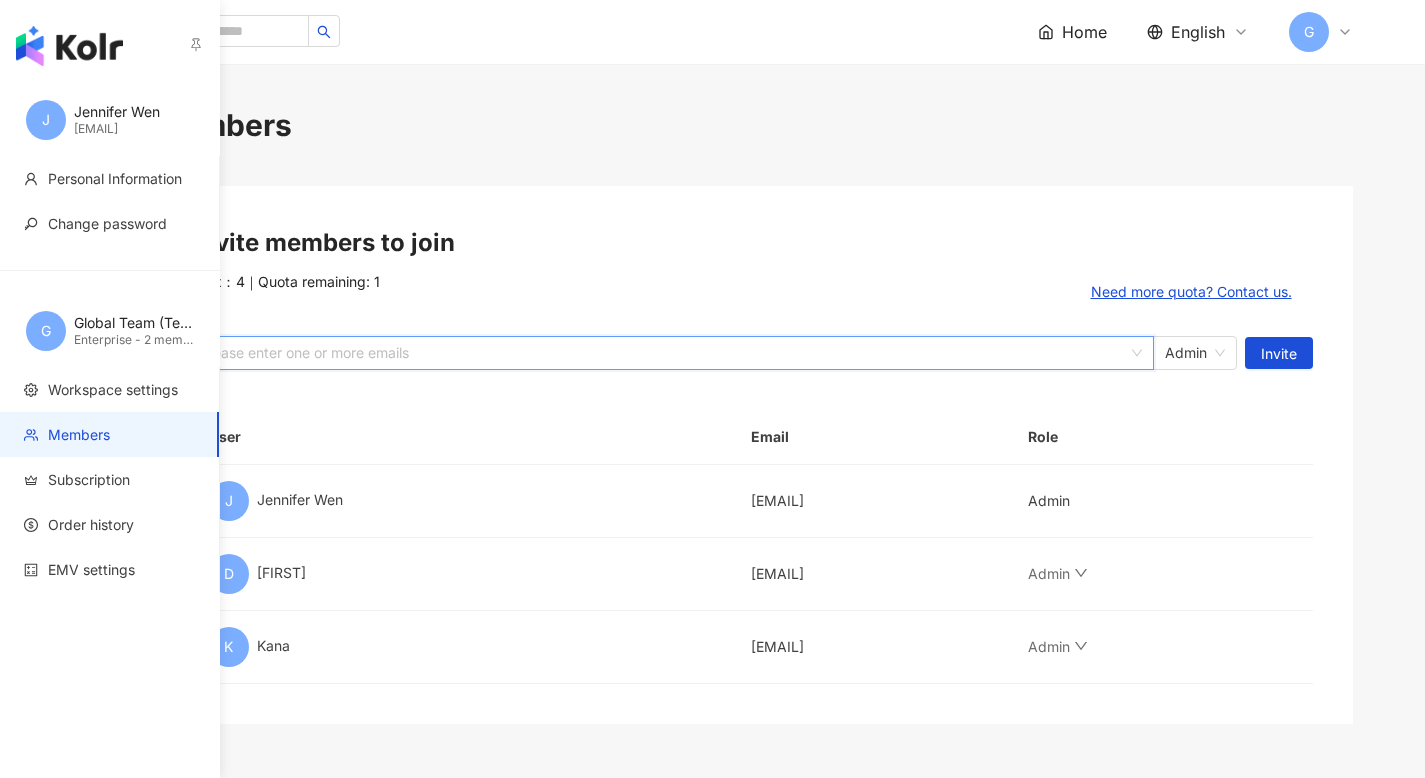 click on "G" at bounding box center (46, 331) 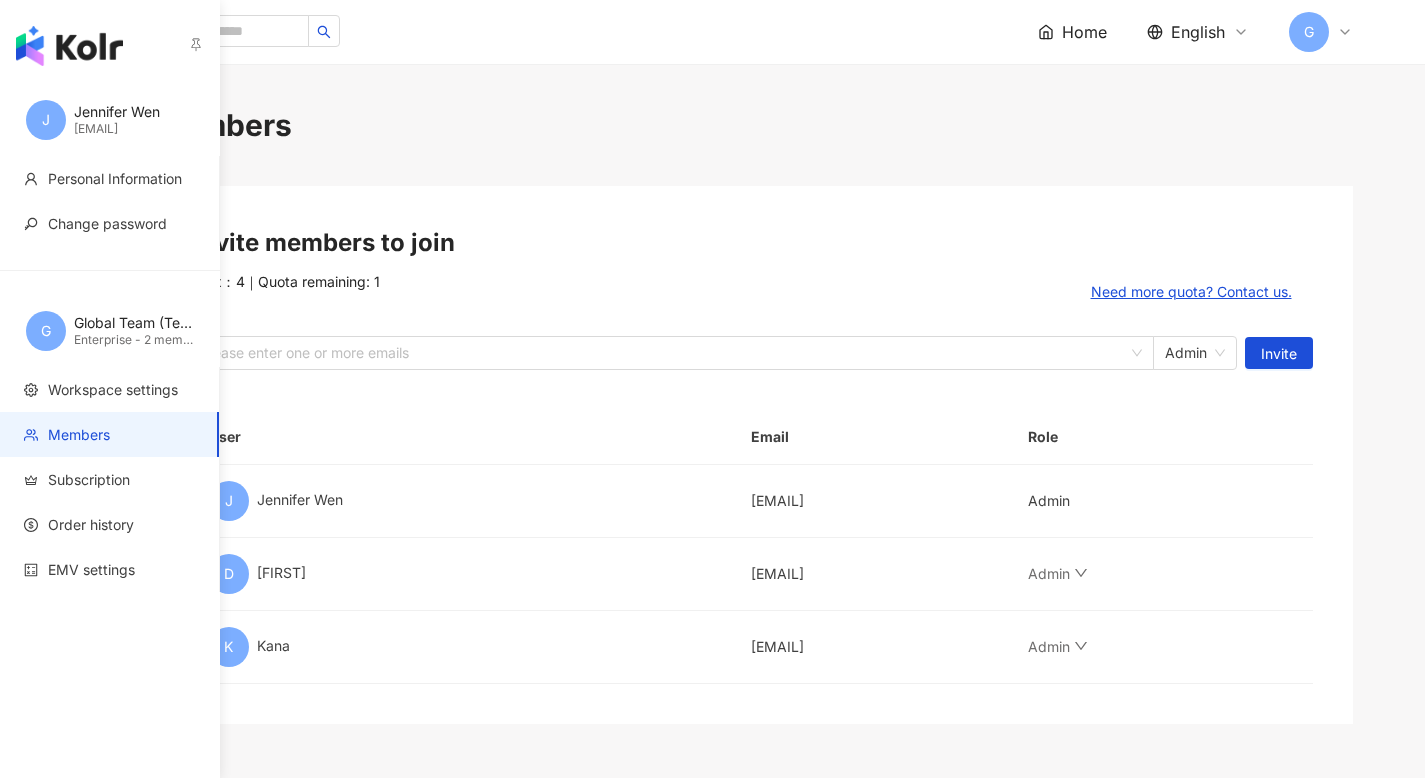 click at bounding box center (69, 46) 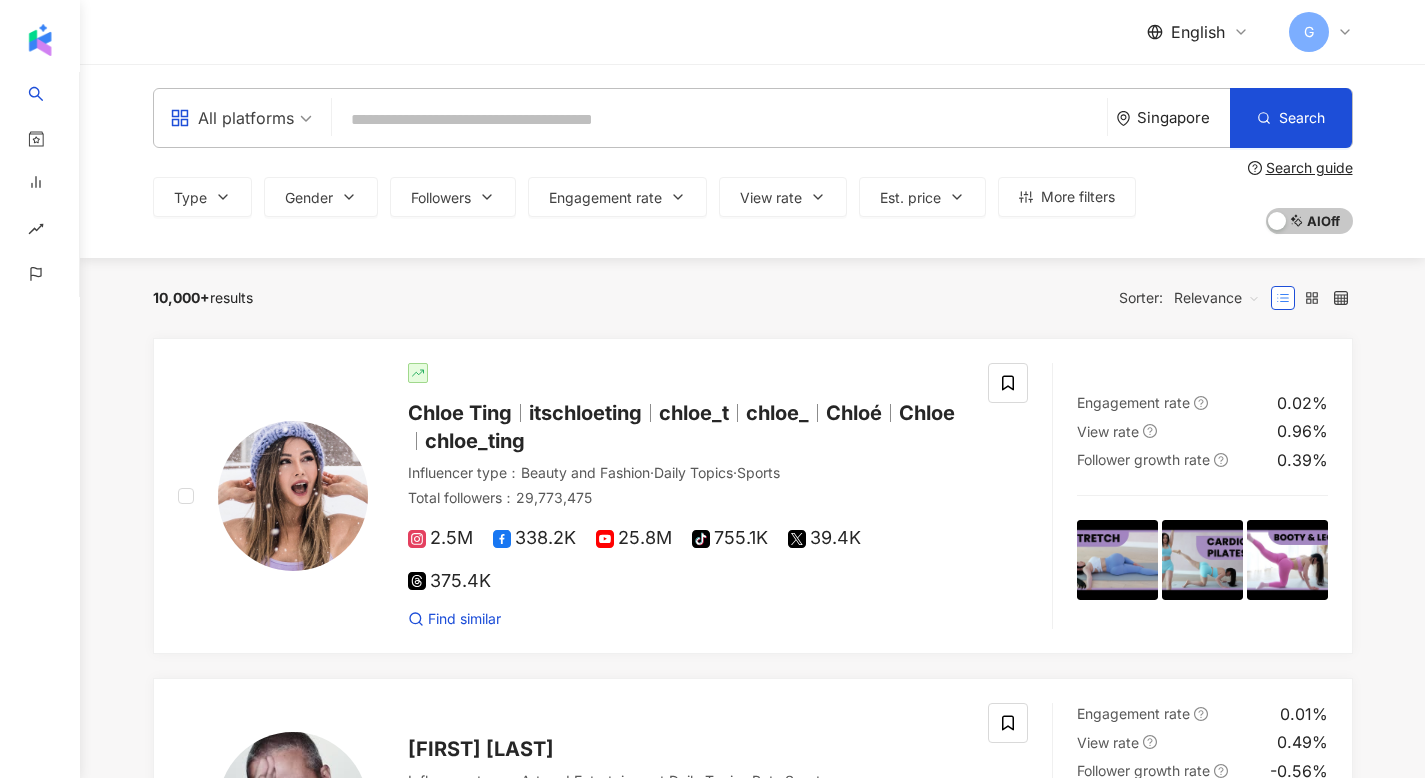 click 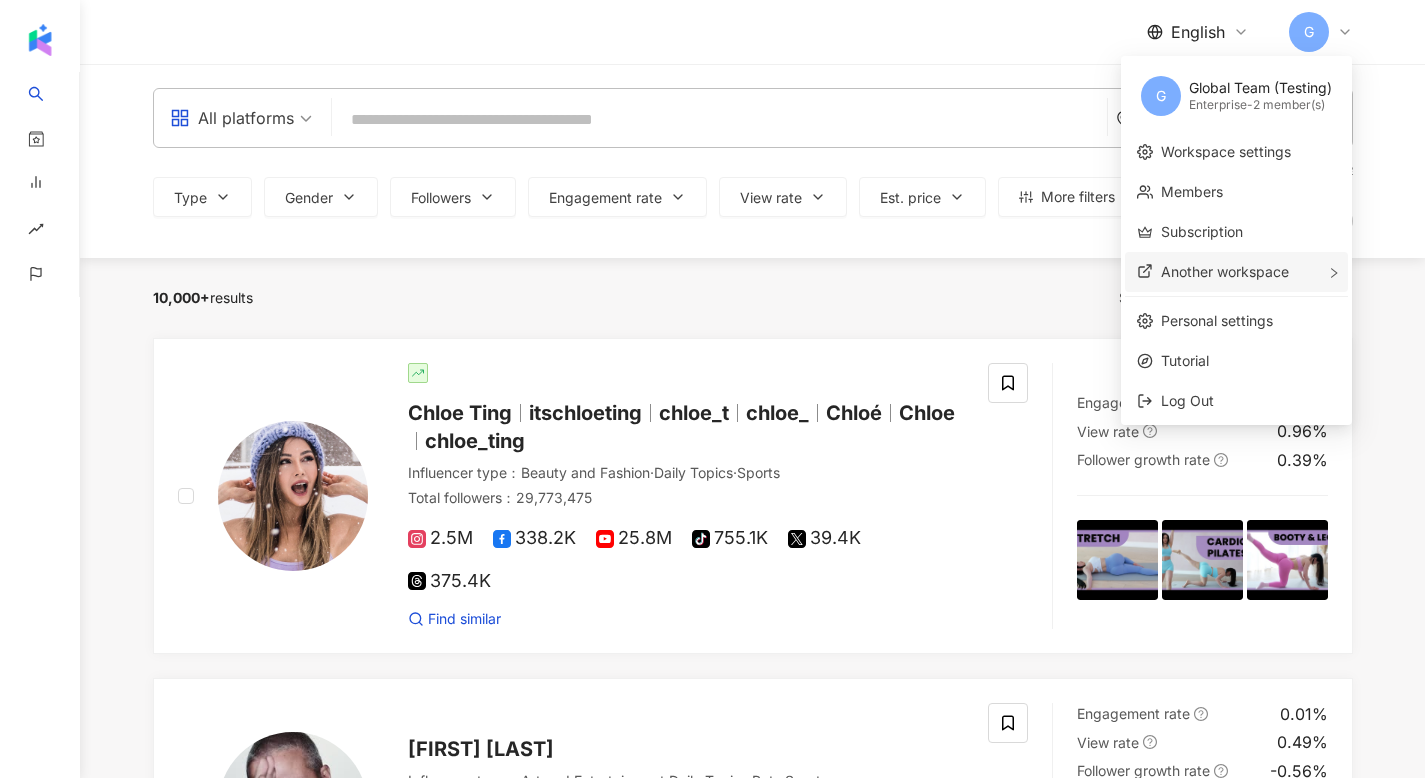 click on "Another workspace" at bounding box center [1225, 271] 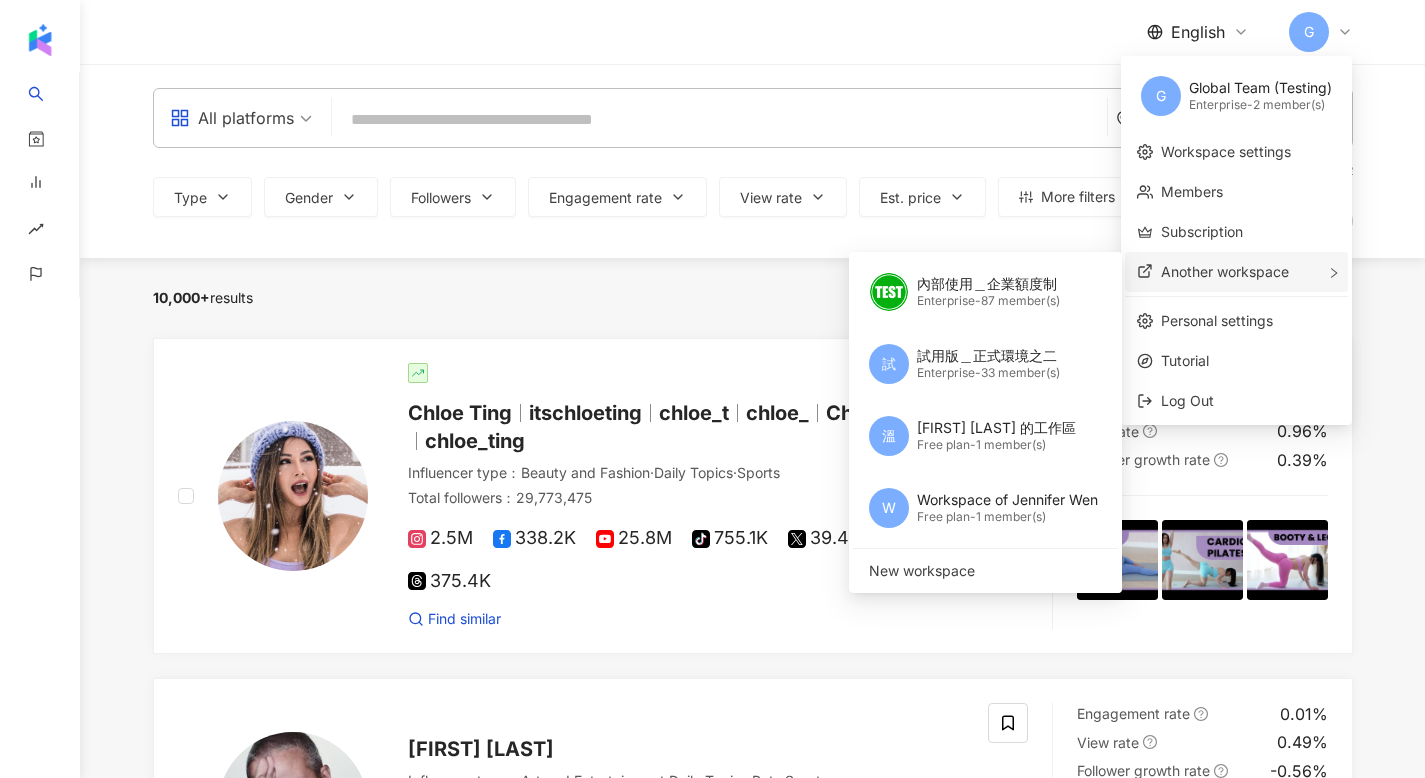 click on "Another workspace" at bounding box center [1225, 271] 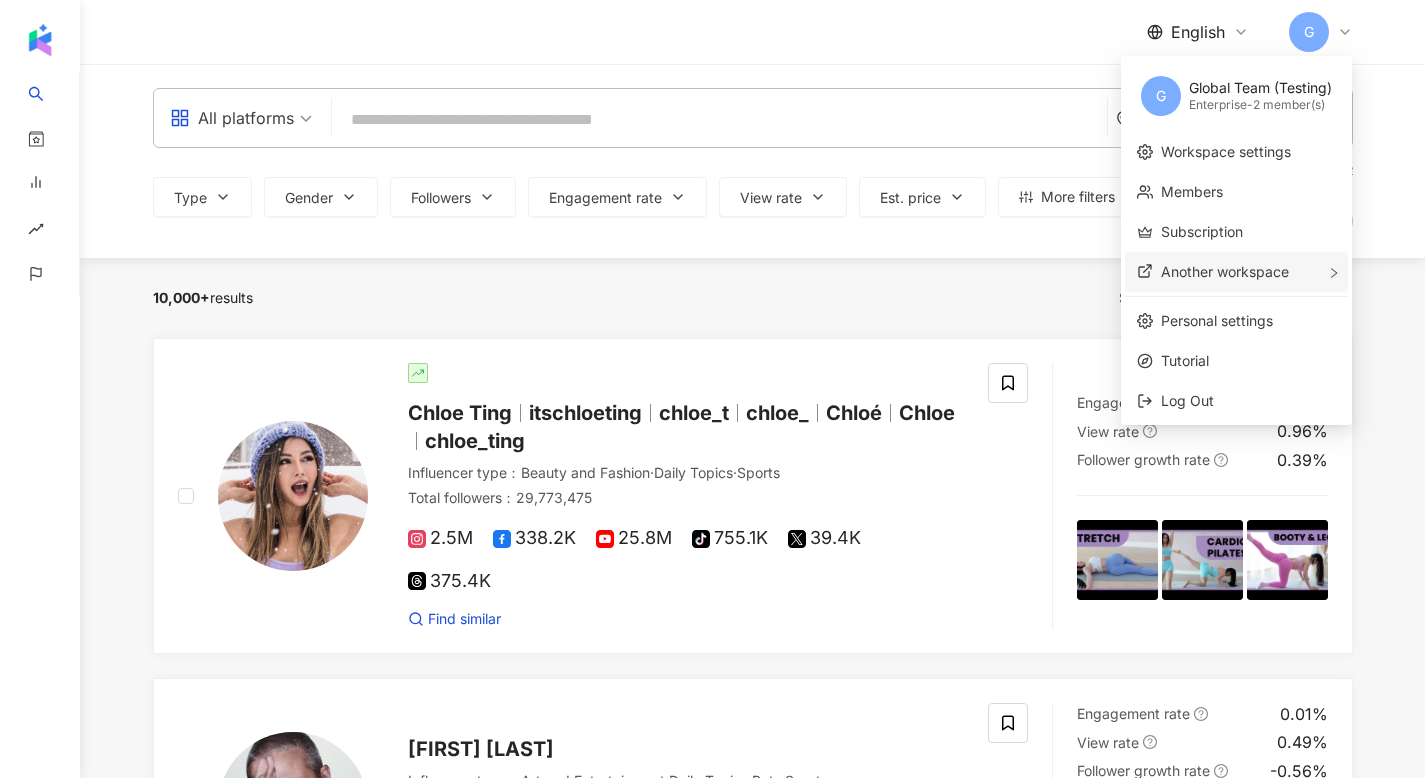 click on "Another workspace" at bounding box center (1225, 271) 